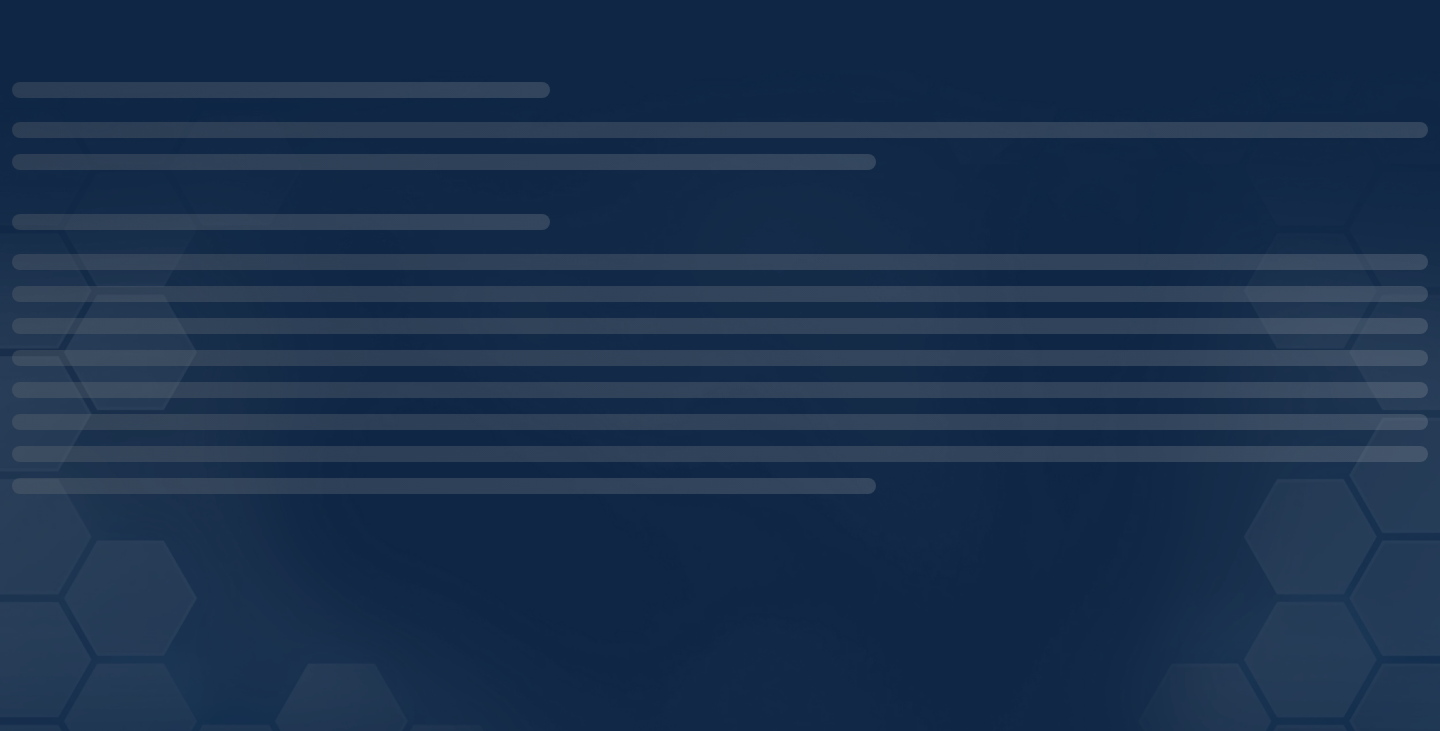 scroll, scrollTop: 0, scrollLeft: 0, axis: both 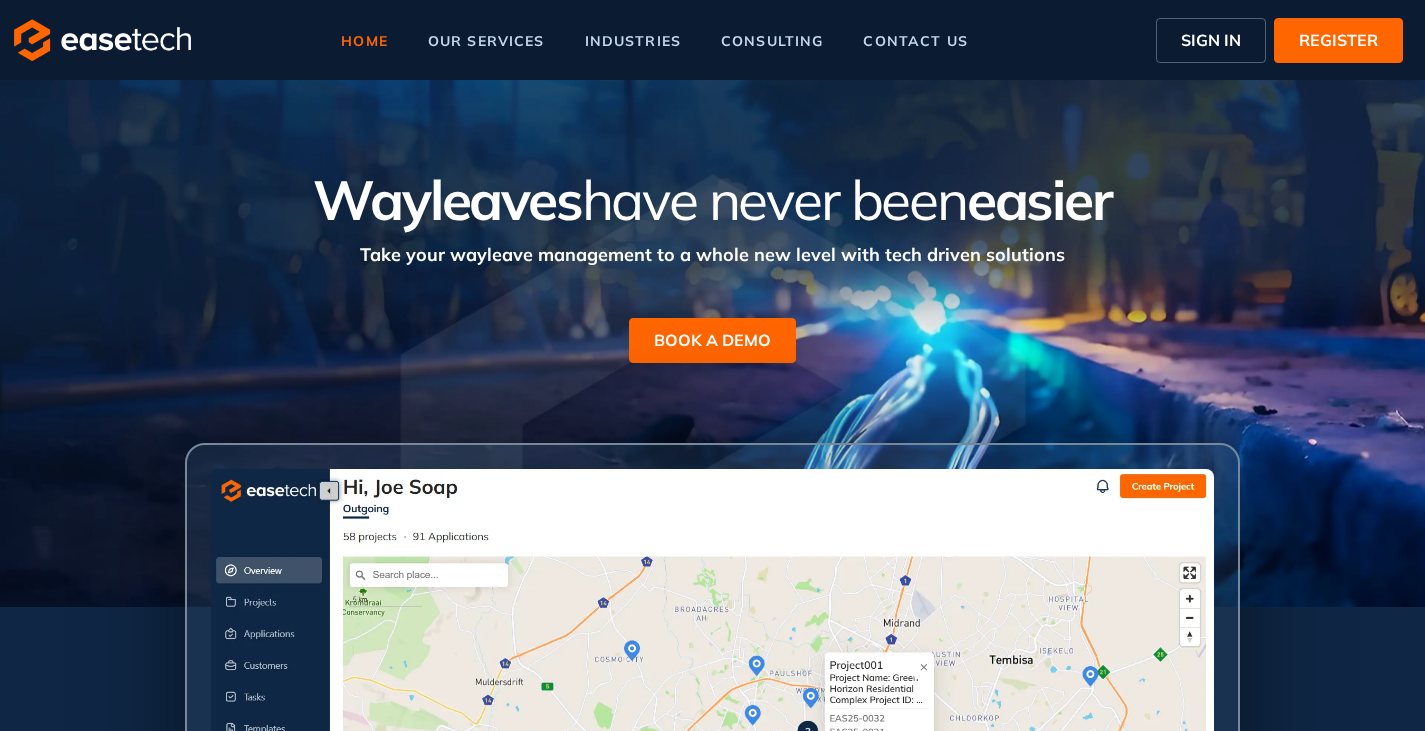 click on "SIGN IN" at bounding box center [1211, 40] 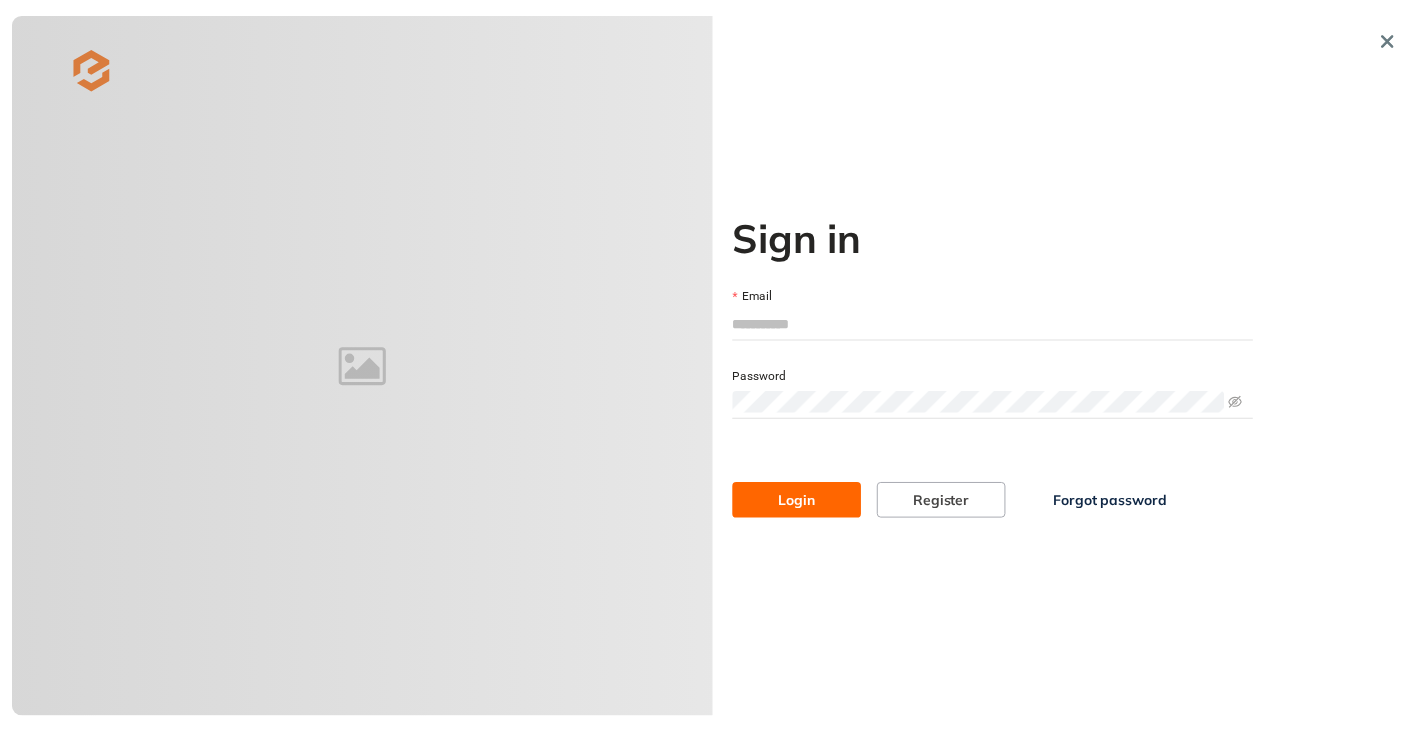 scroll, scrollTop: 0, scrollLeft: 0, axis: both 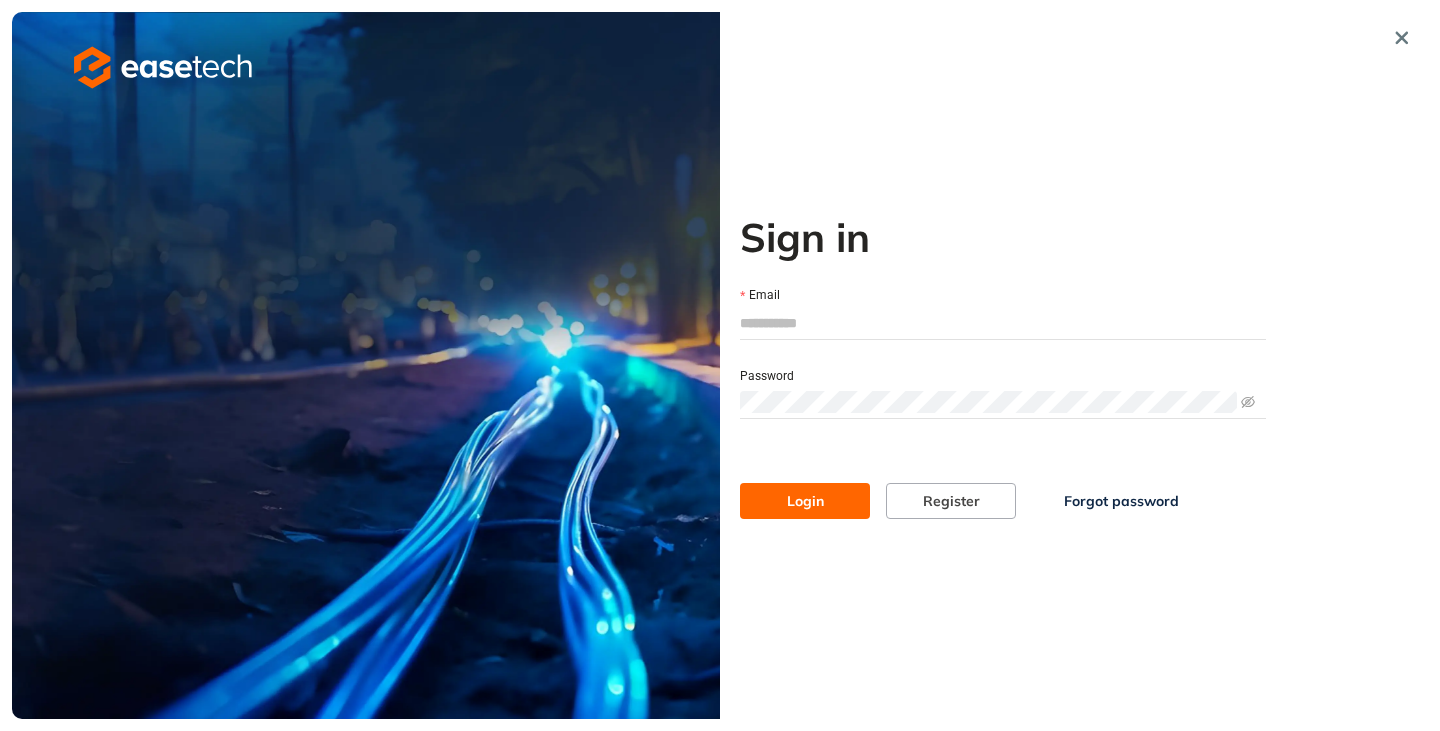 click on "Email" at bounding box center (1003, 323) 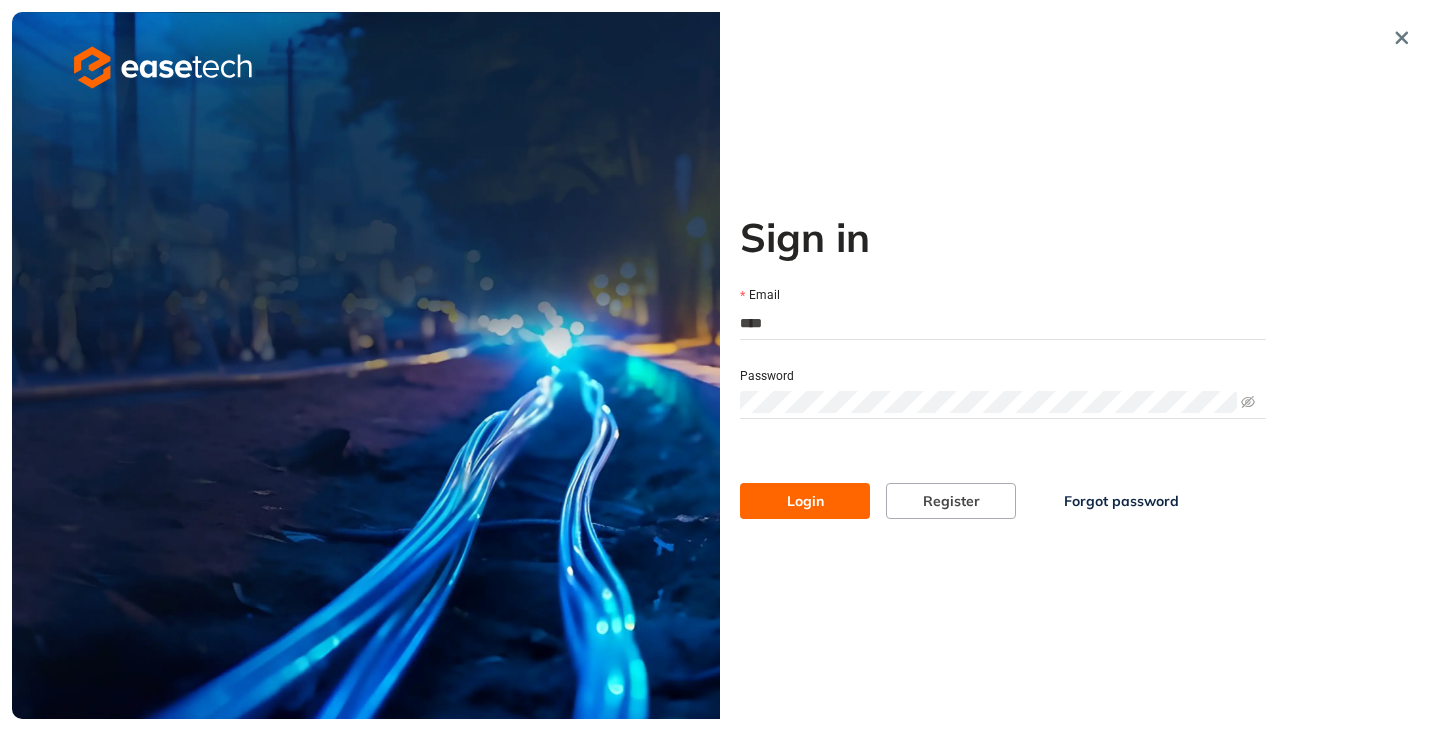 type on "**********" 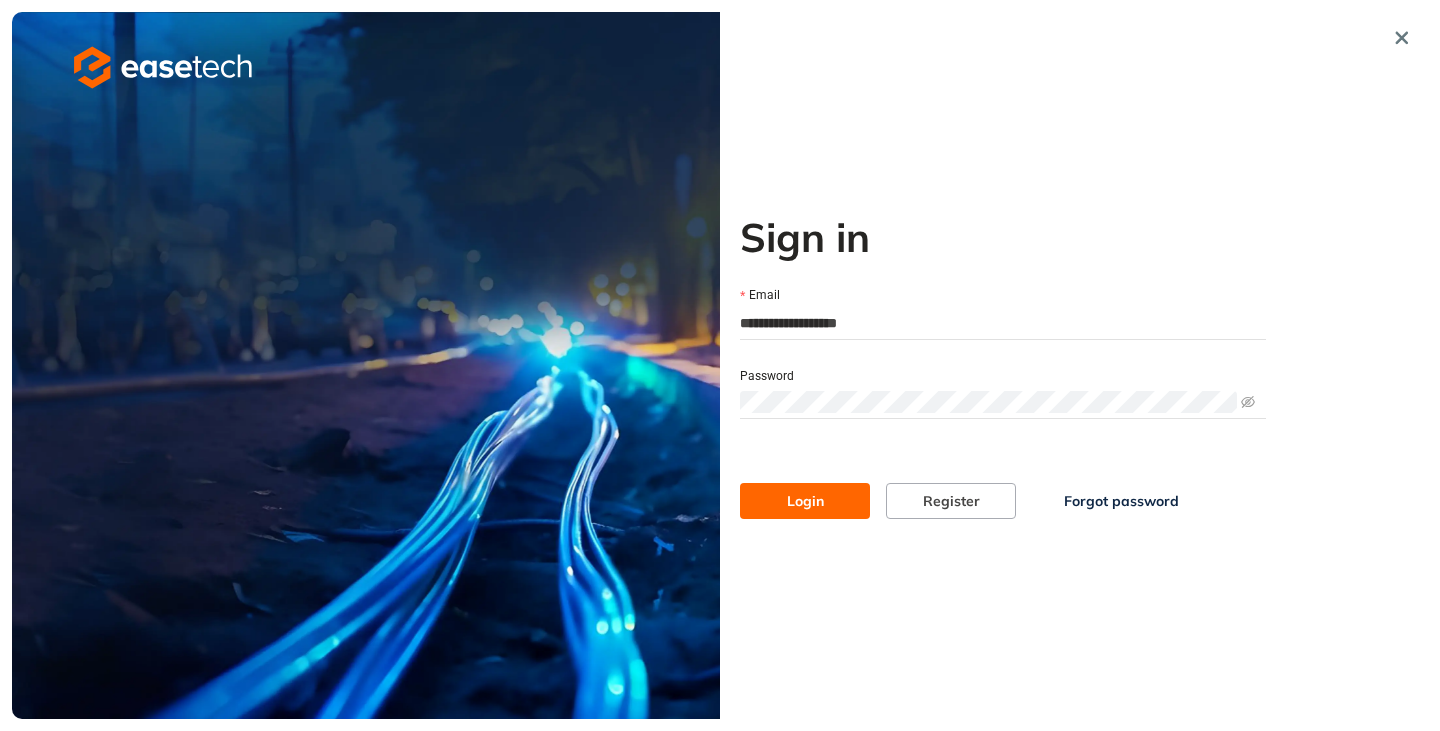click on "Login" at bounding box center (805, 501) 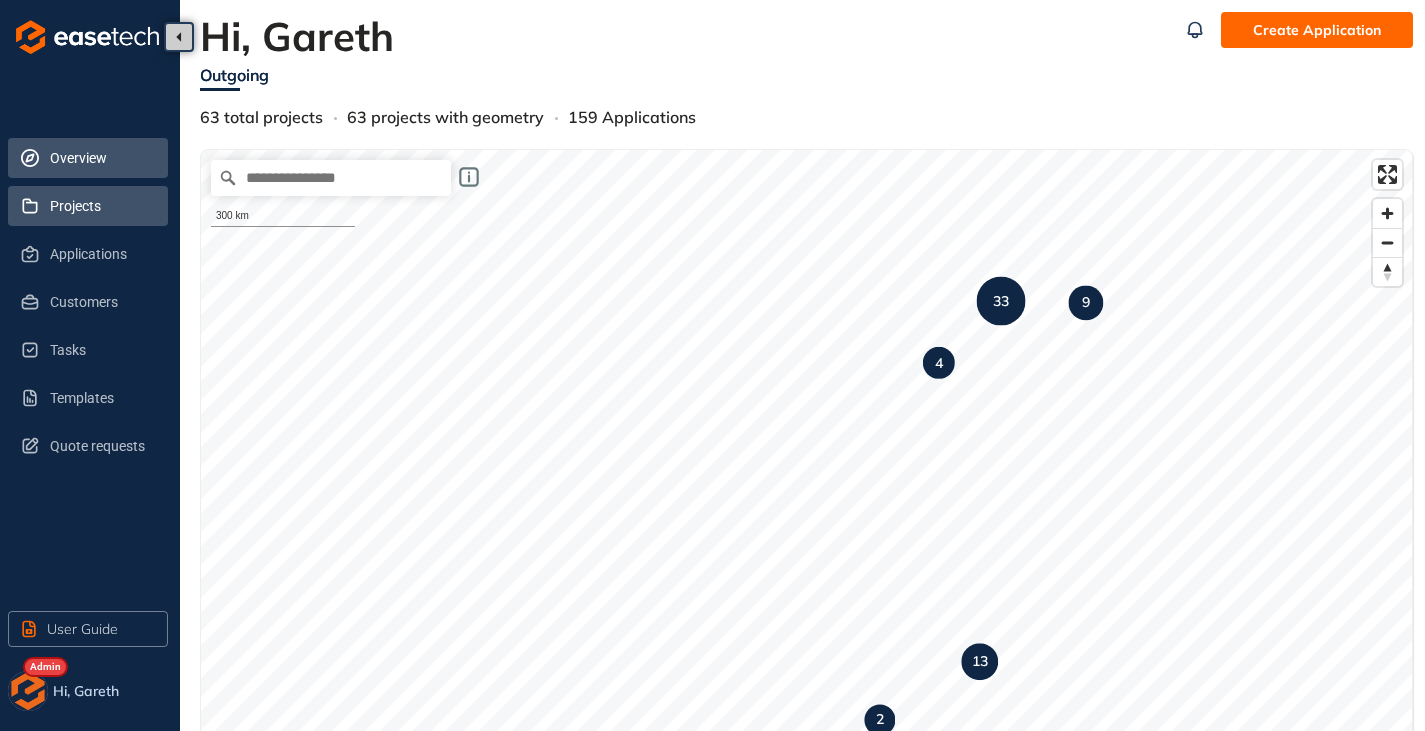 click on "Projects" at bounding box center [101, 206] 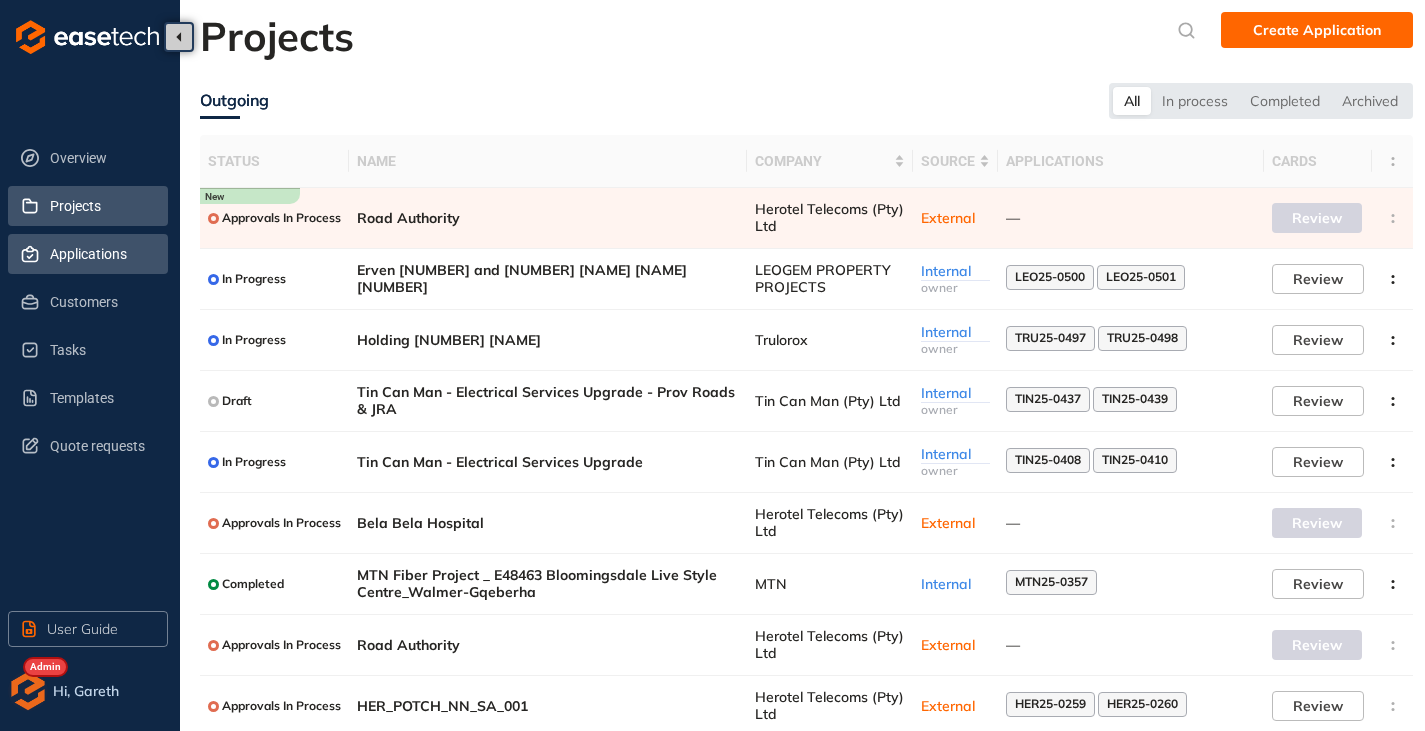 click on "Applications" at bounding box center (101, 254) 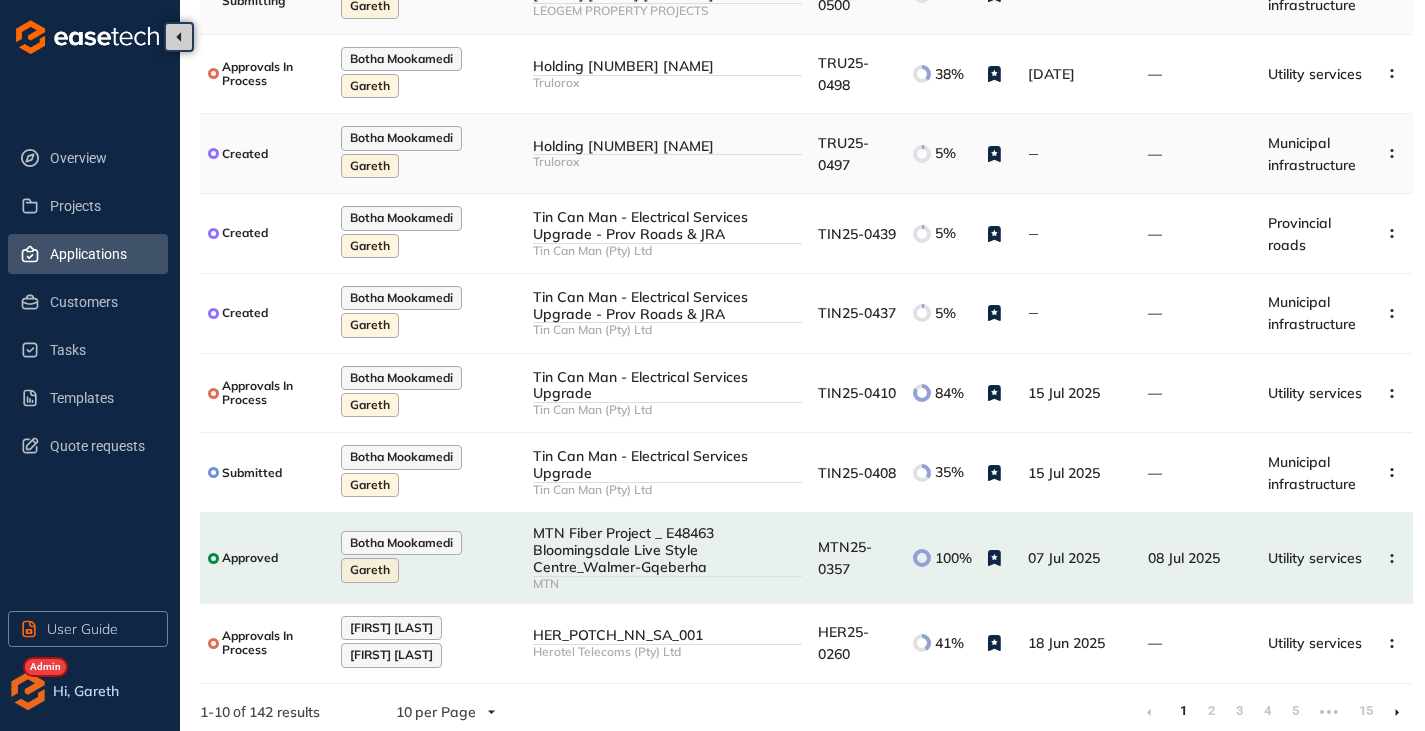 scroll, scrollTop: 338, scrollLeft: 0, axis: vertical 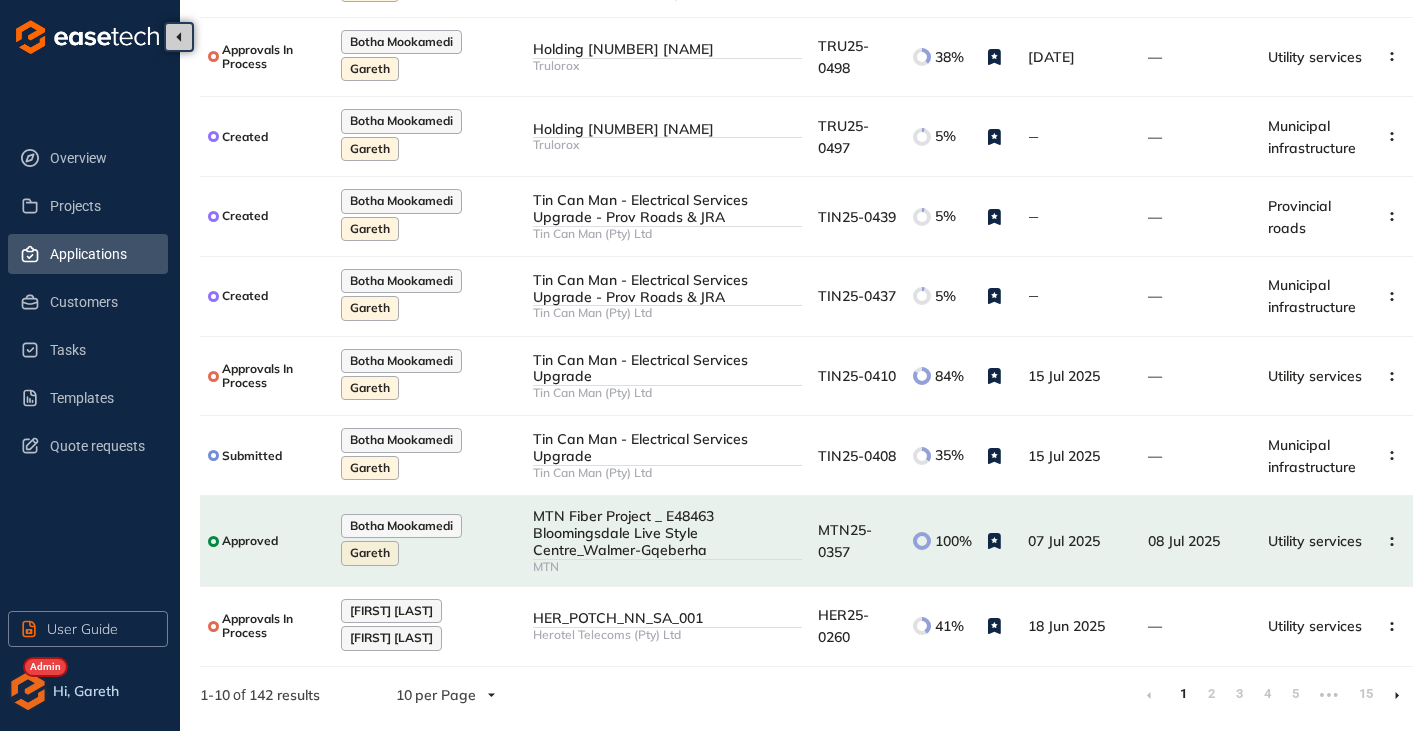click at bounding box center [1397, 695] 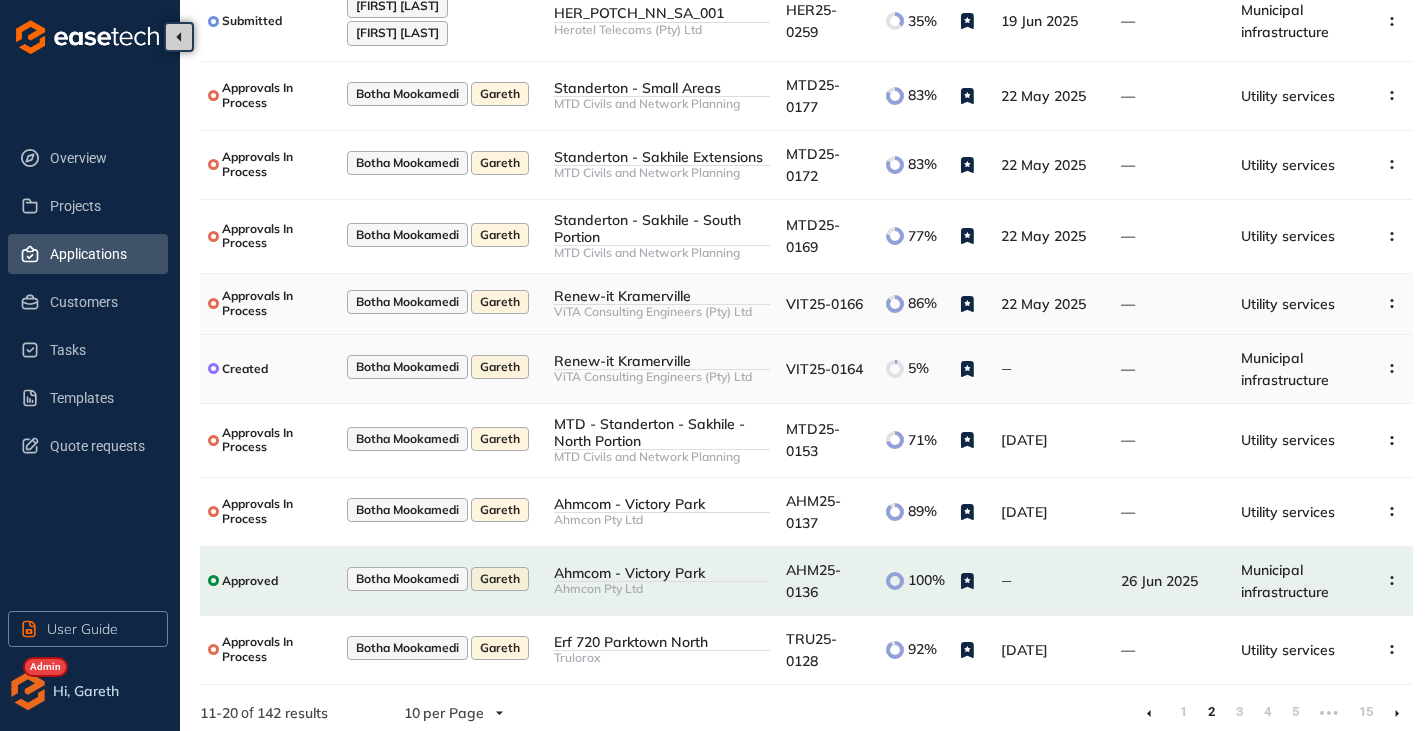 scroll, scrollTop: 224, scrollLeft: 0, axis: vertical 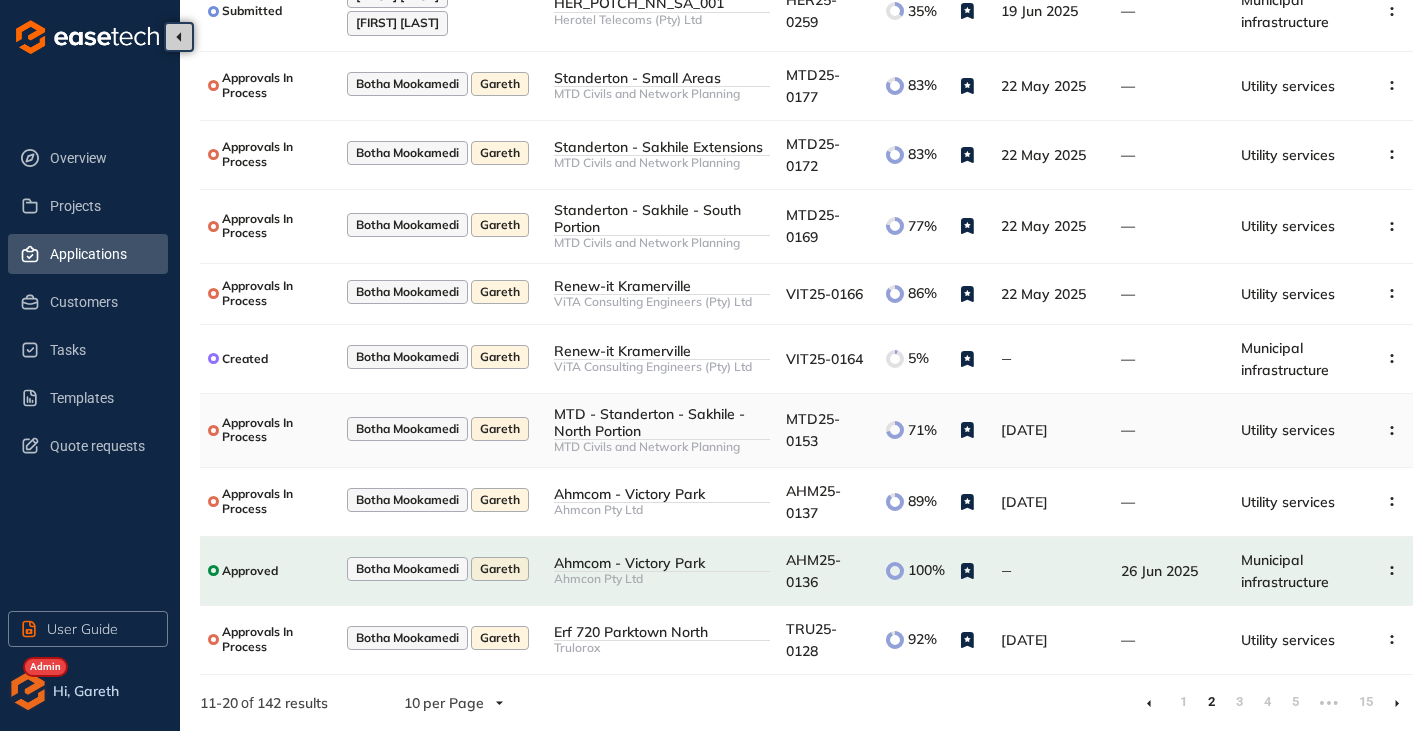 click on "MTD - Standerton - Sakhile - North Portion" at bounding box center [662, 423] 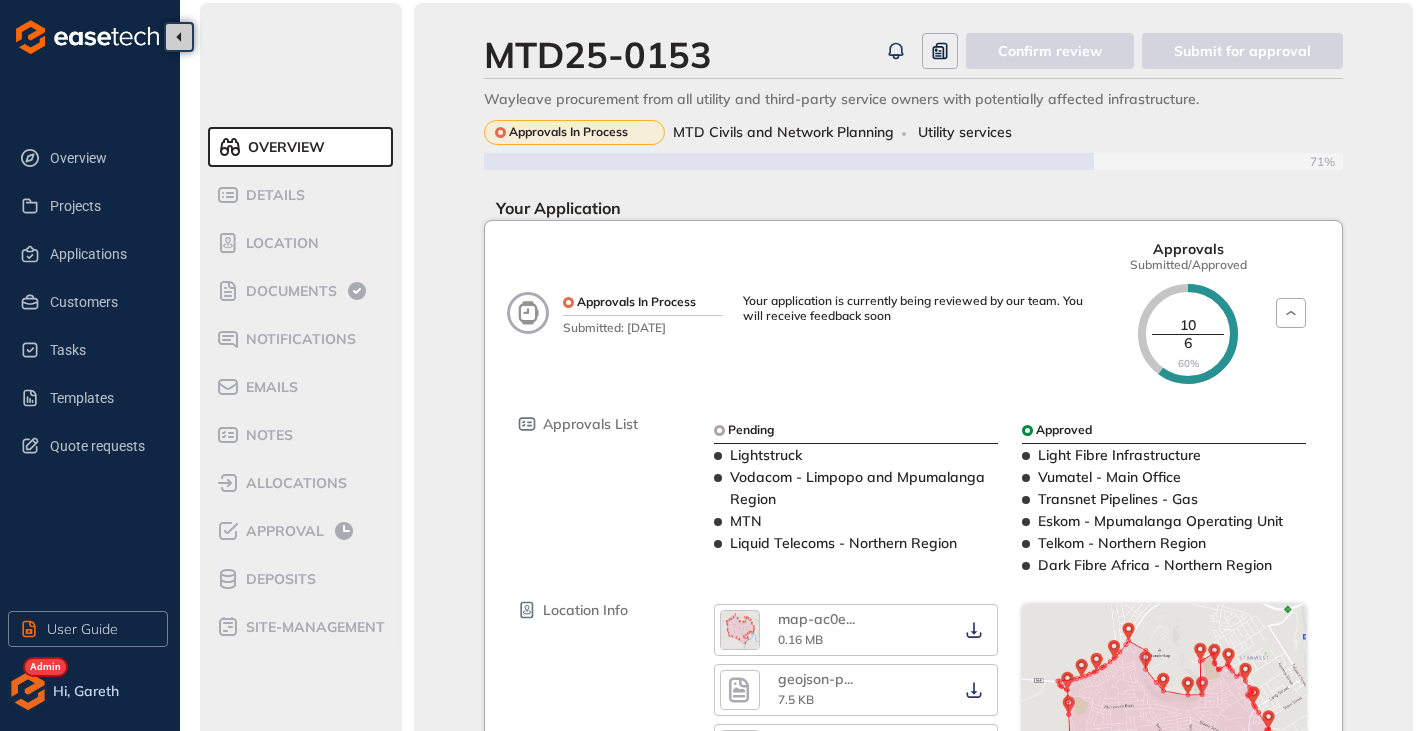 scroll, scrollTop: 0, scrollLeft: 0, axis: both 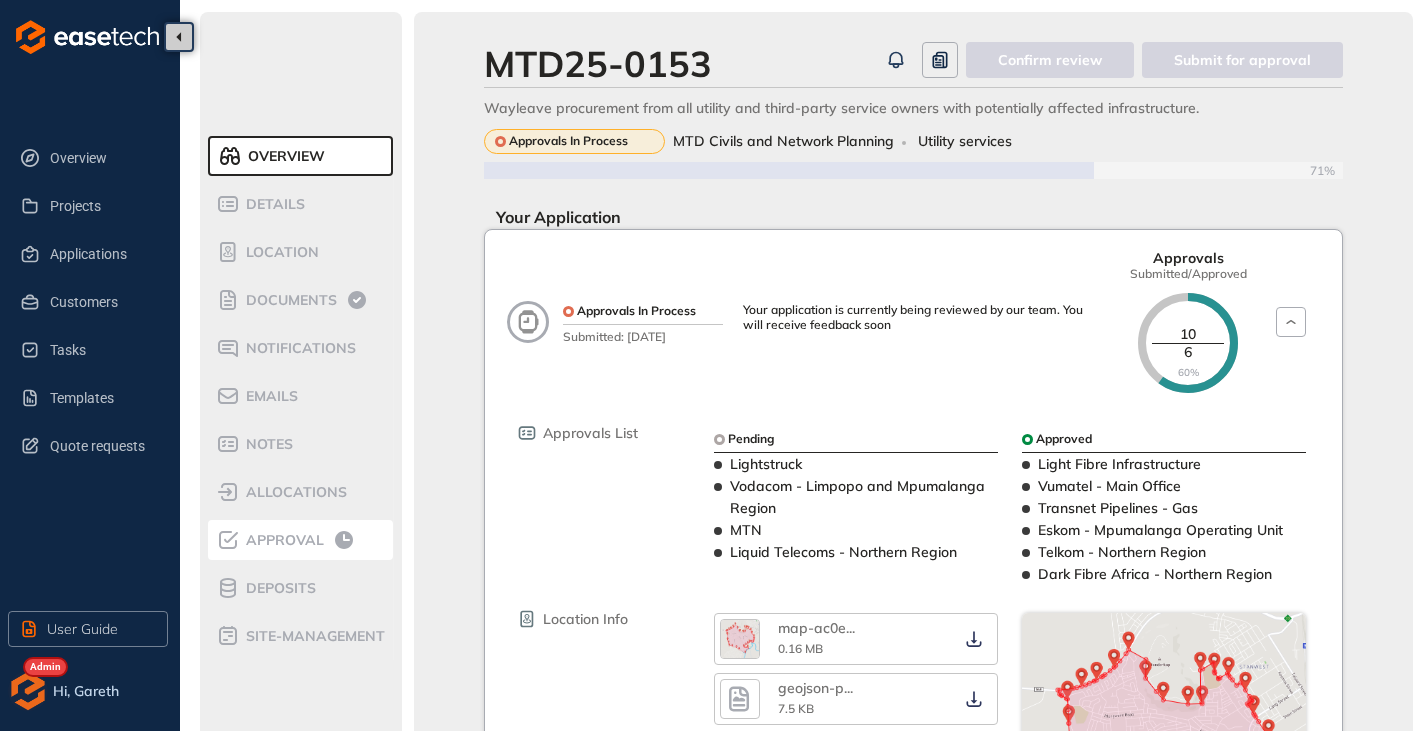 click on "Approval" at bounding box center (282, 540) 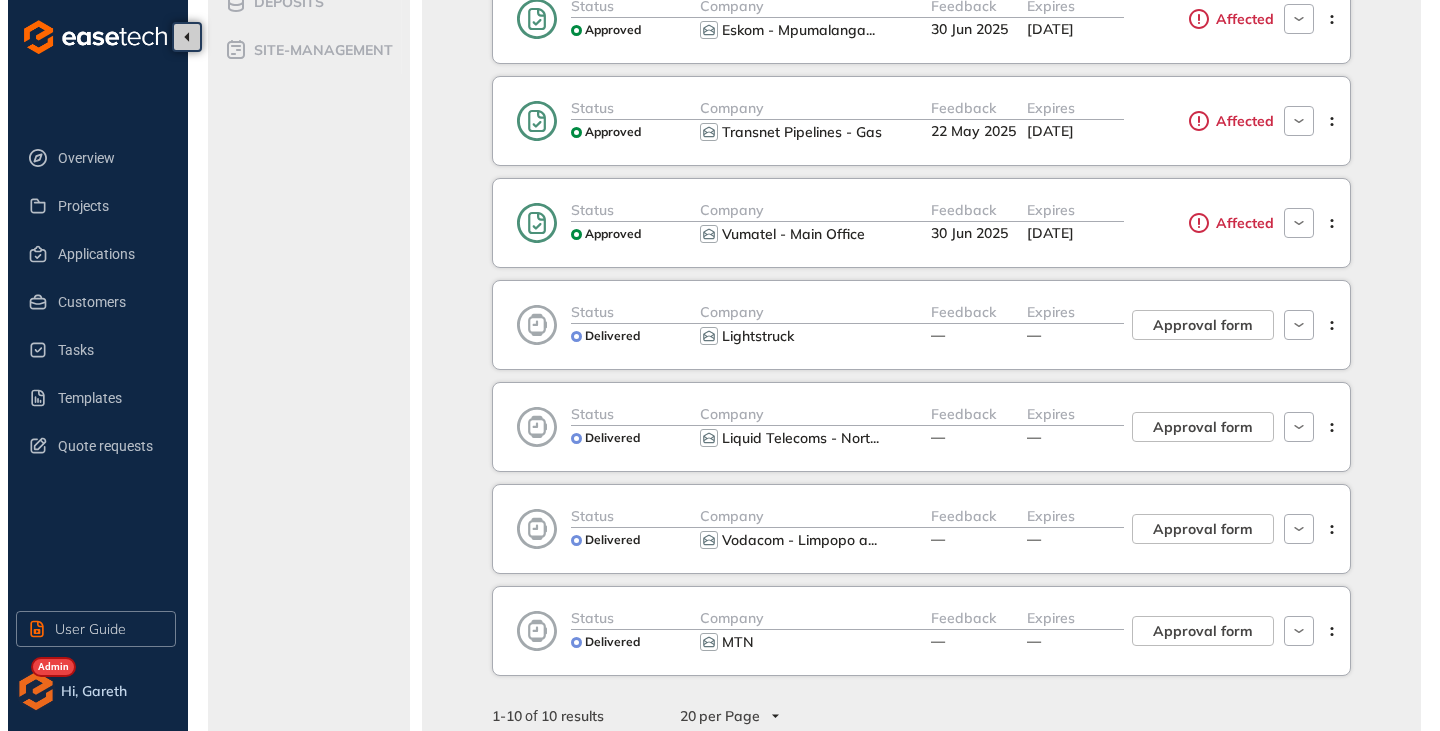 scroll, scrollTop: 763, scrollLeft: 0, axis: vertical 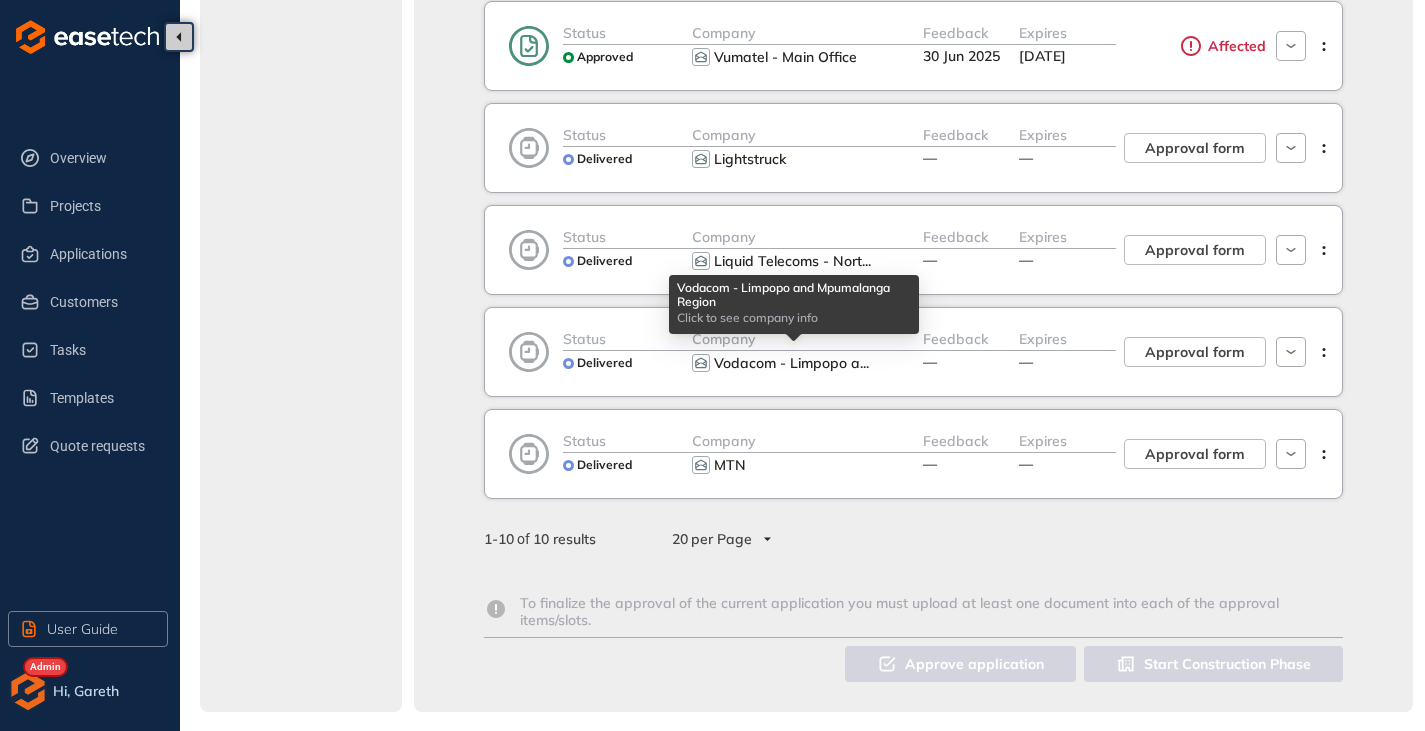 click on "Vodacom - Limpopo a" at bounding box center [787, 363] 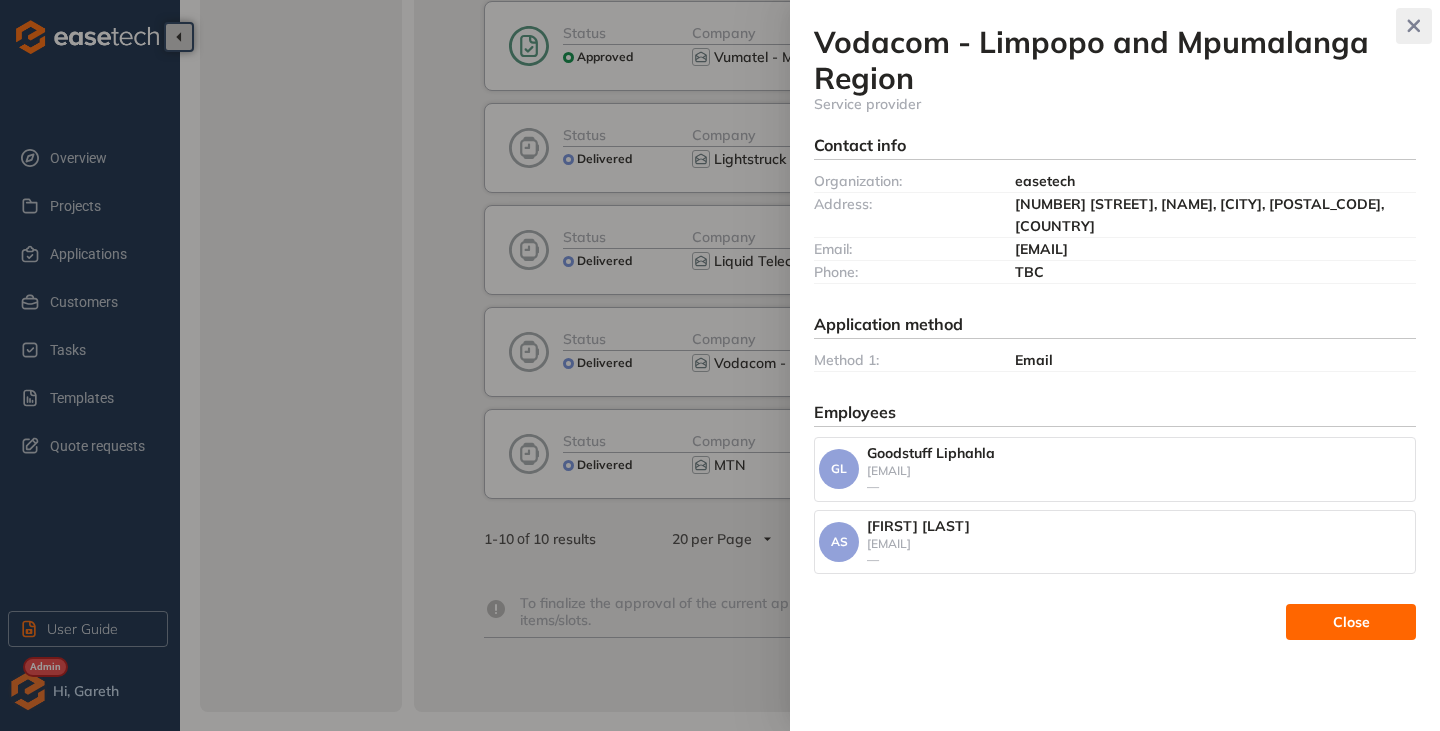 click 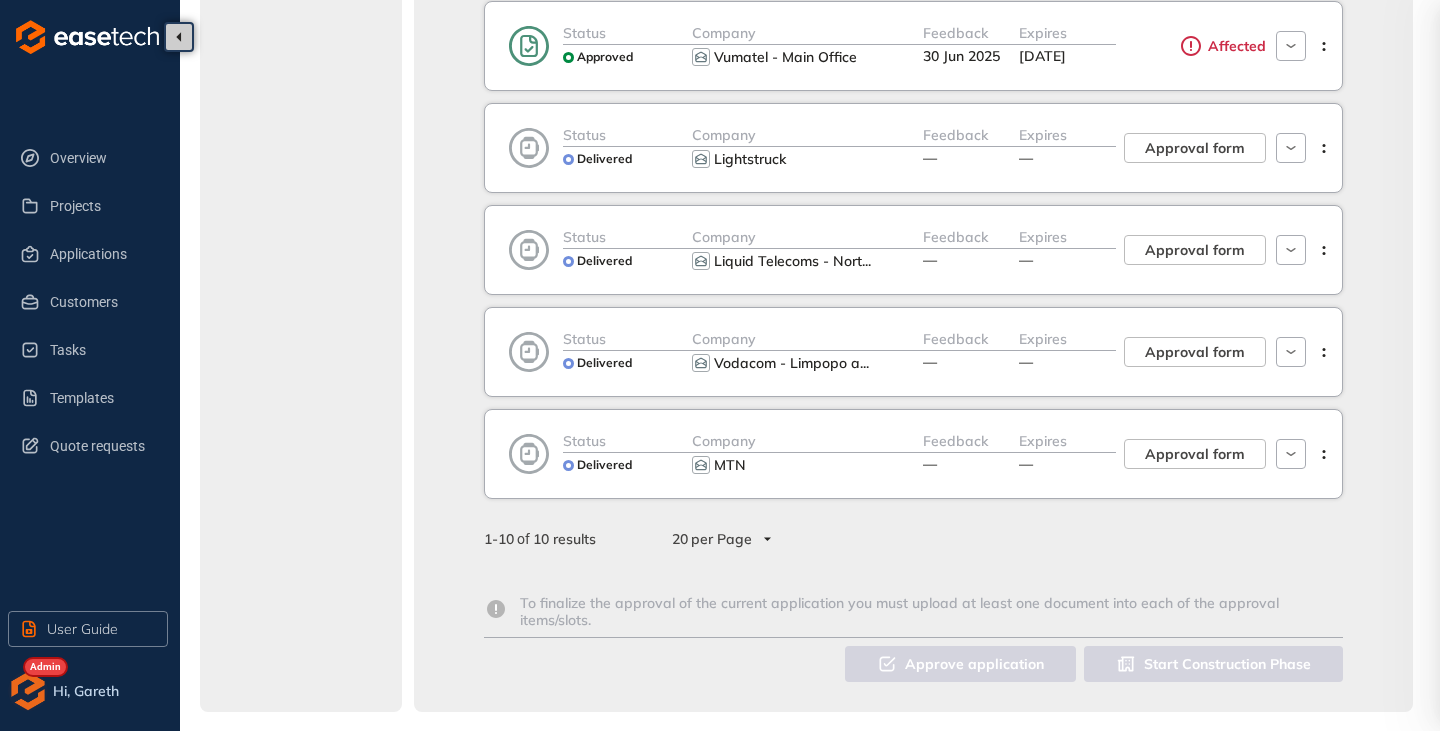 scroll, scrollTop: 759, scrollLeft: 0, axis: vertical 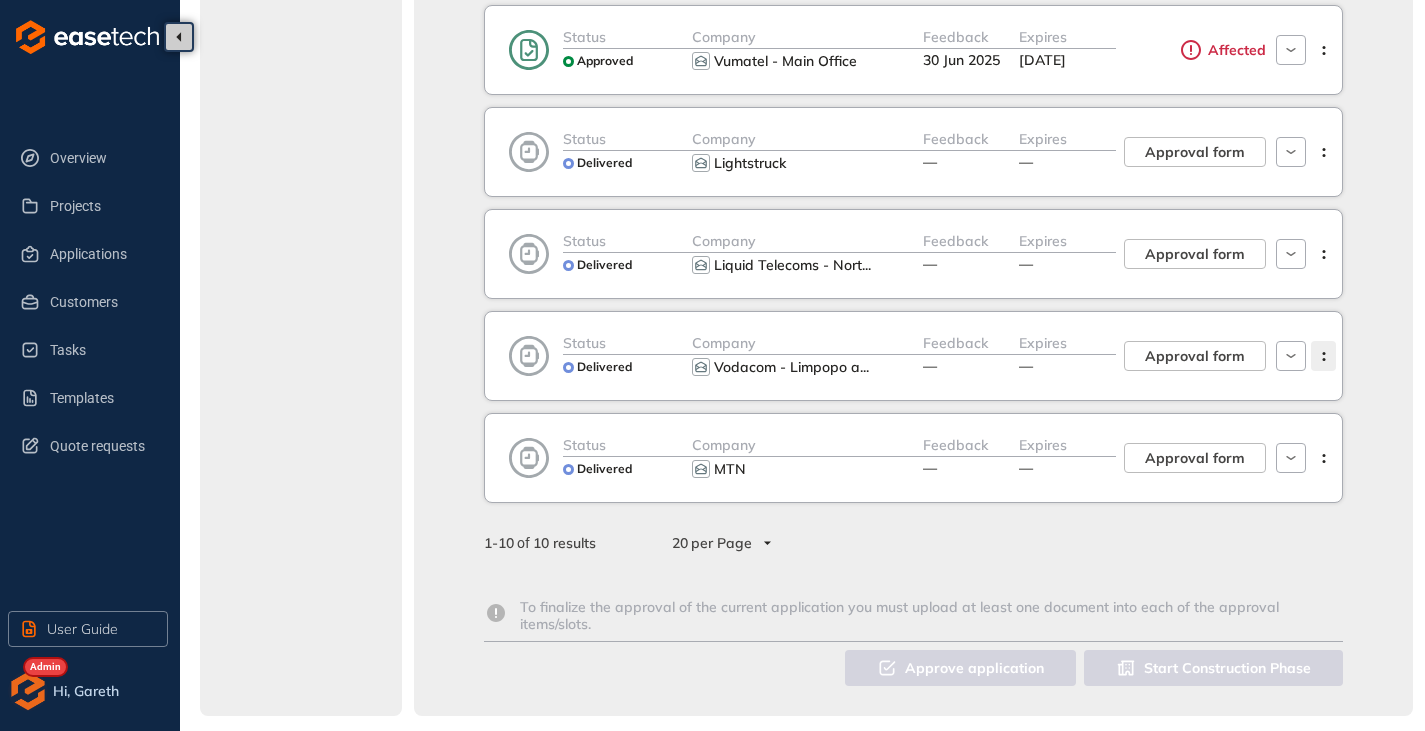 click 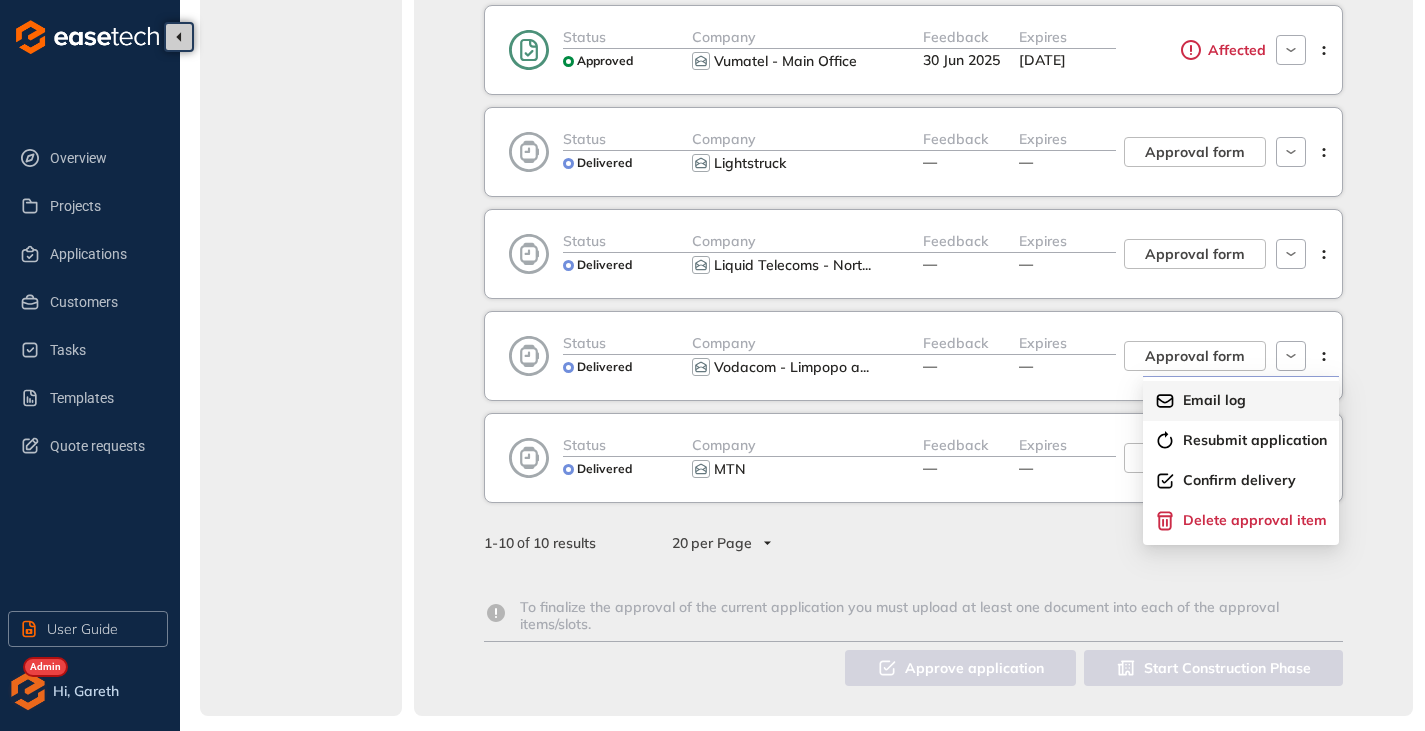 click on "Email log" at bounding box center (1241, 401) 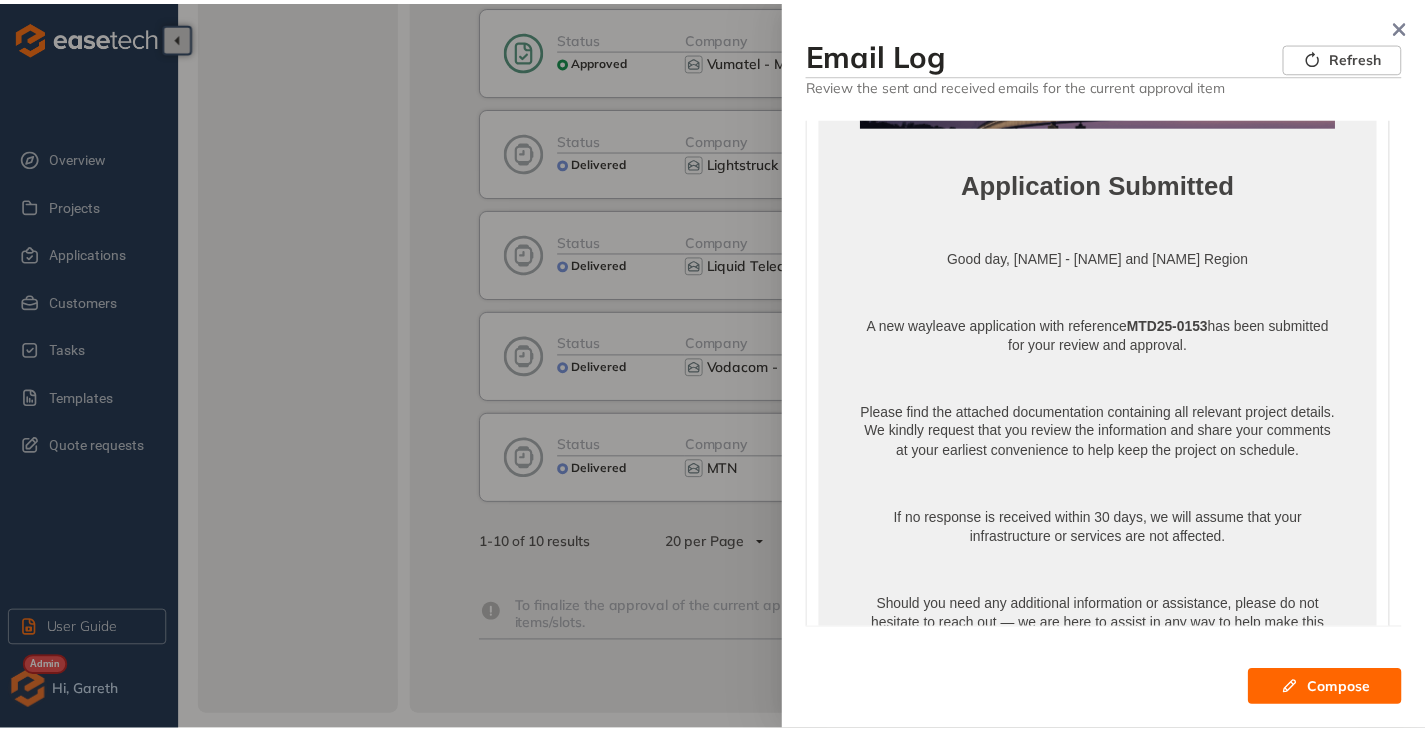 scroll, scrollTop: 0, scrollLeft: 0, axis: both 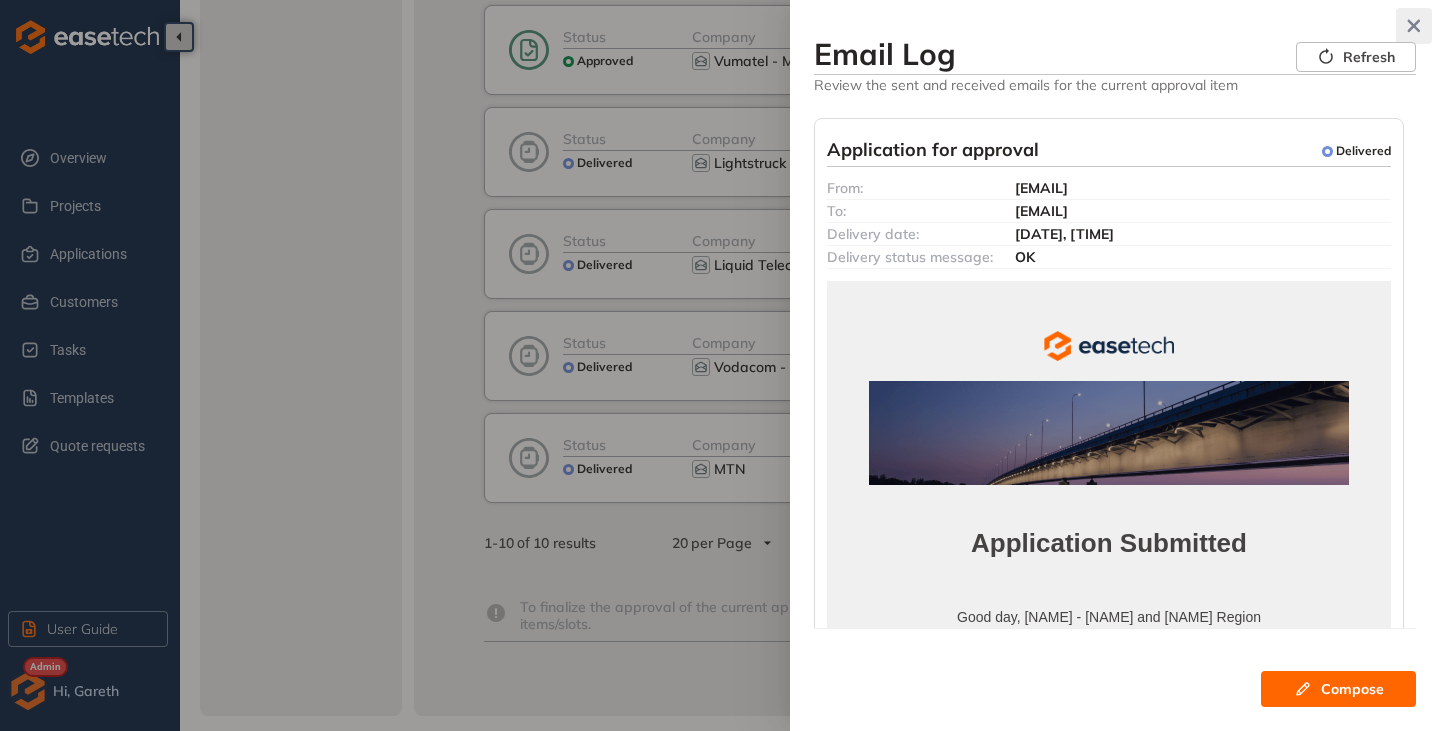 click at bounding box center (1414, 26) 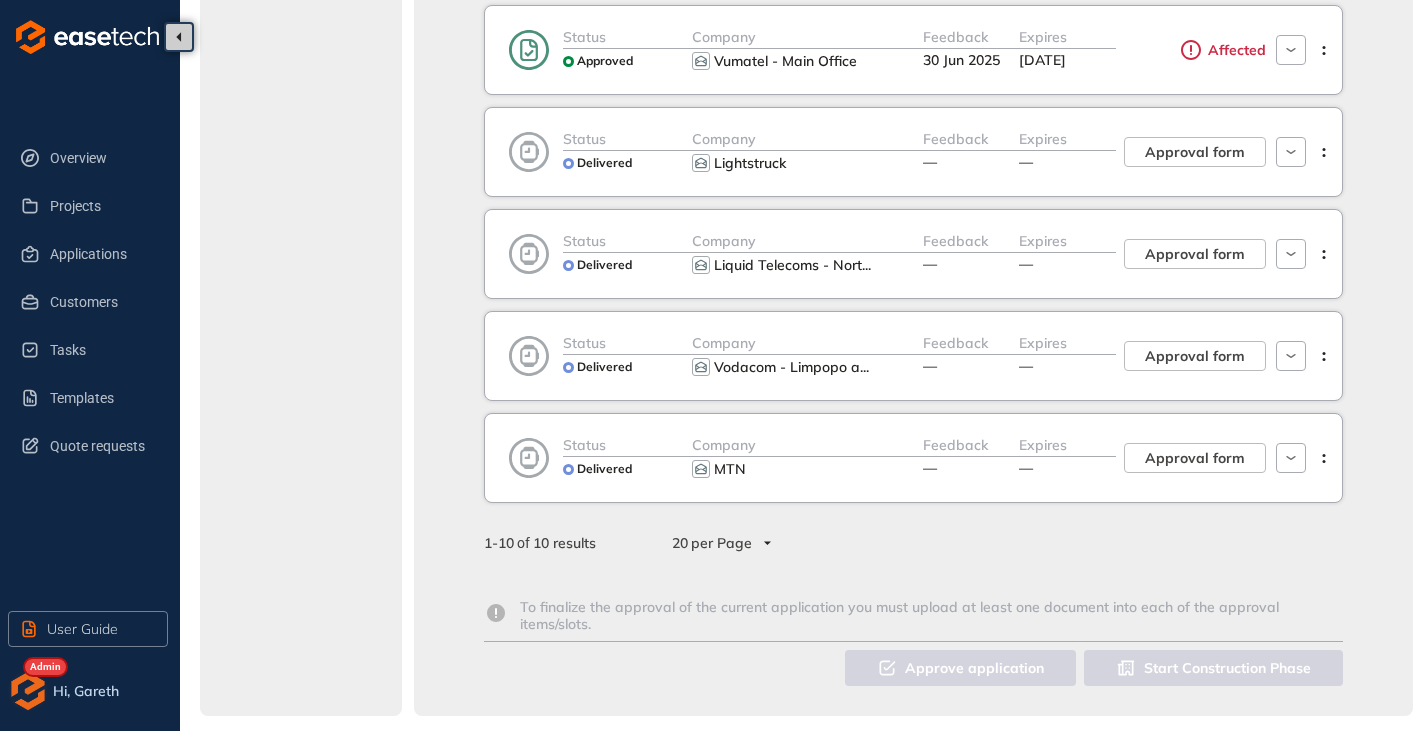 click on "Company" at bounding box center (807, 343) 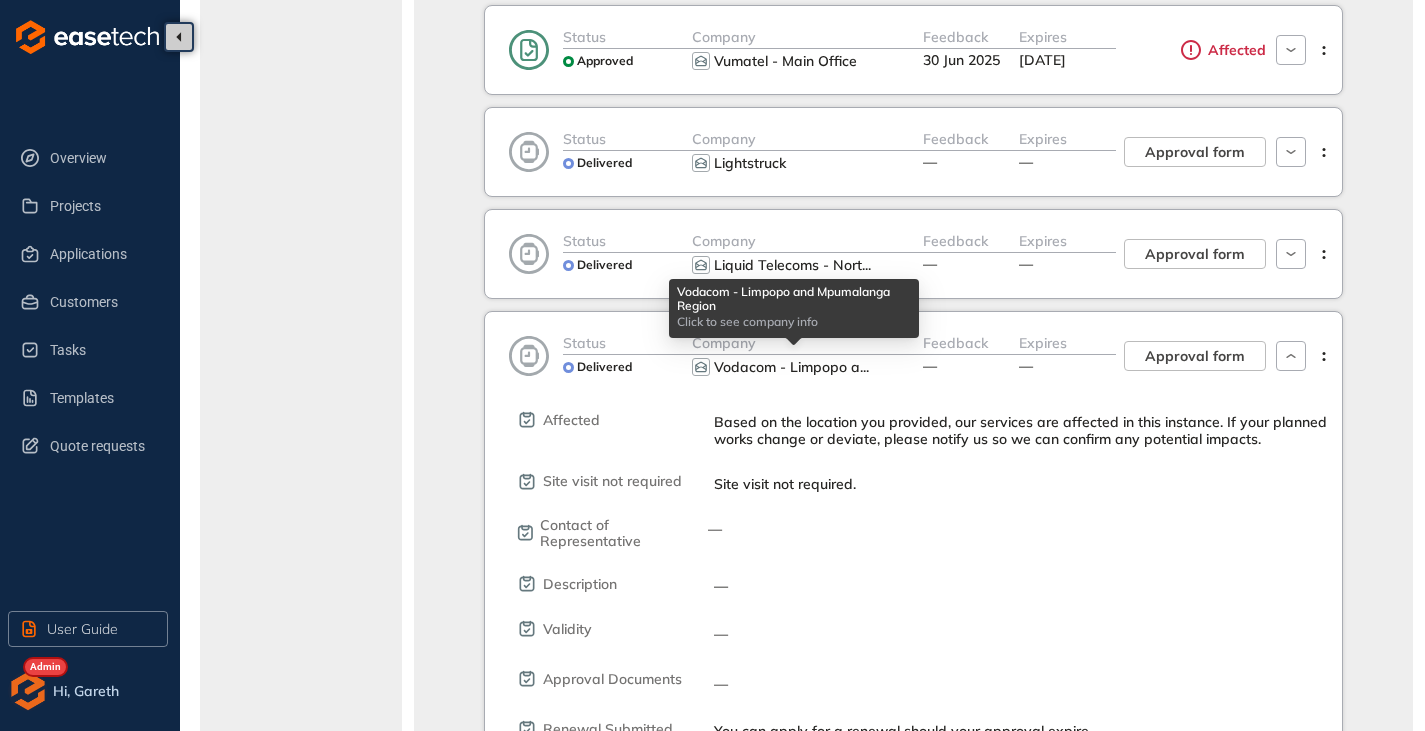 click on "Vodacom - Limpopo a" at bounding box center [787, 367] 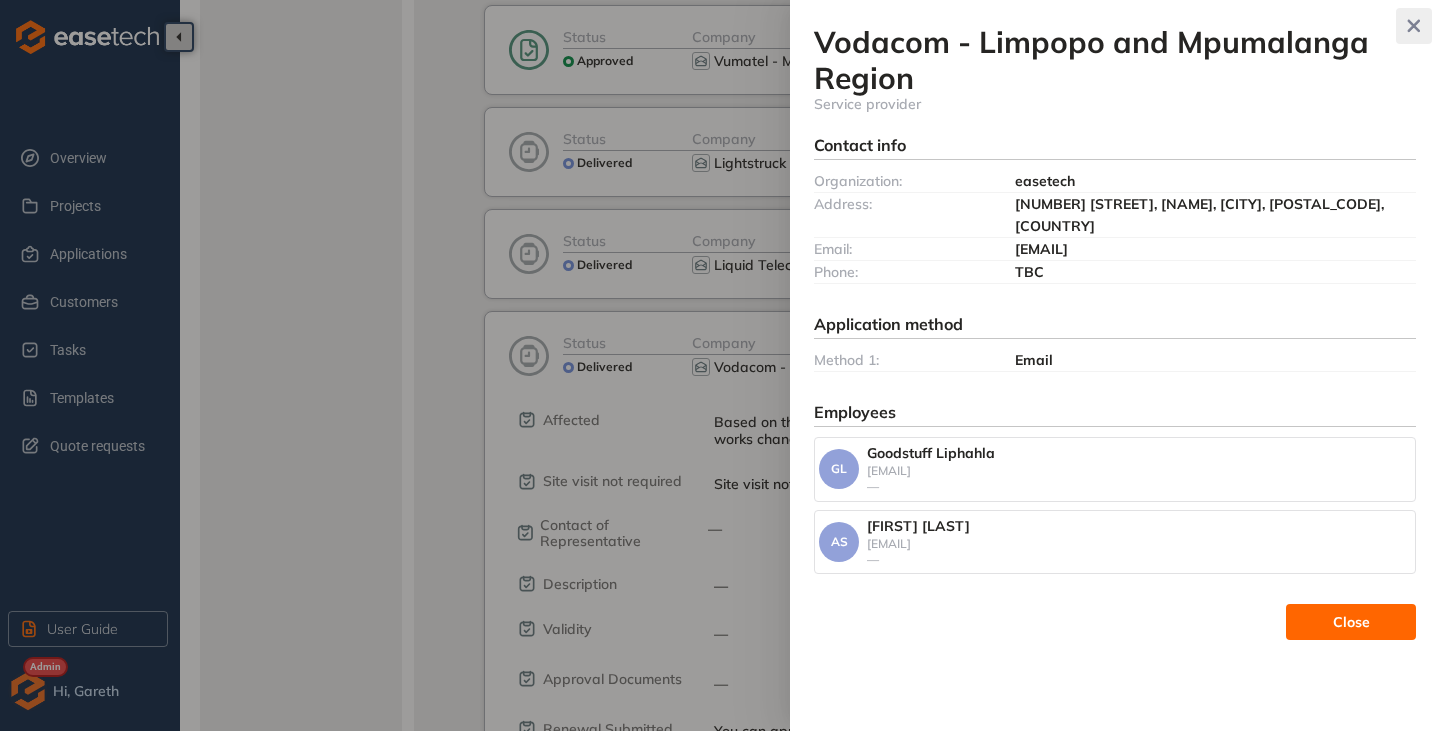 click 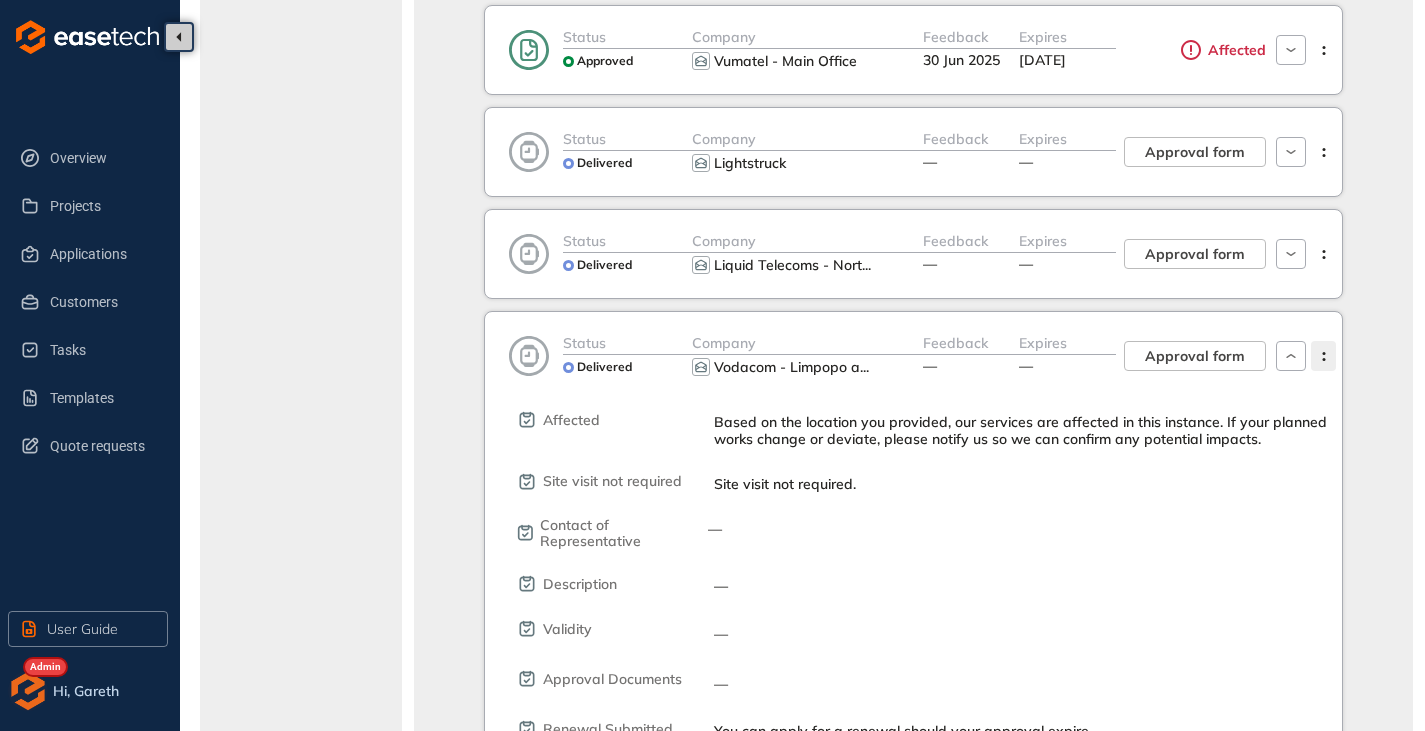 click 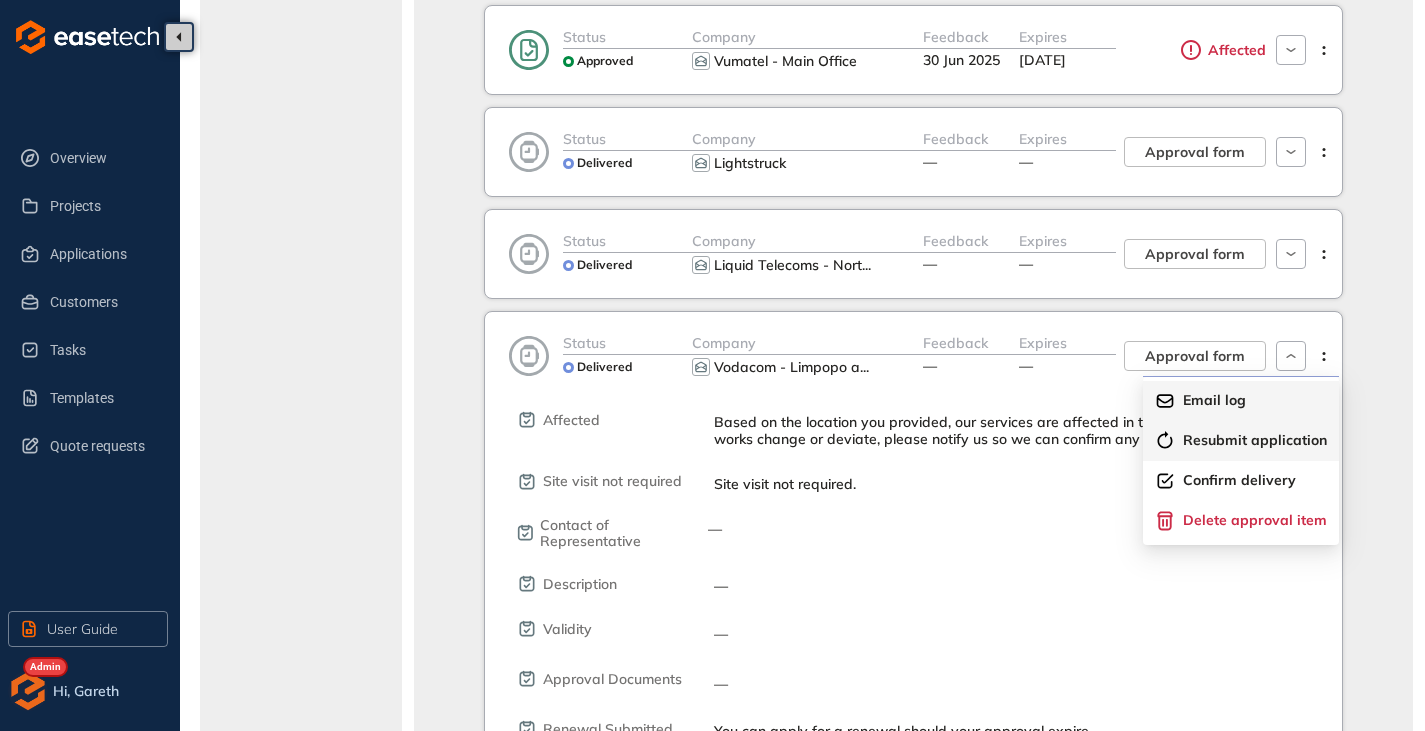 click on "Email log" at bounding box center (1214, 400) 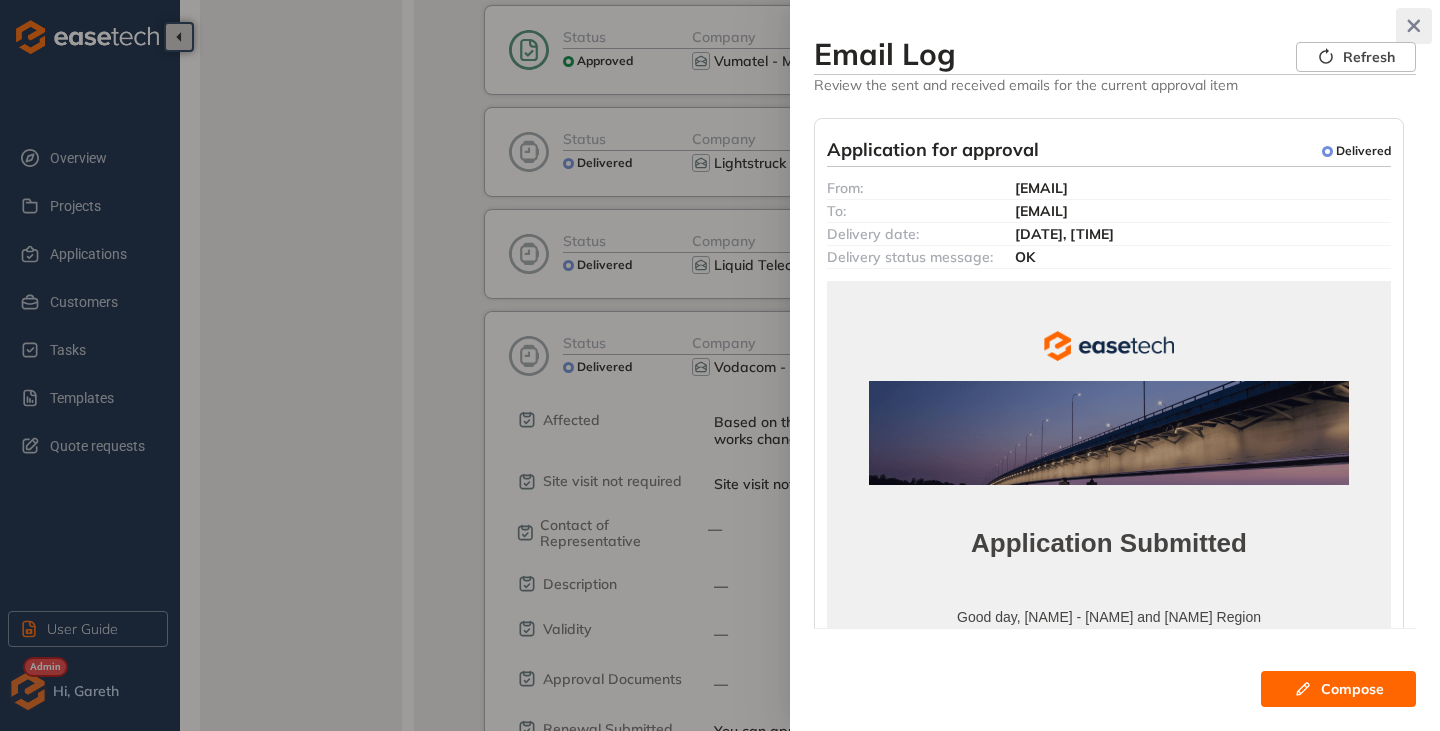 click at bounding box center [1414, 26] 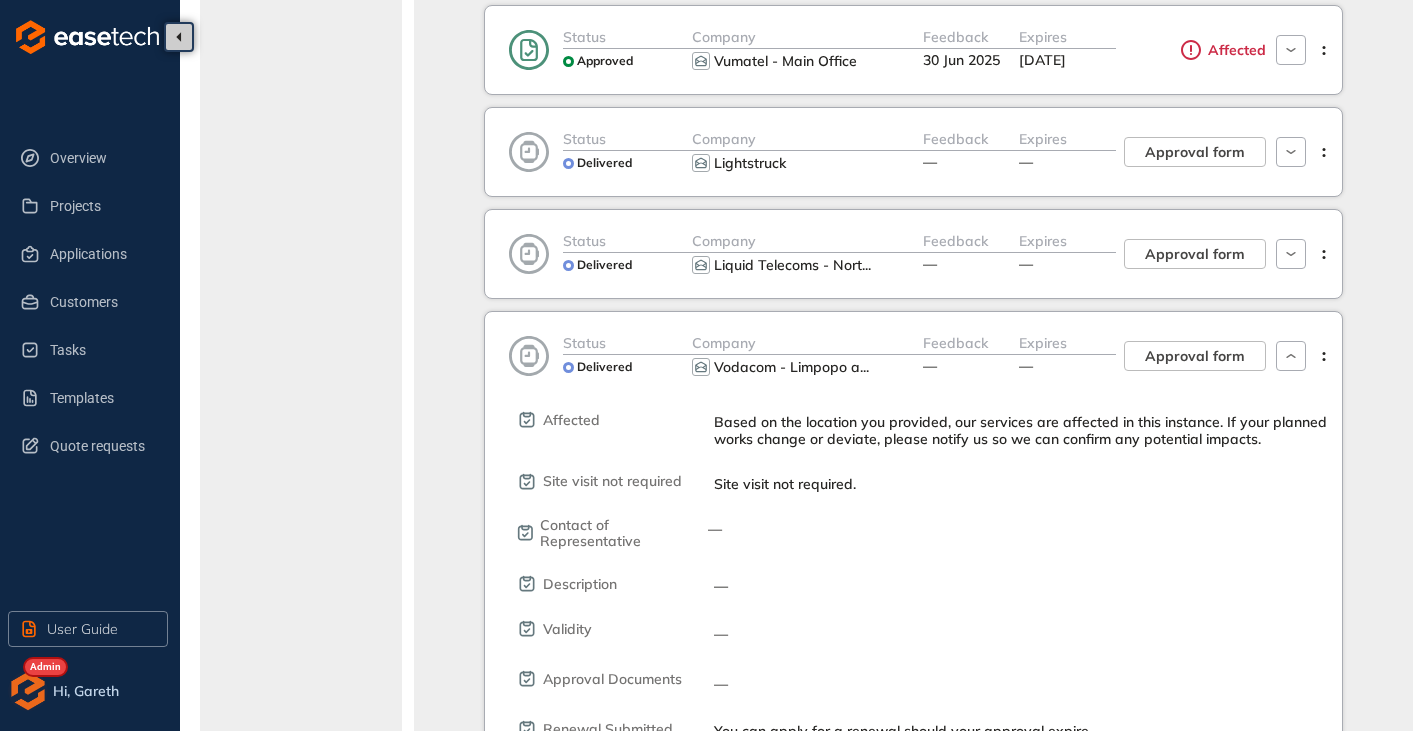 click on "Expires —" at bounding box center (1067, 356) 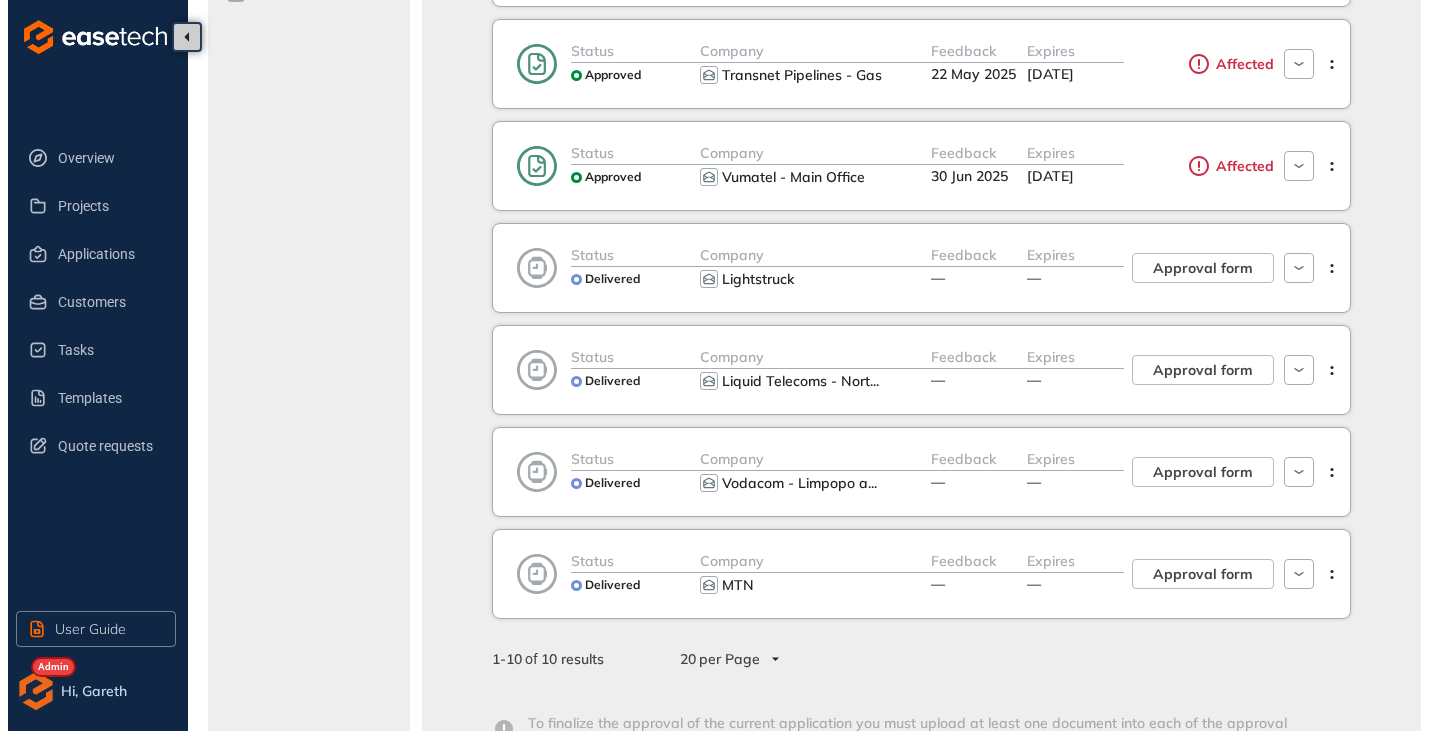 scroll, scrollTop: 663, scrollLeft: 0, axis: vertical 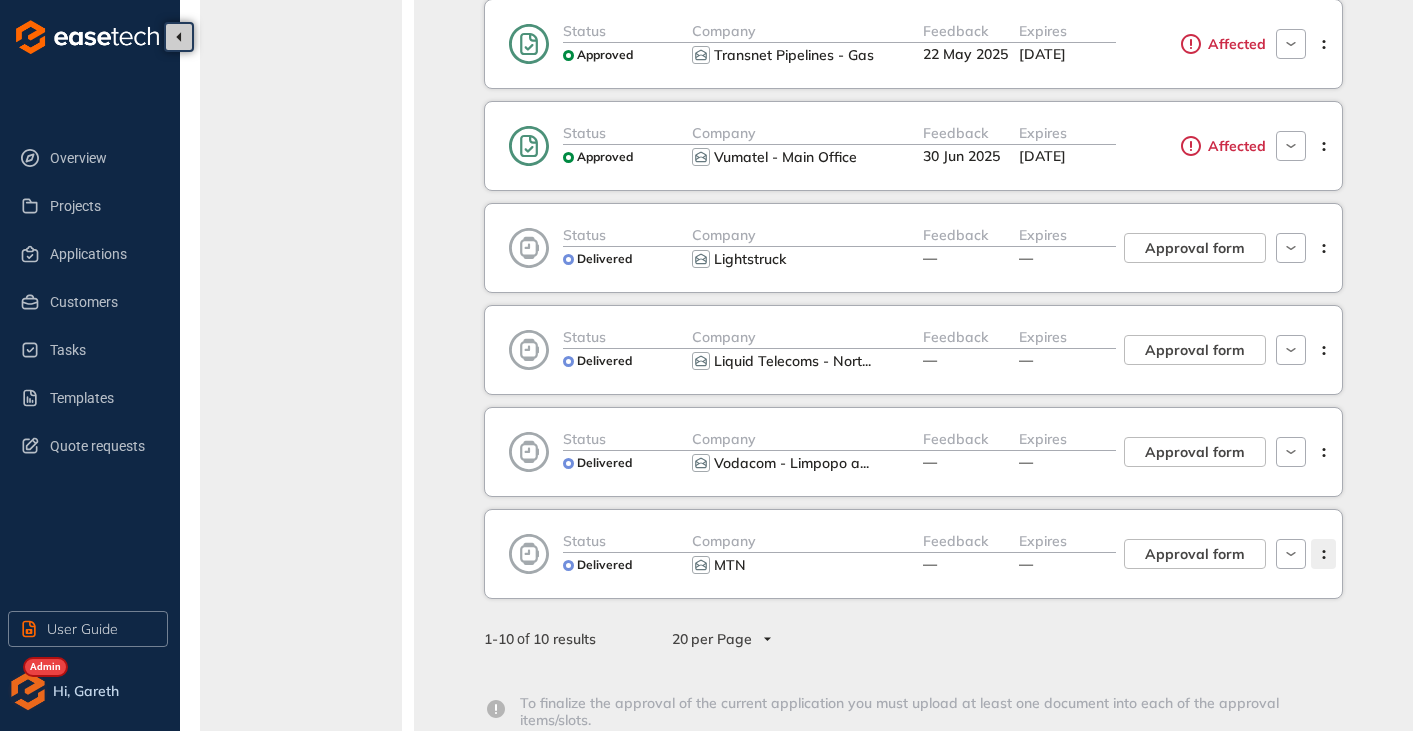 click 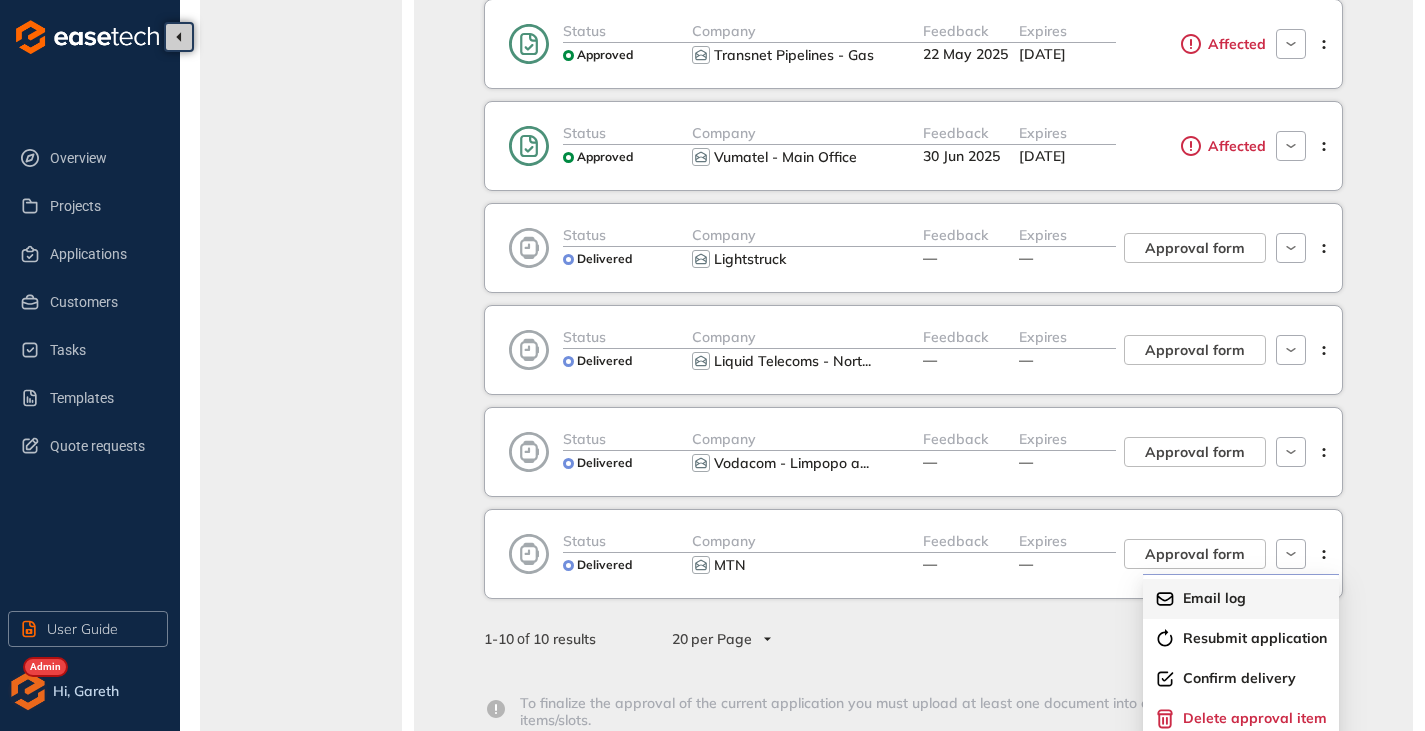 click on "Email log" at bounding box center [1241, 599] 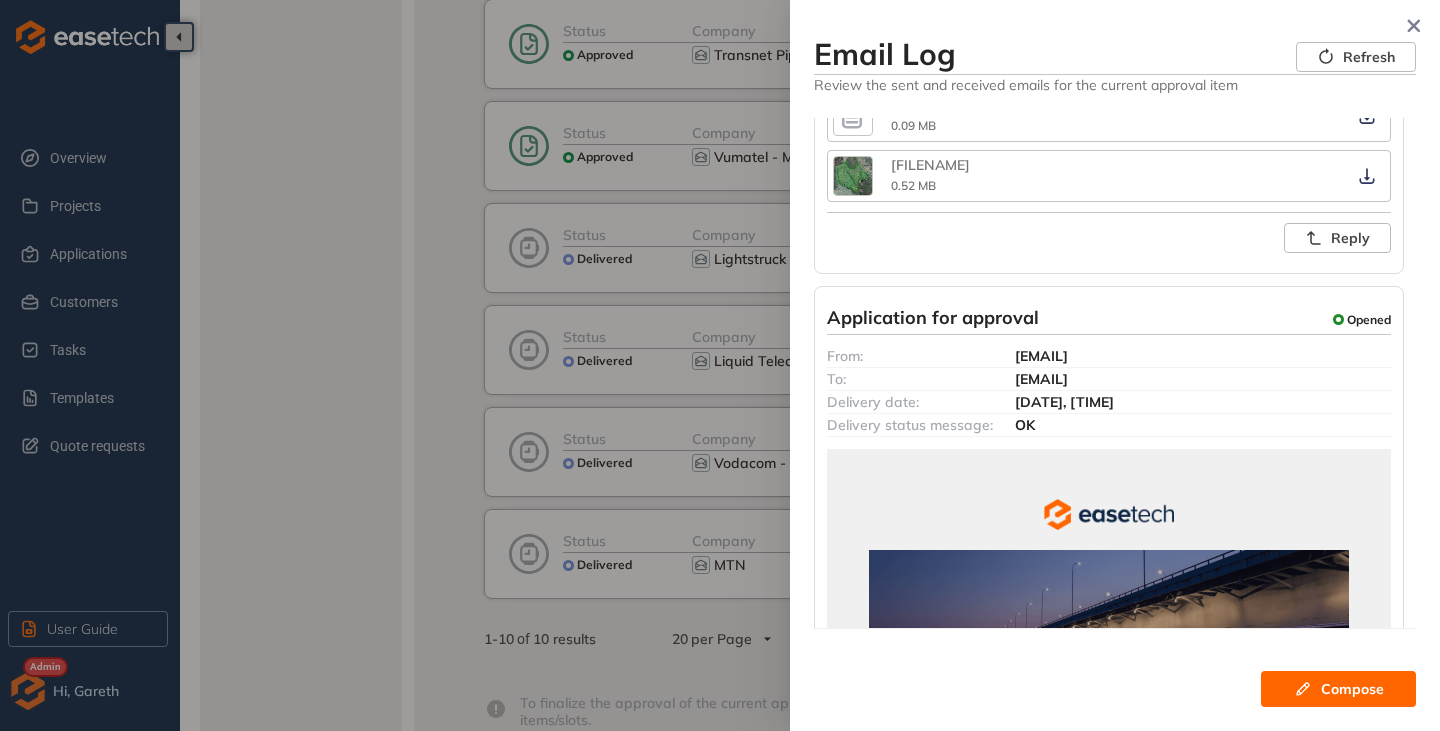 scroll, scrollTop: 0, scrollLeft: 0, axis: both 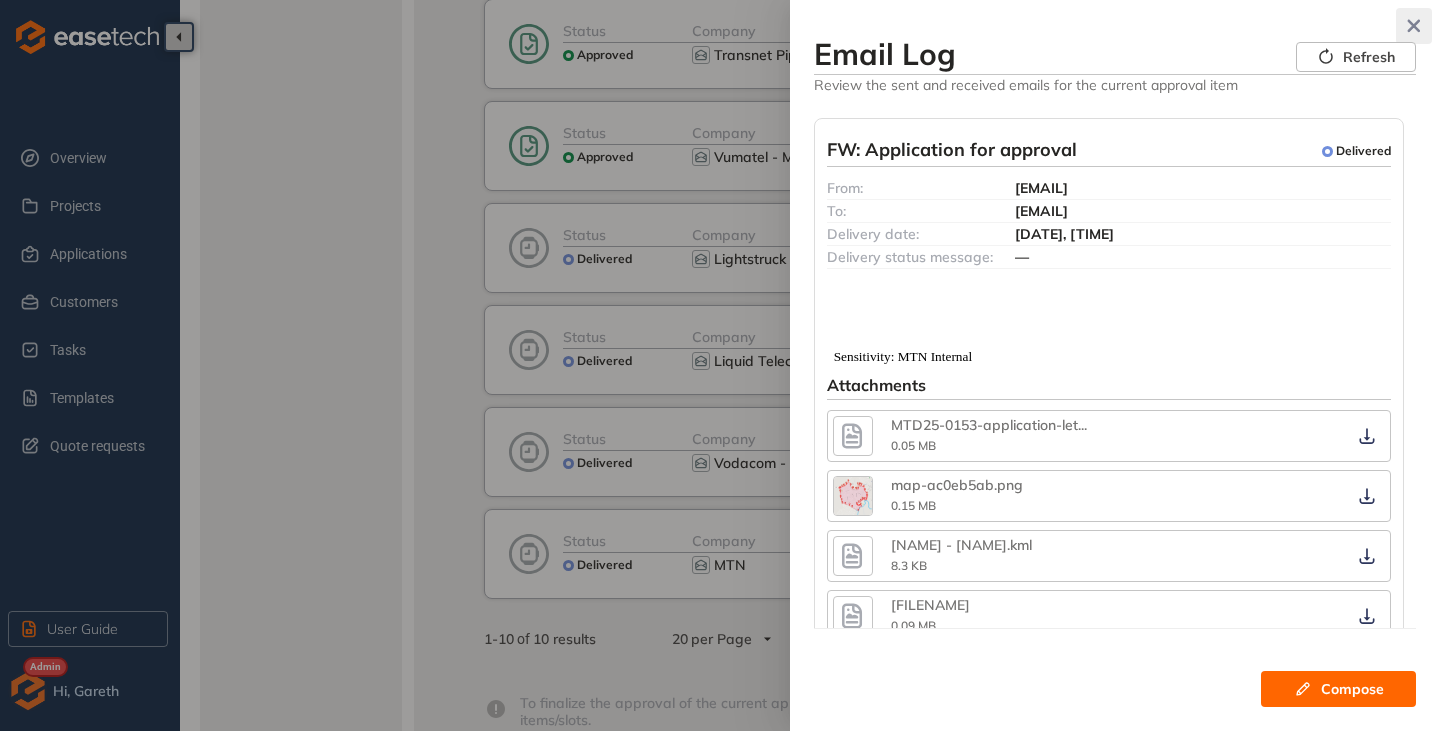 click 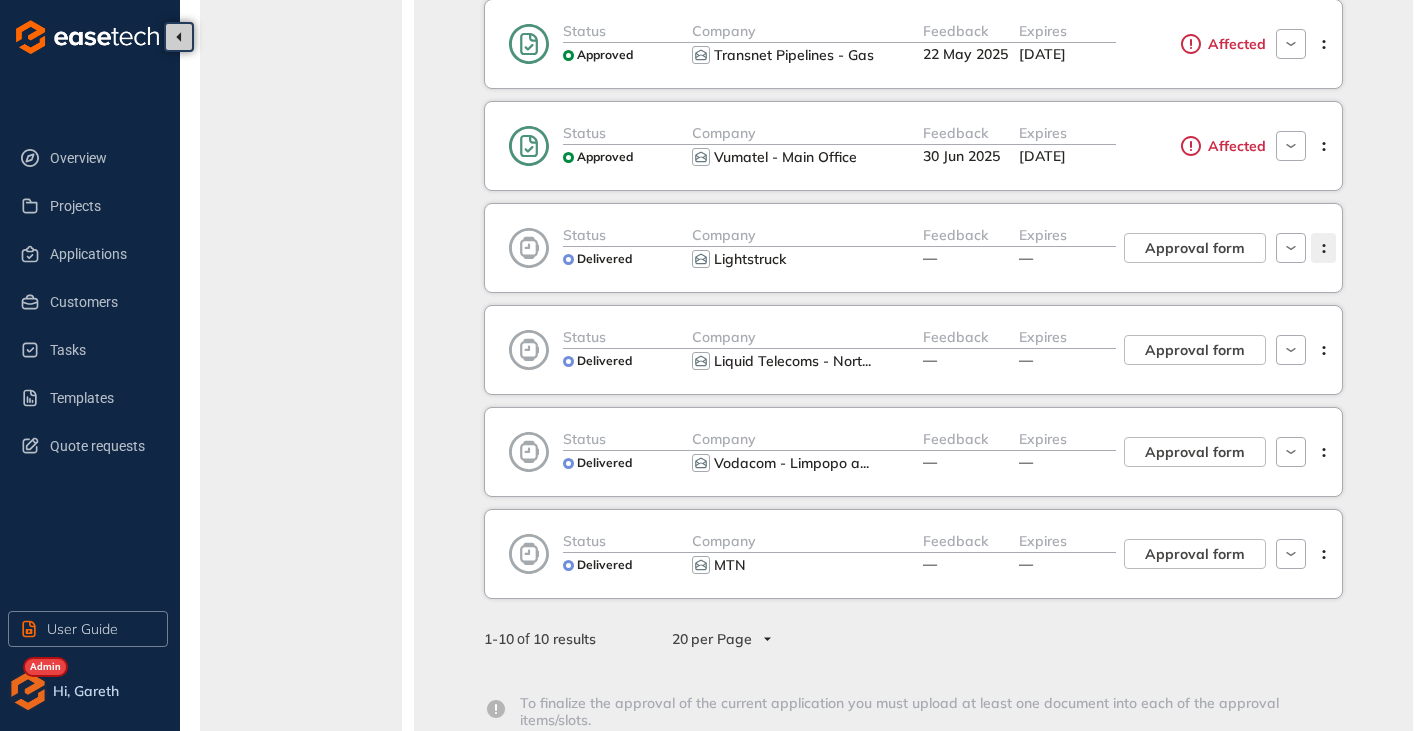 click 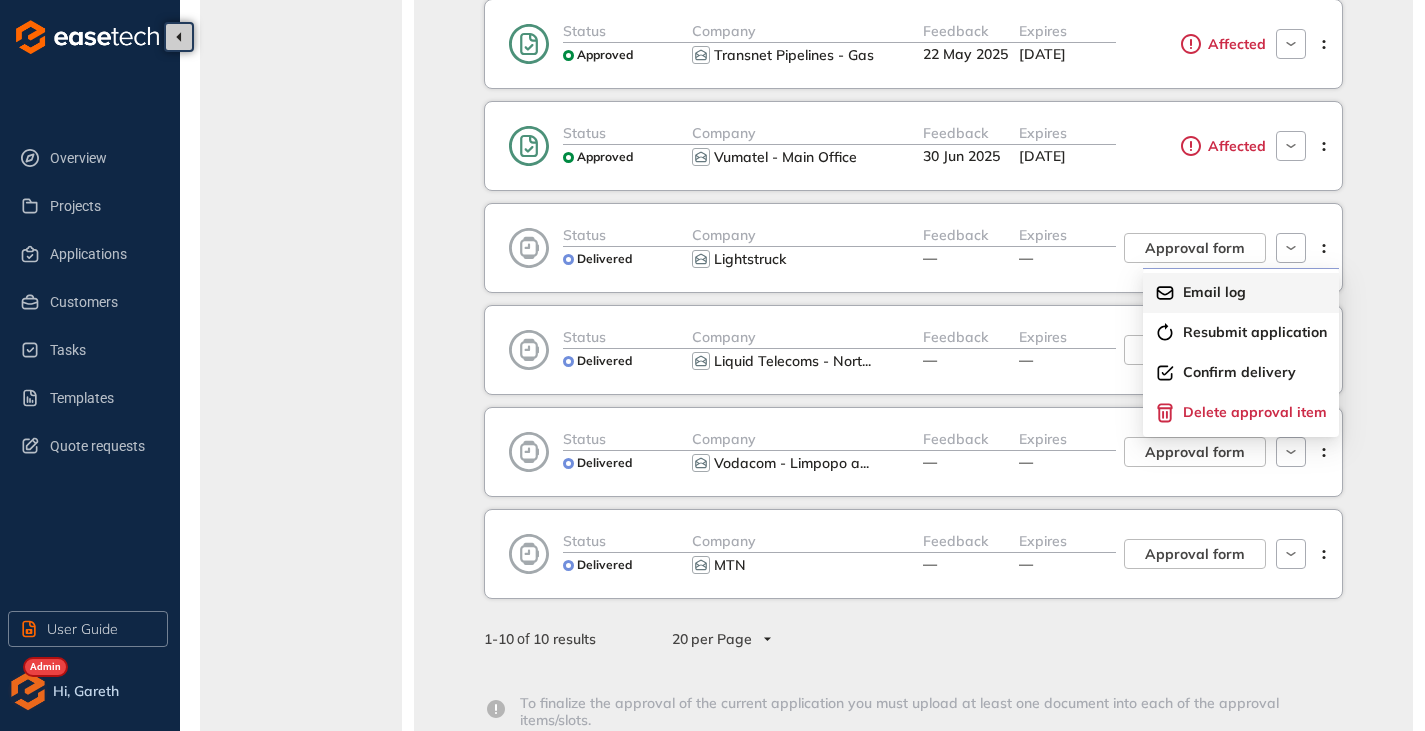 click on "Email log" at bounding box center [1214, 292] 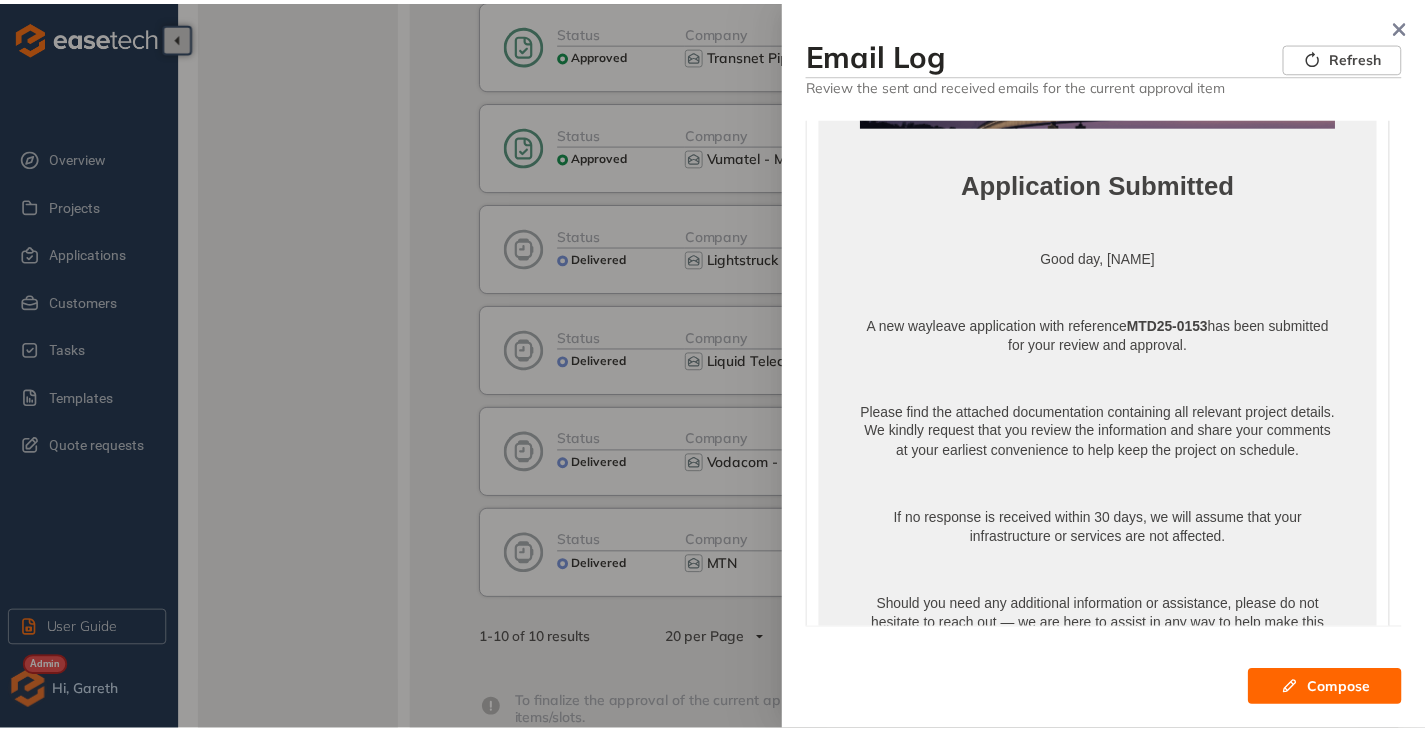 scroll, scrollTop: 0, scrollLeft: 0, axis: both 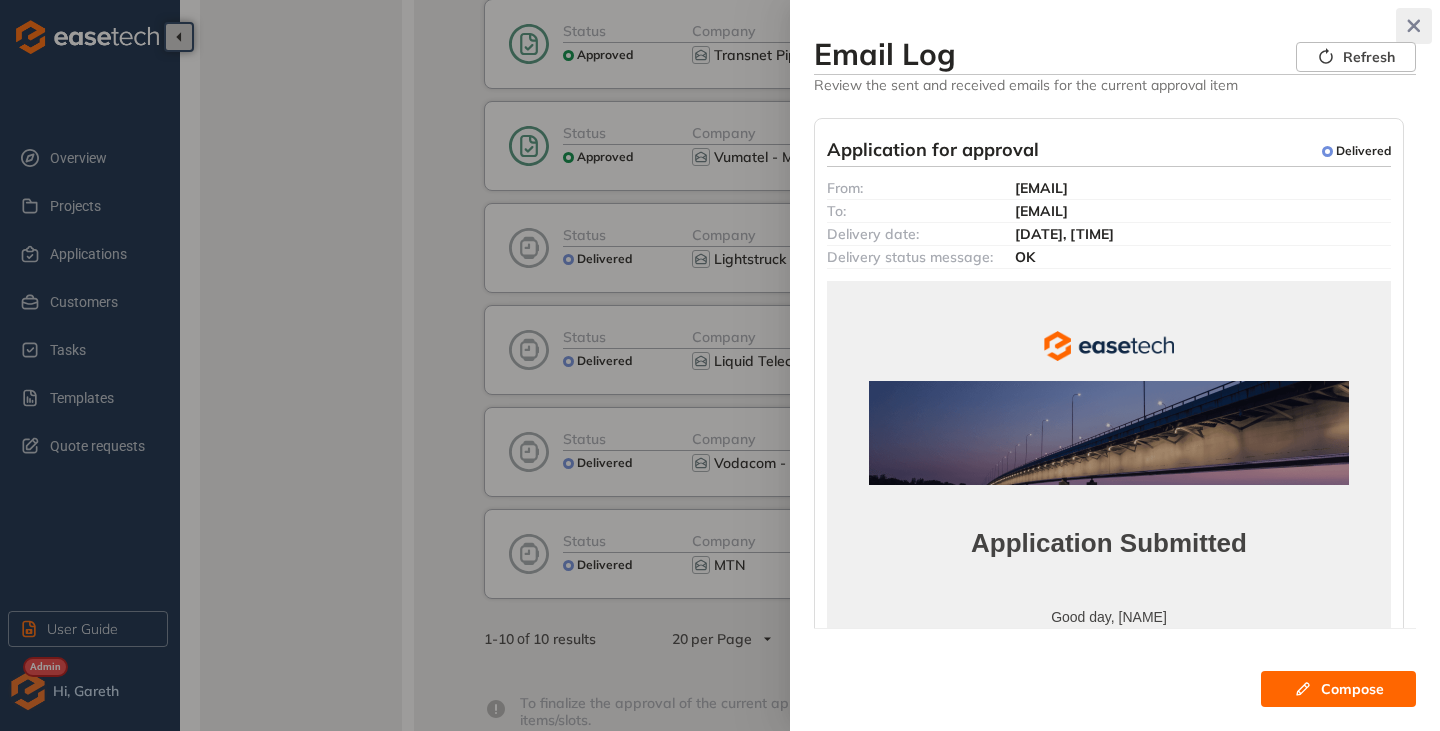 click 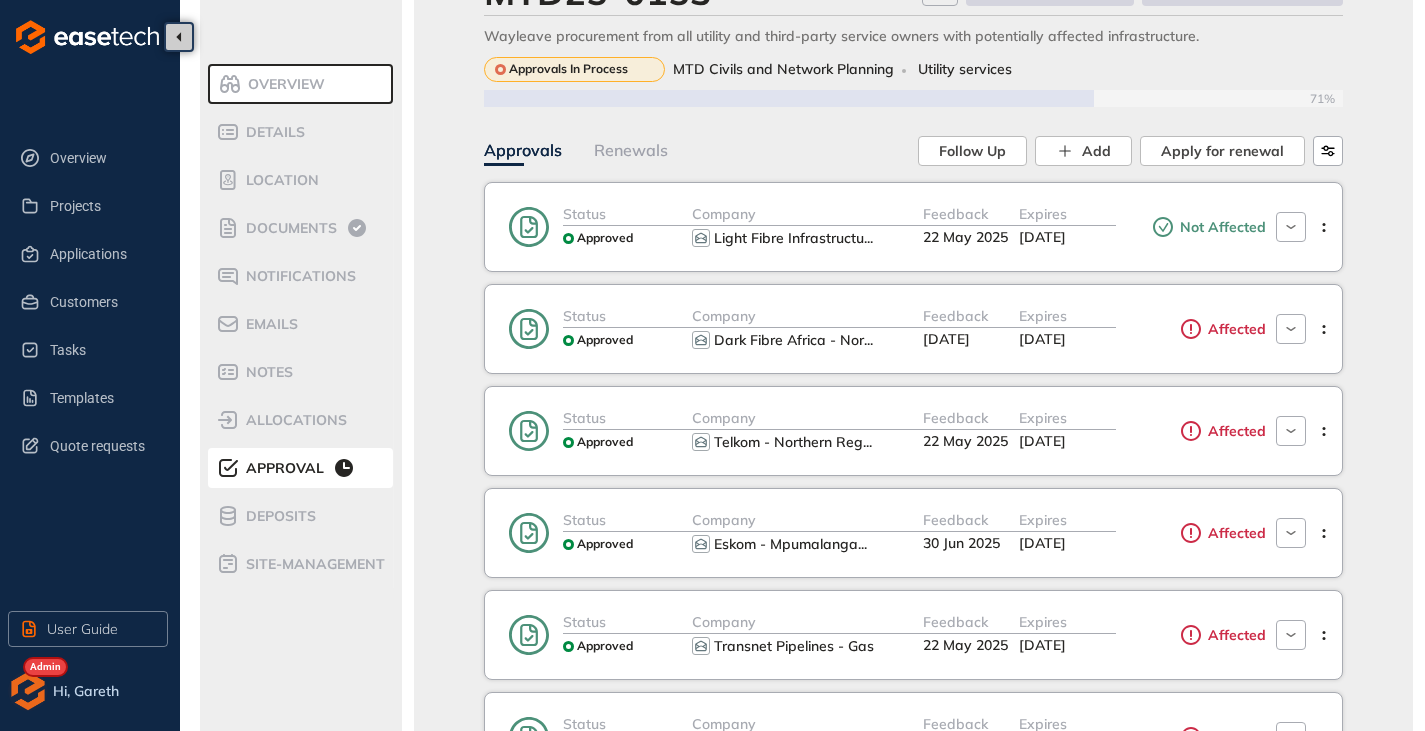 scroll, scrollTop: 0, scrollLeft: 0, axis: both 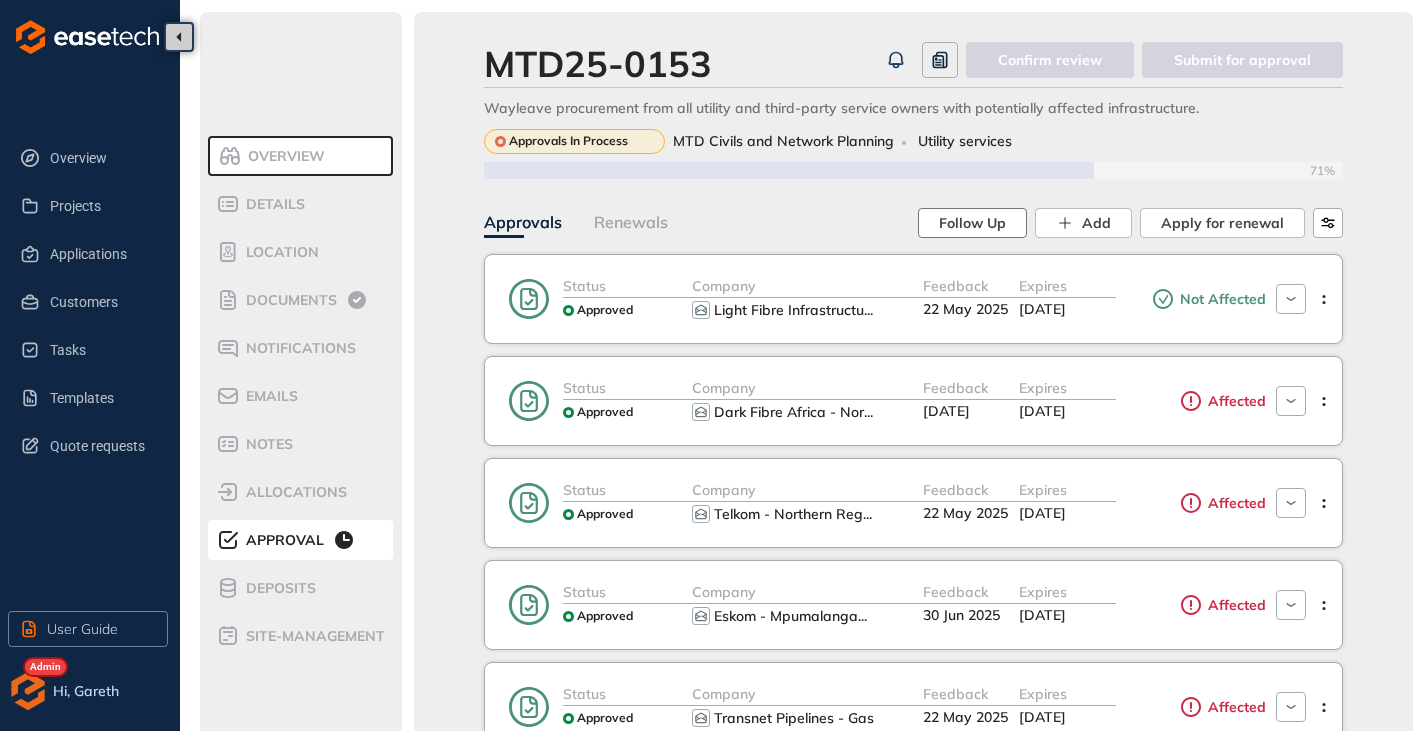 click on "Follow Up" at bounding box center (972, 223) 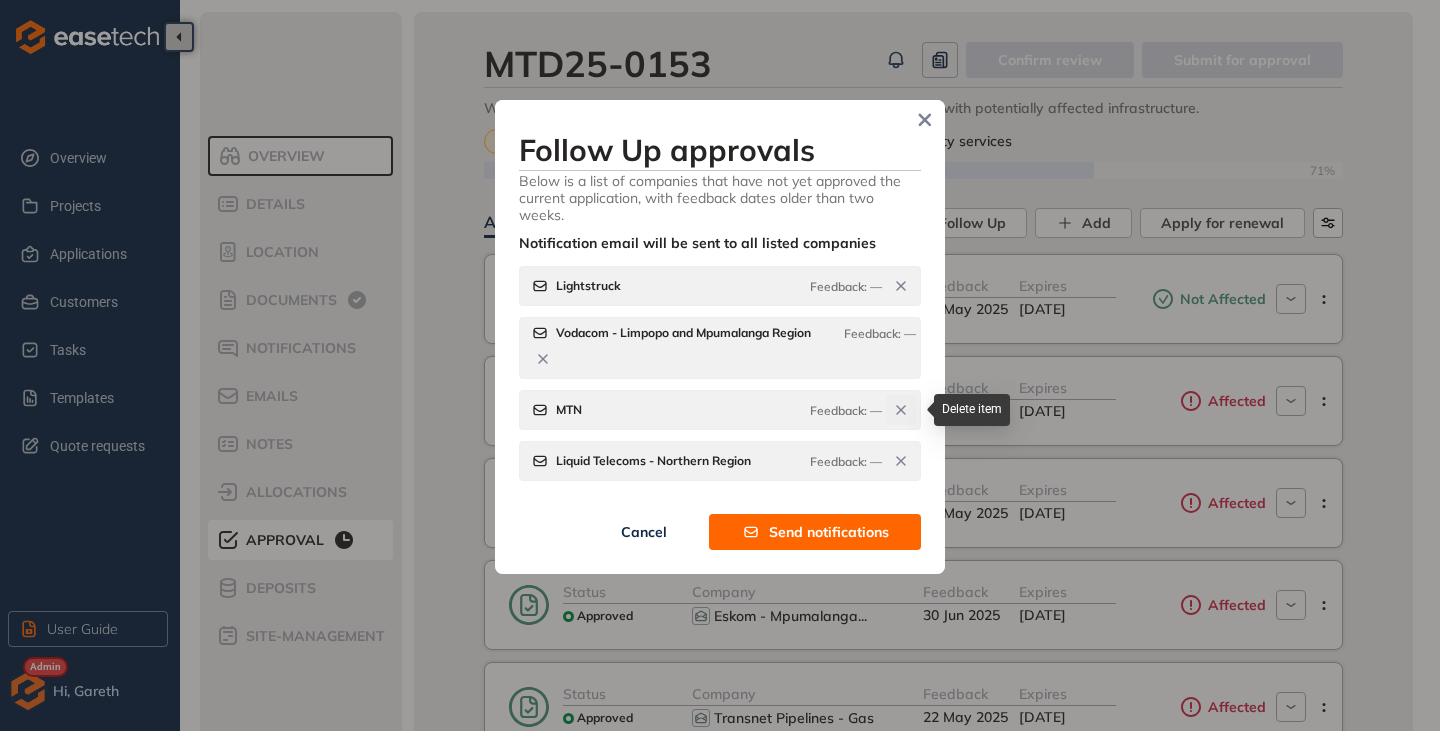 click 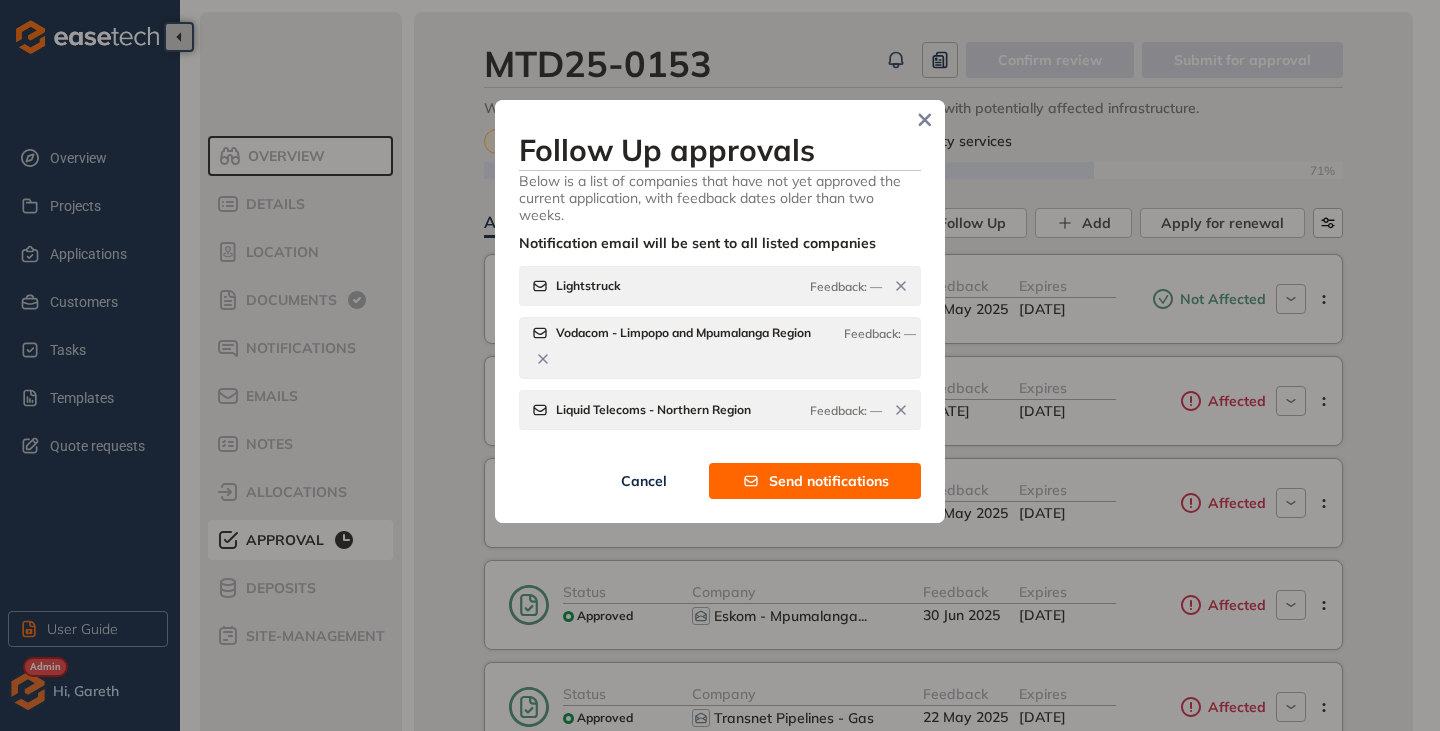 click on "Follow Up approvals Below is a list of companies that have not yet approved the current application, with feedback dates older than two weeks. Notification email will be sent to all listed companies [NAME] Feedback: — [NAME] - [NAME] and [NAME] Region Feedback: — [NAME] - [NAME] Region Feedback: — Cancel Send notifications" at bounding box center [720, 311] 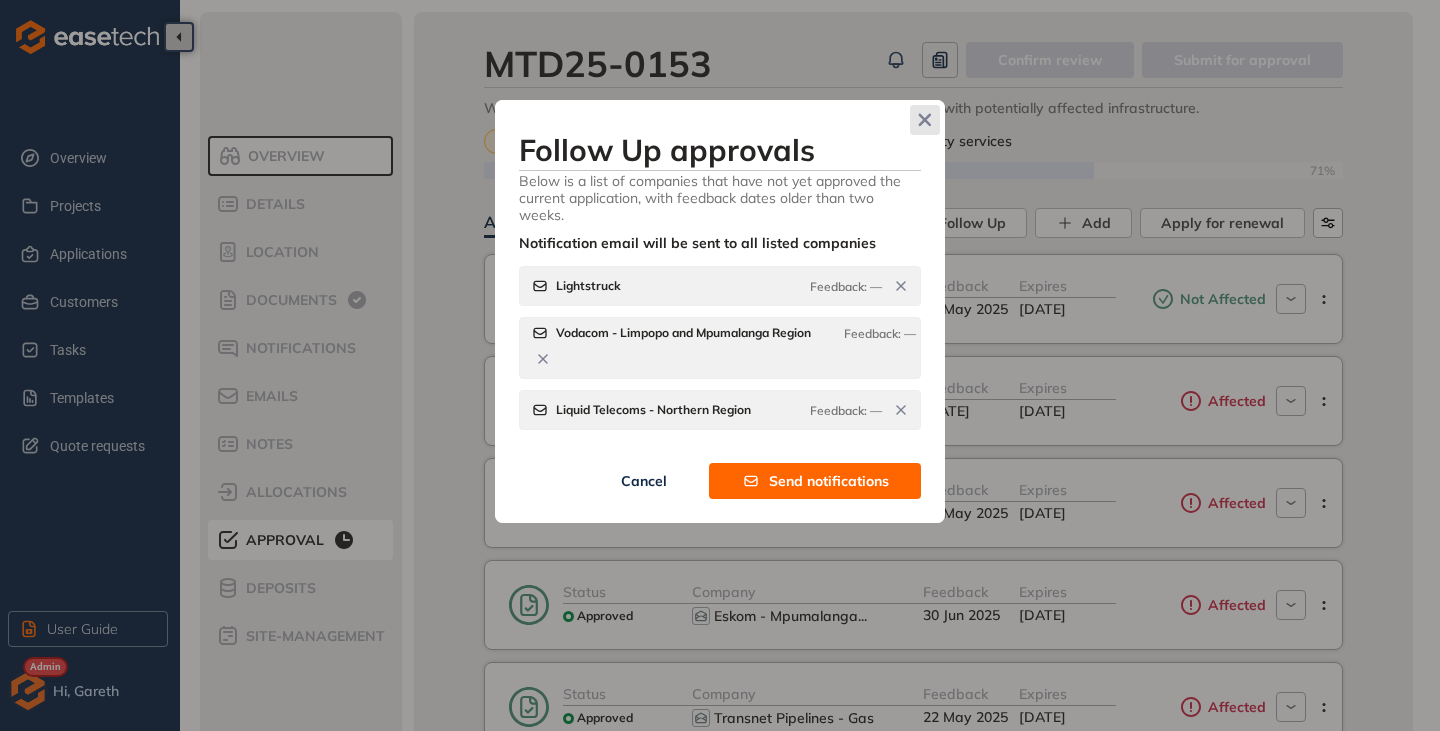 click at bounding box center [925, 120] 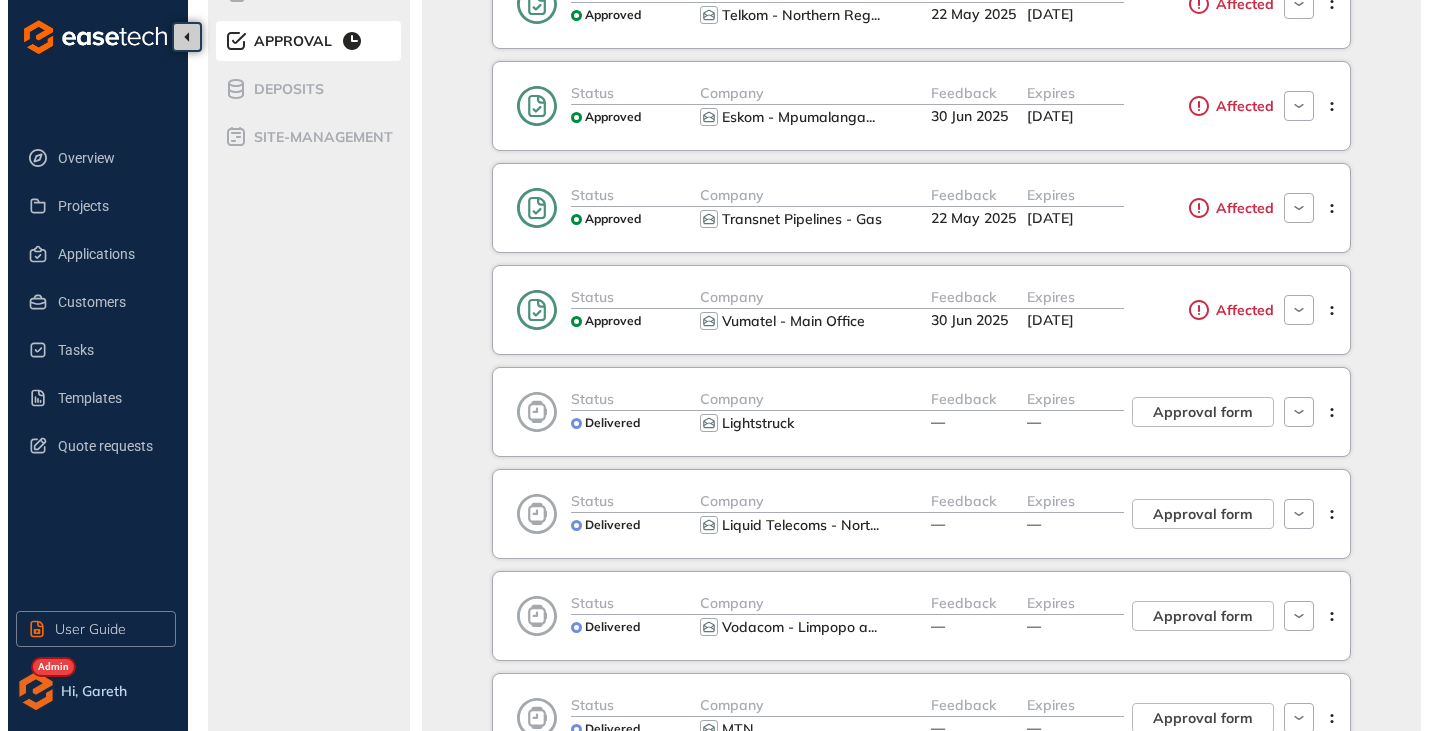 scroll, scrollTop: 500, scrollLeft: 0, axis: vertical 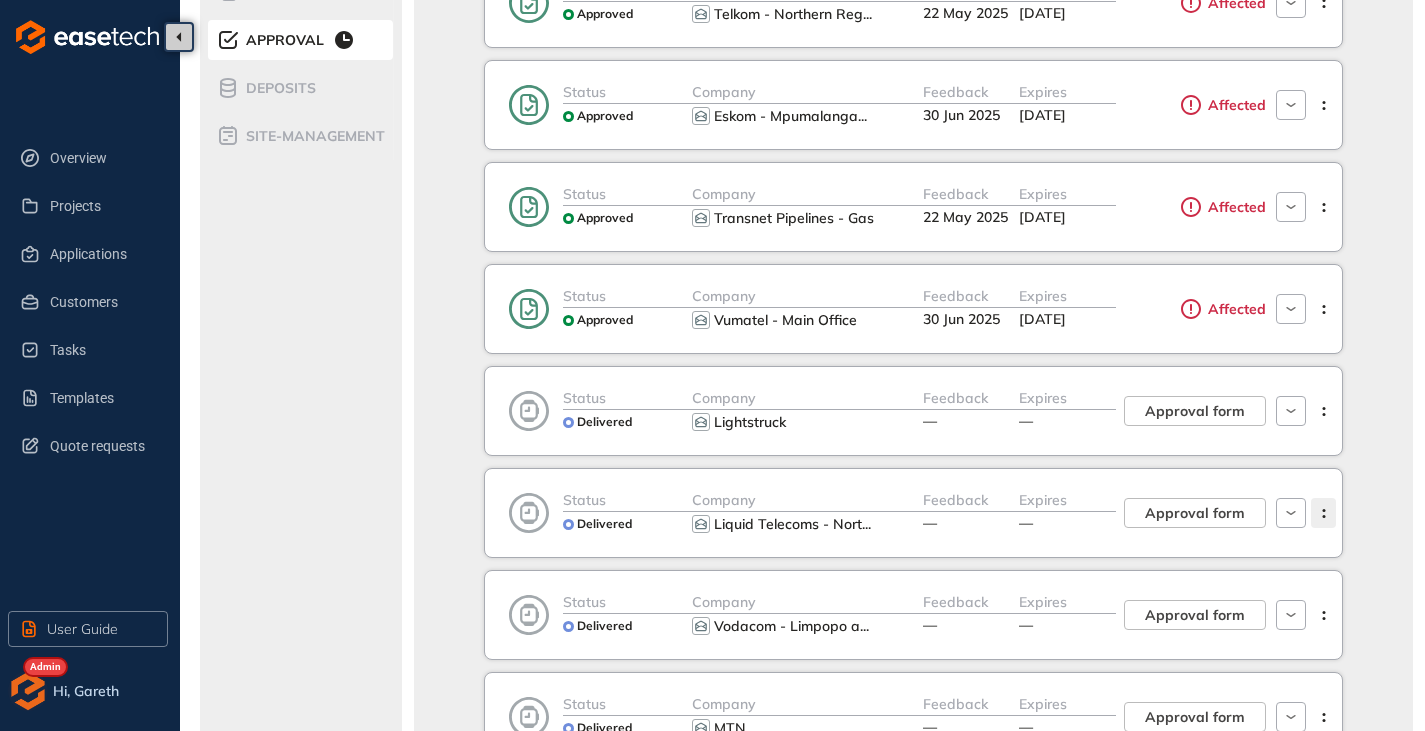click 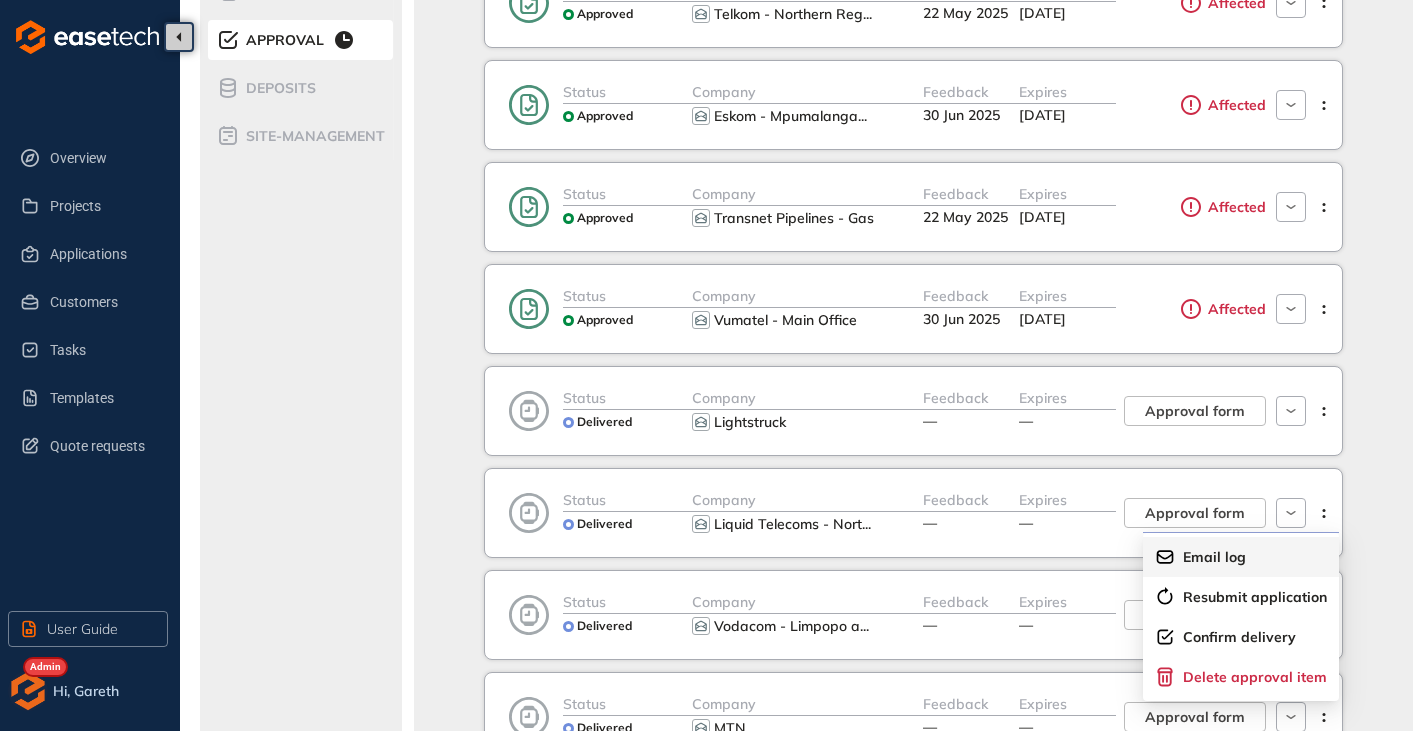 click on "Email log" at bounding box center [1214, 557] 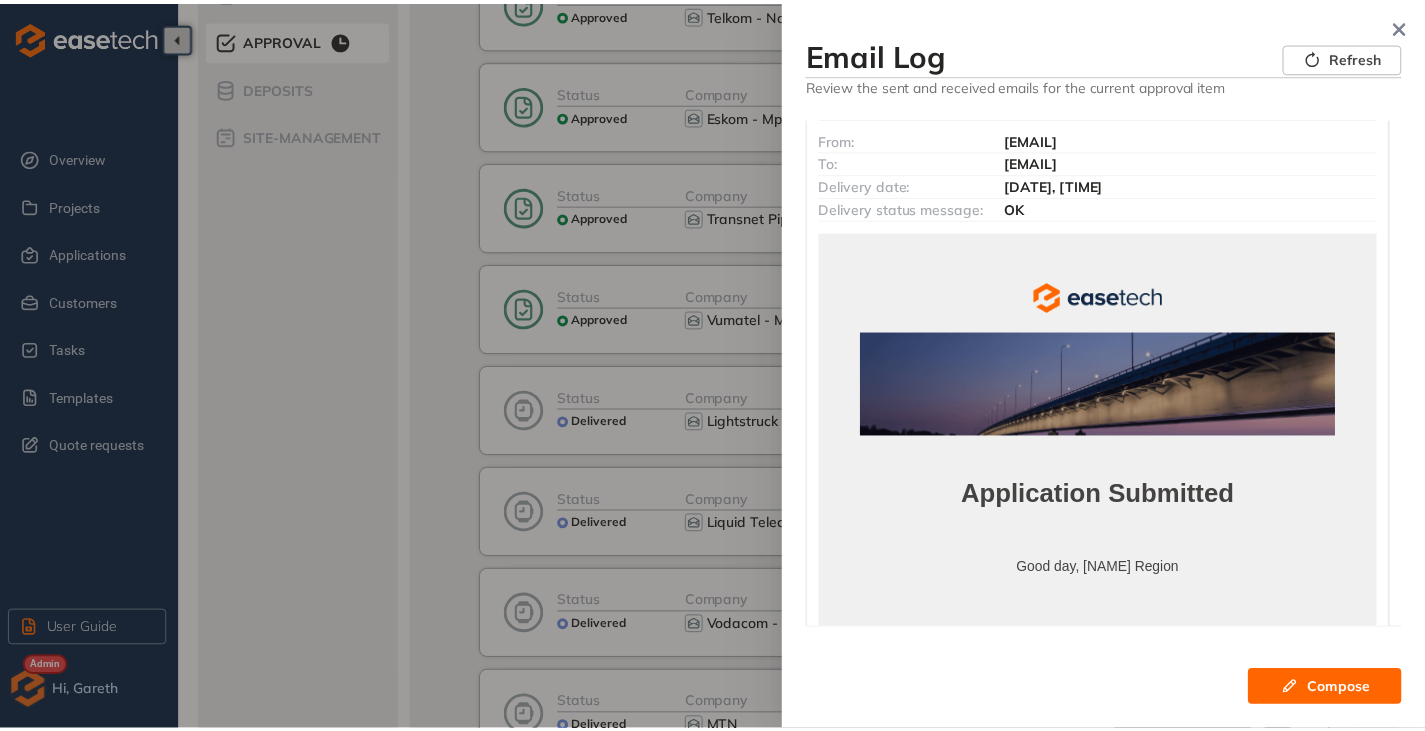 scroll, scrollTop: 0, scrollLeft: 0, axis: both 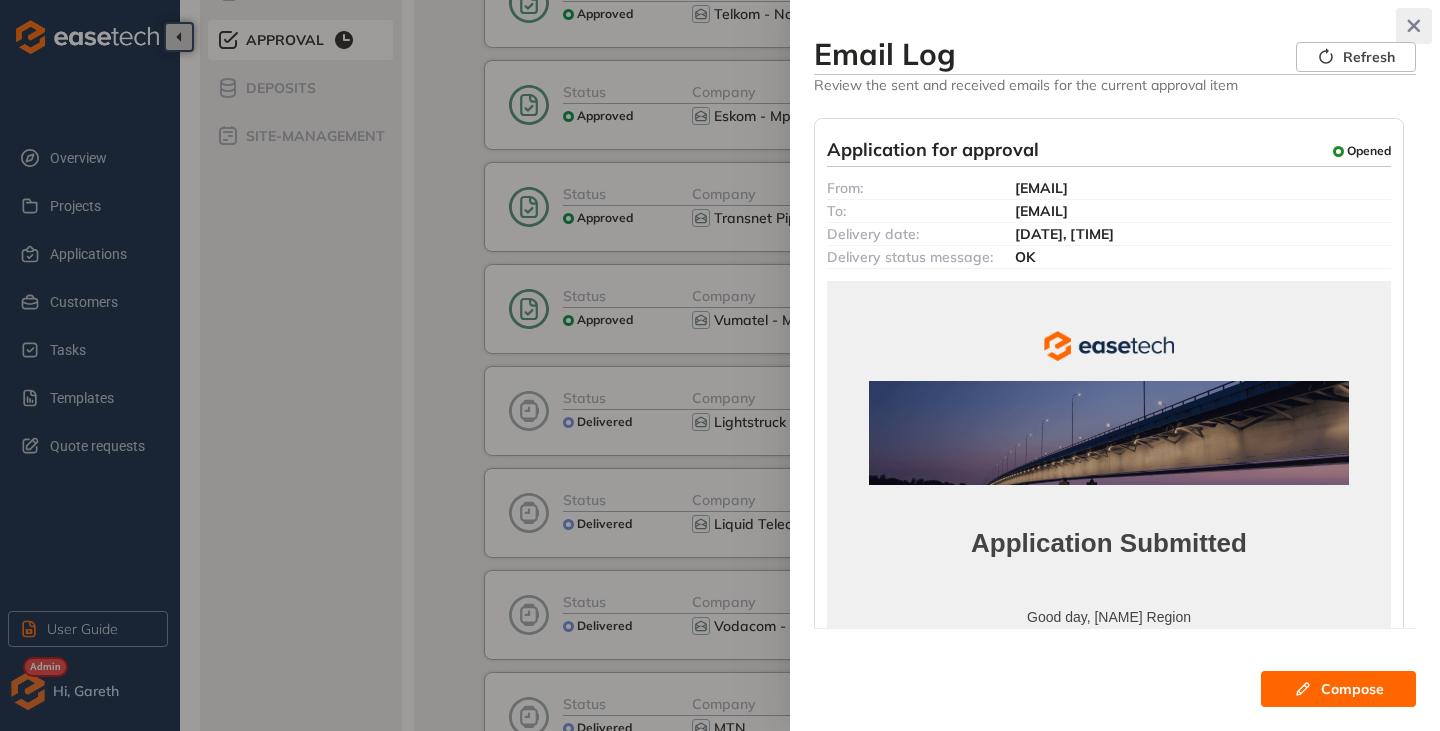 click 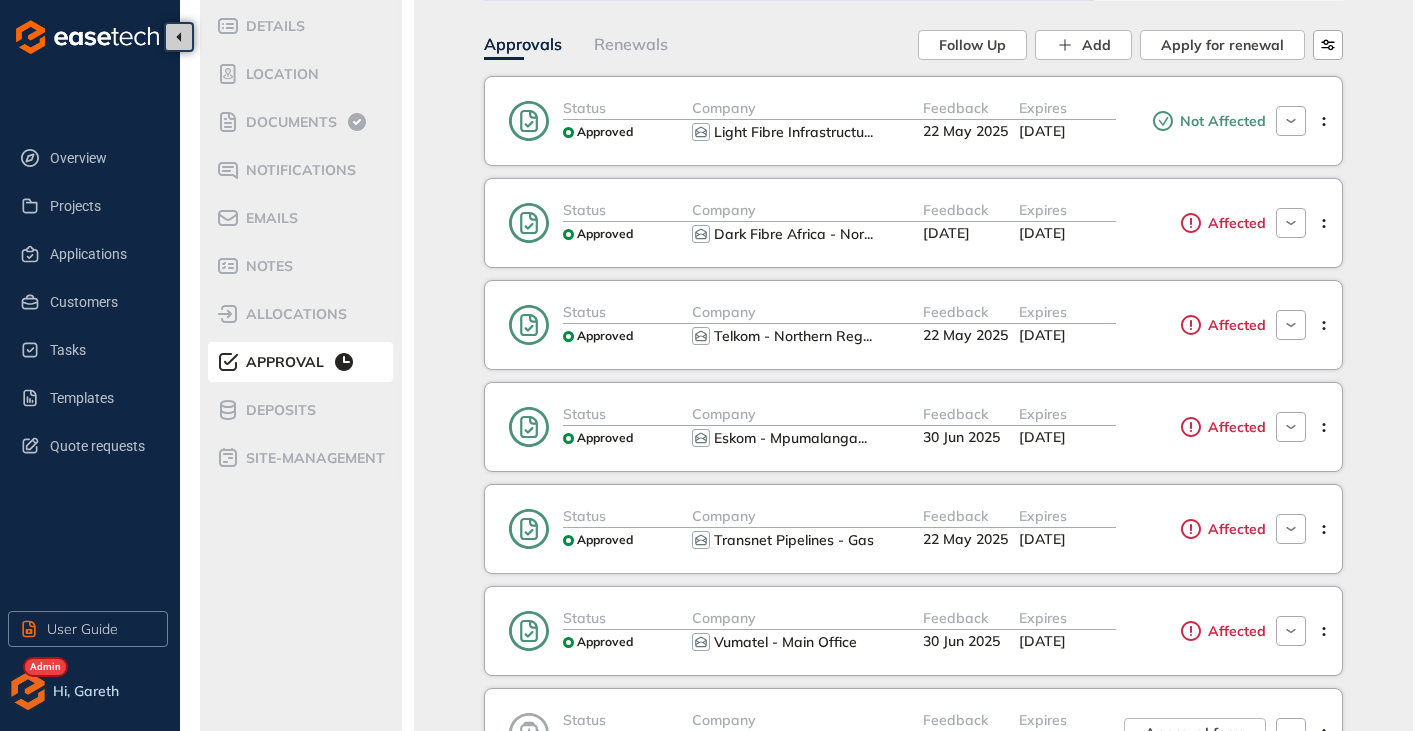 scroll, scrollTop: 0, scrollLeft: 0, axis: both 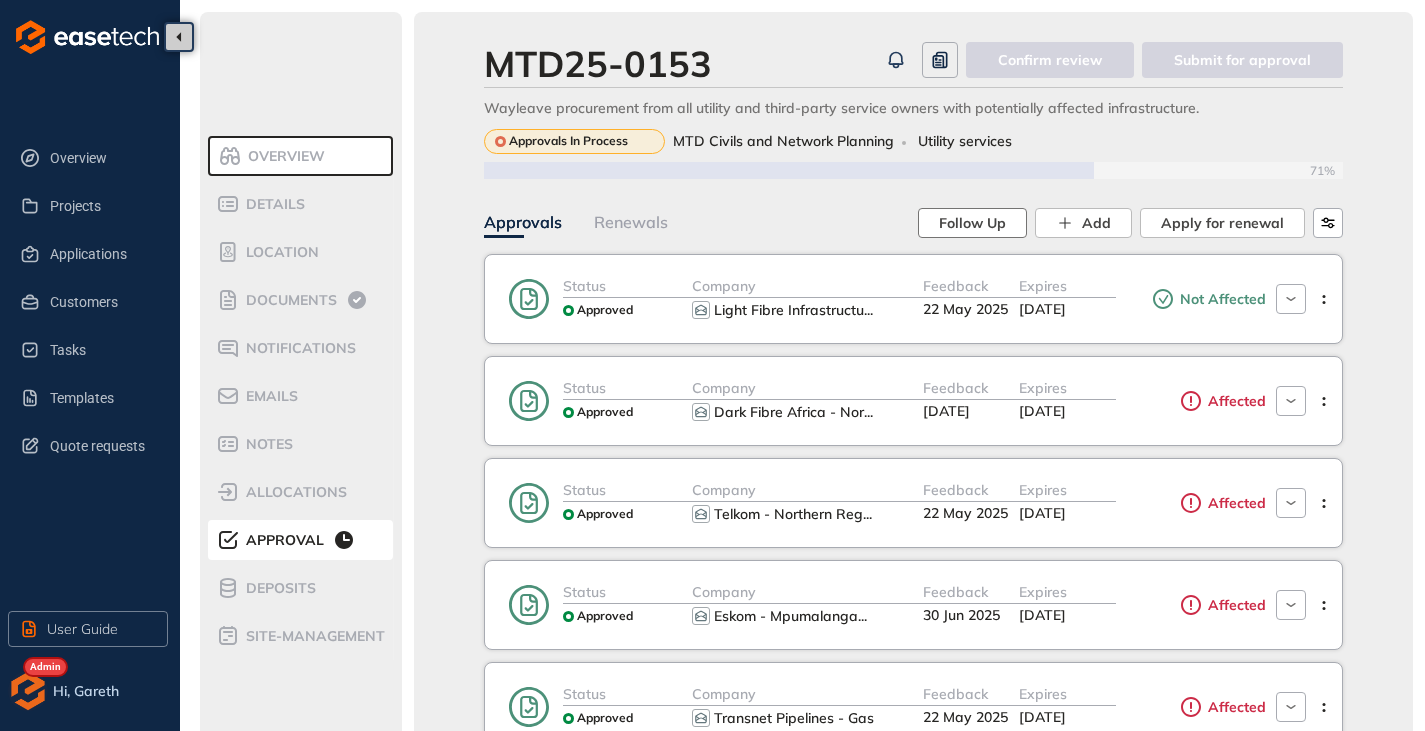click on "Follow Up" at bounding box center (972, 223) 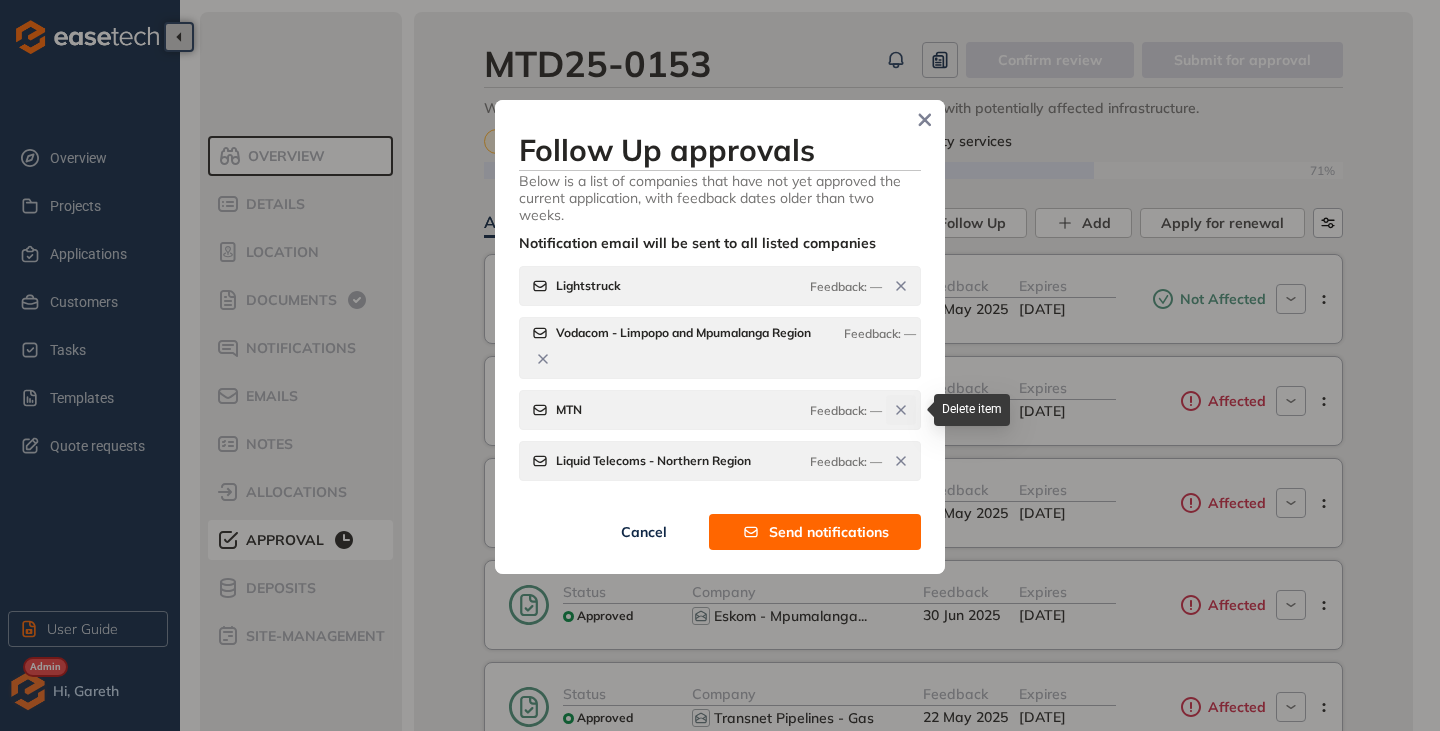 click 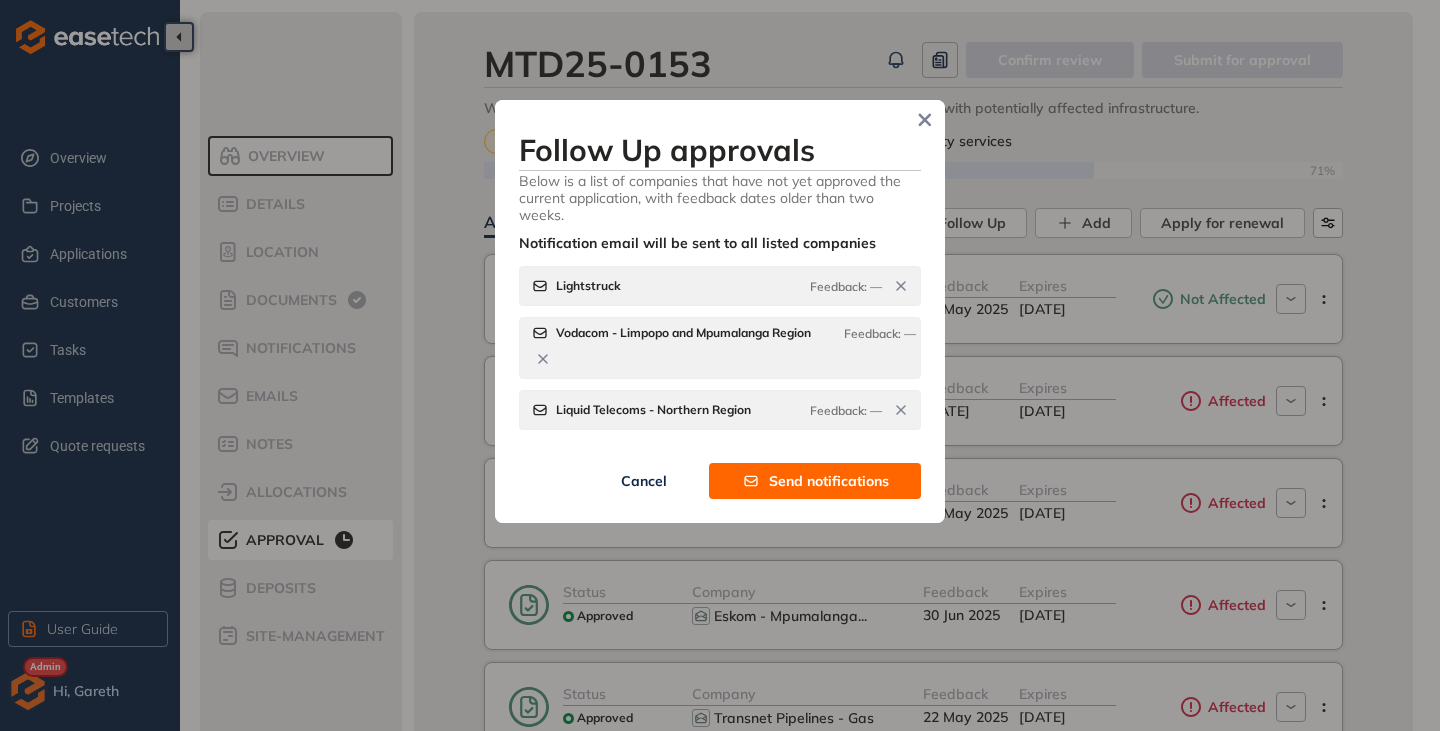 click on "Send notifications" at bounding box center (829, 481) 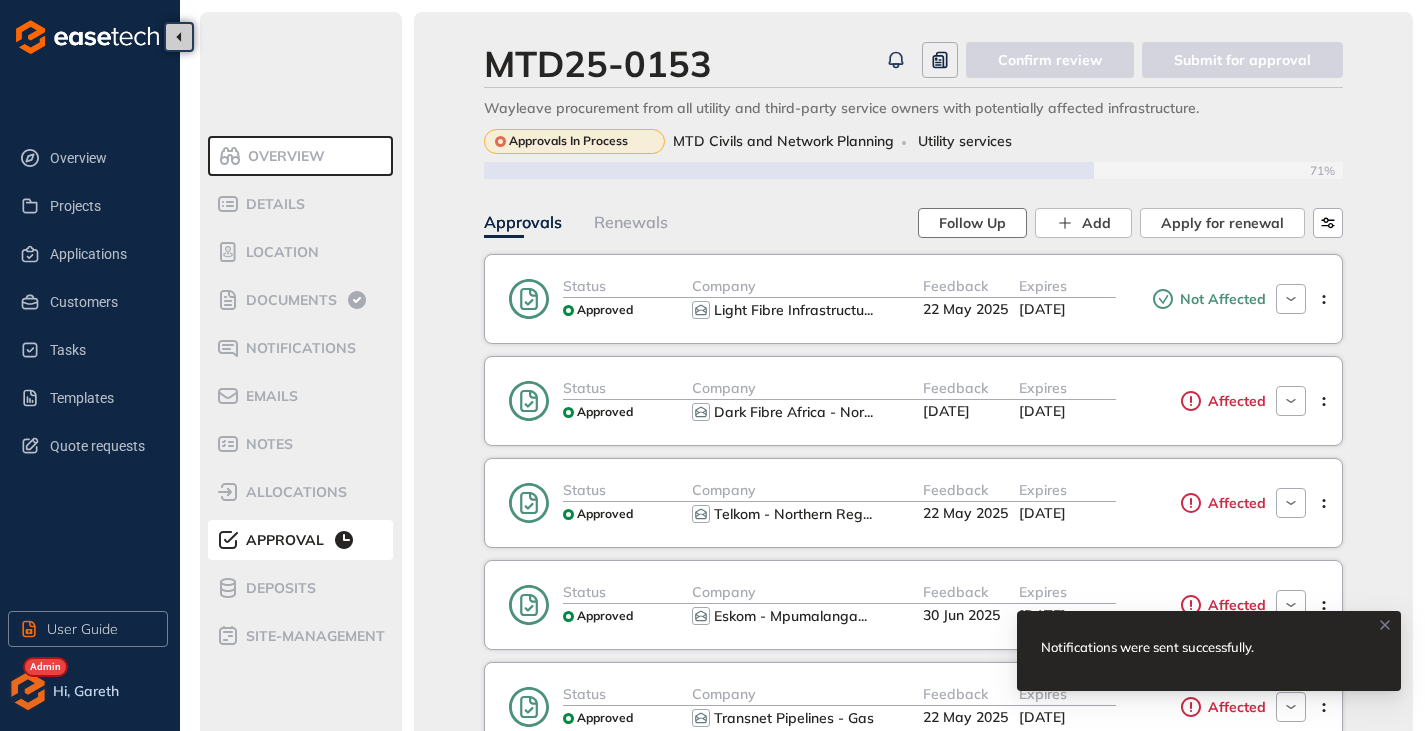 click on "Follow Up" at bounding box center [972, 223] 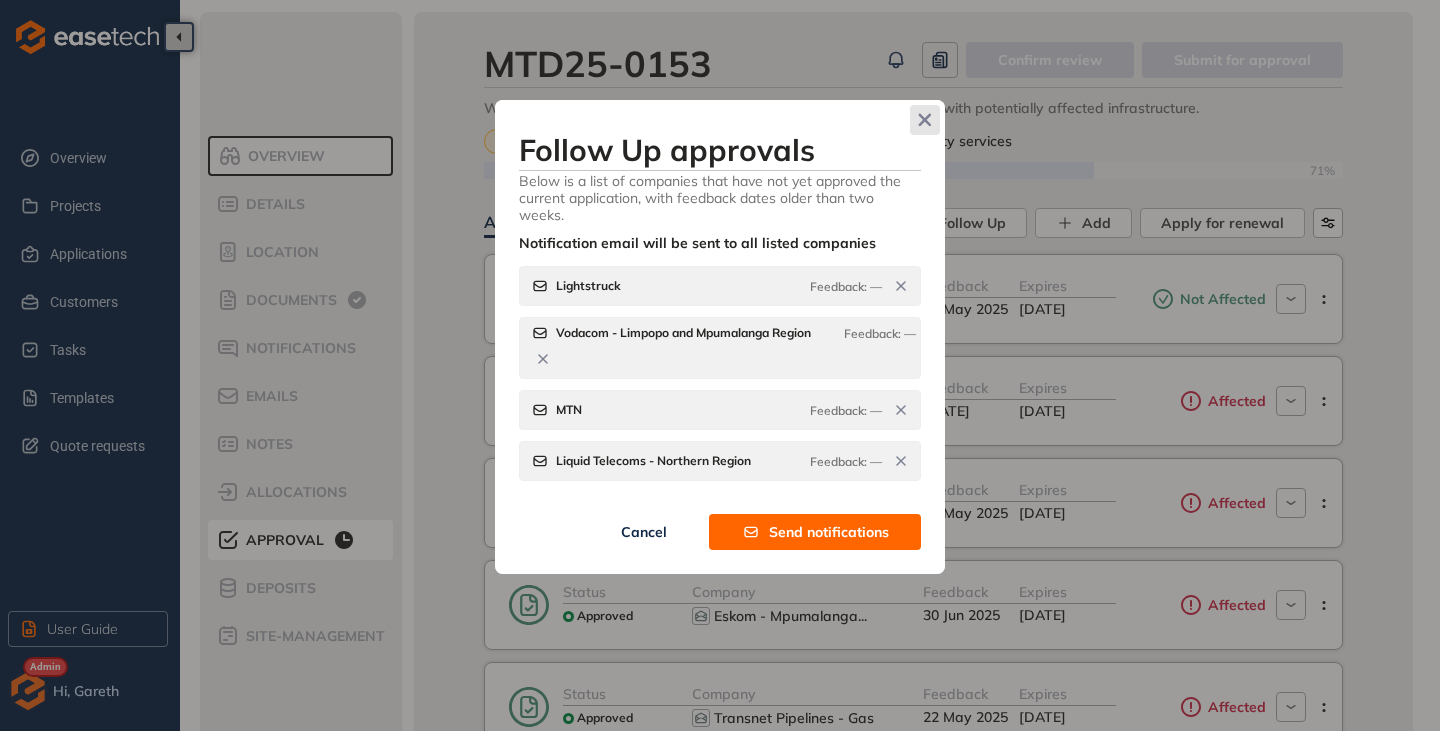click at bounding box center (925, 120) 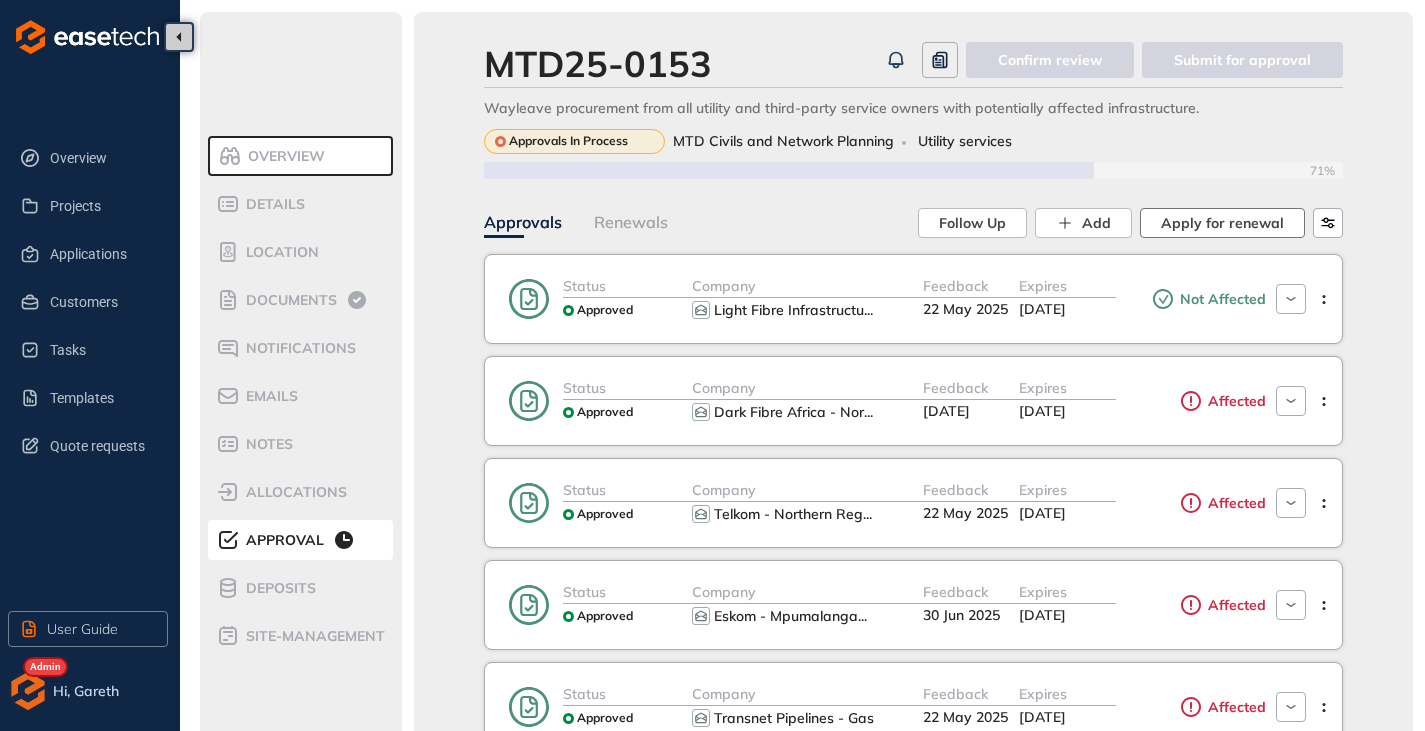 click on "Apply for renewal" at bounding box center (1222, 223) 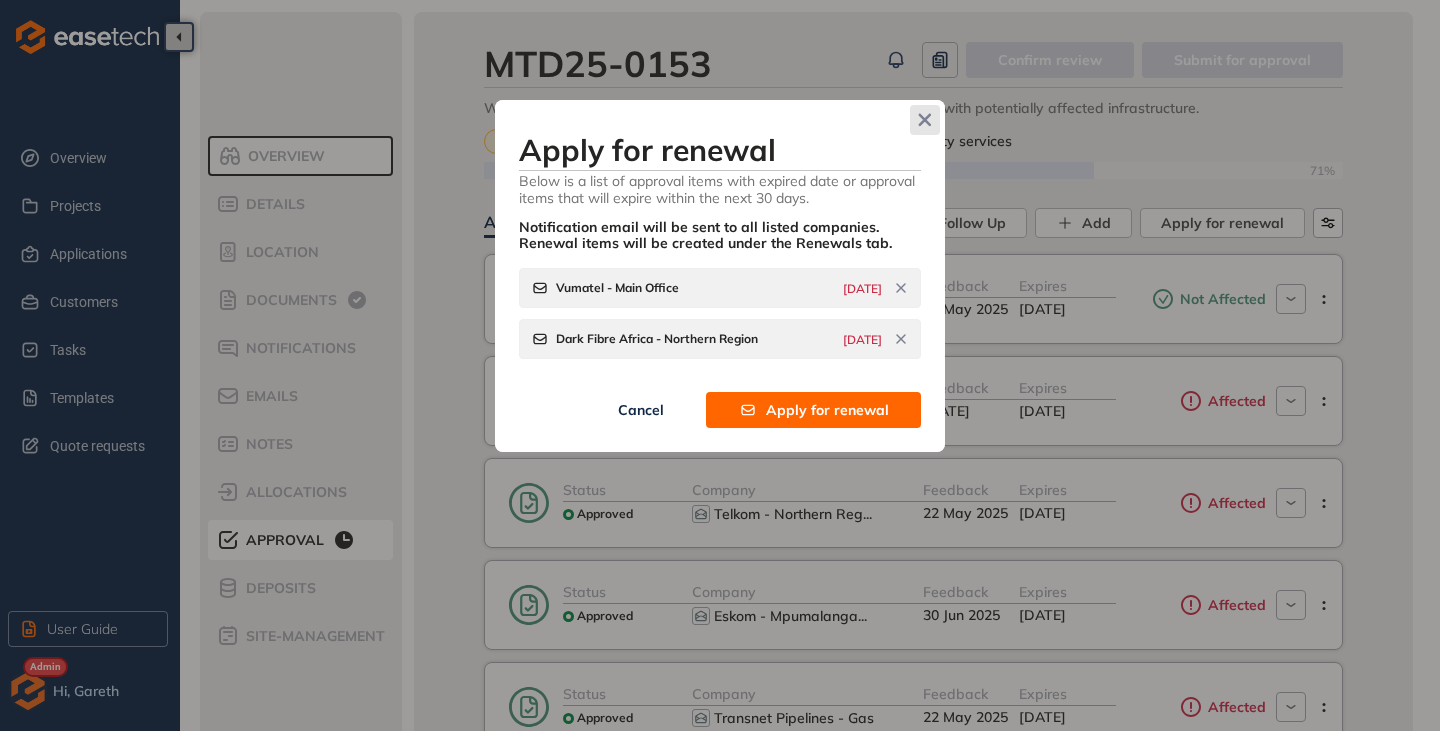 click 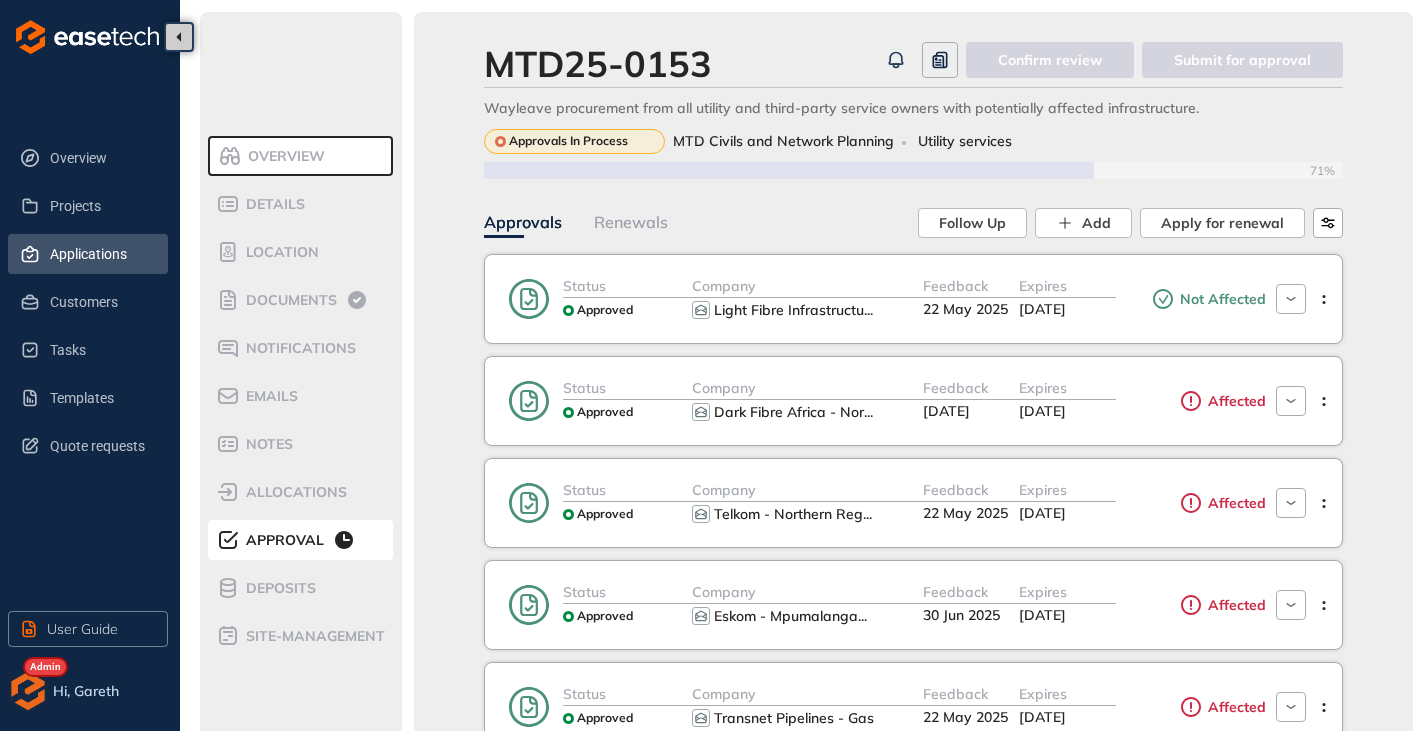 click on "Applications" at bounding box center [101, 254] 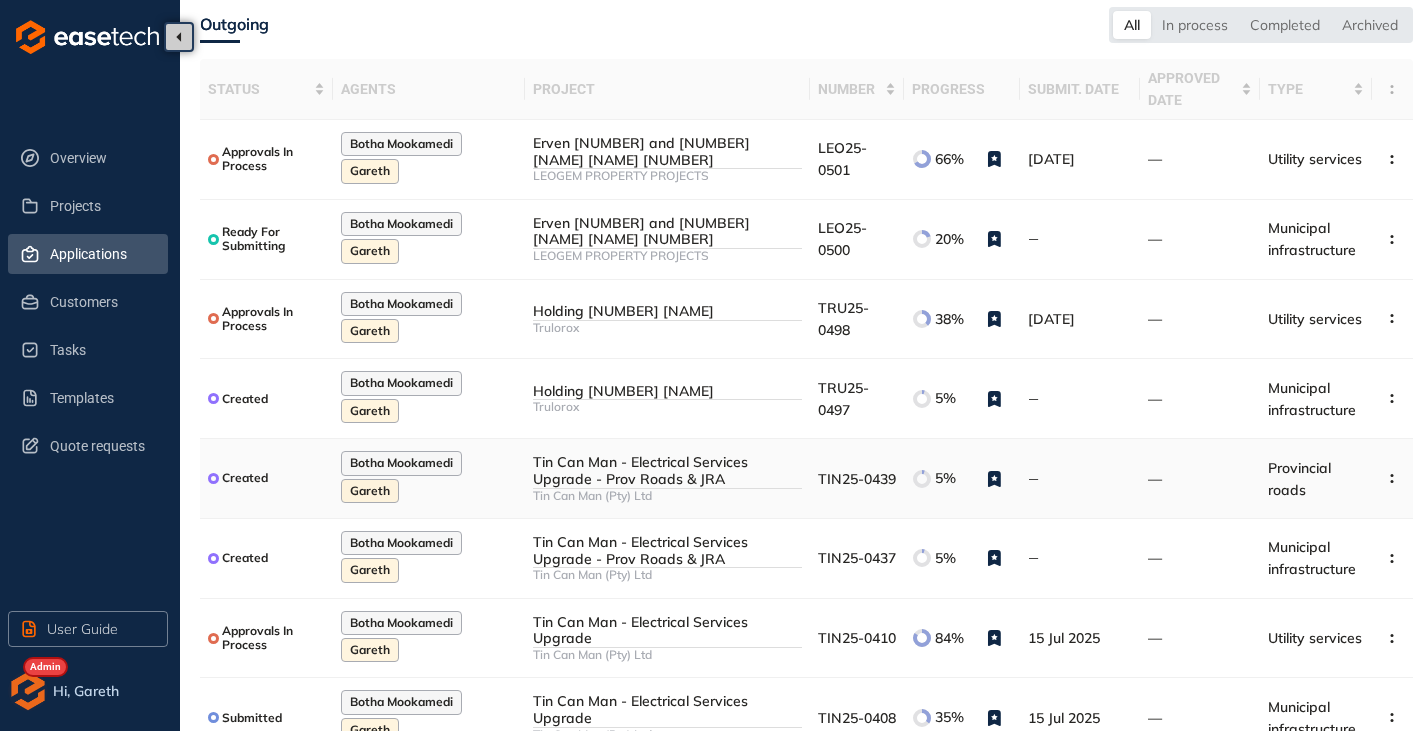 scroll, scrollTop: 200, scrollLeft: 0, axis: vertical 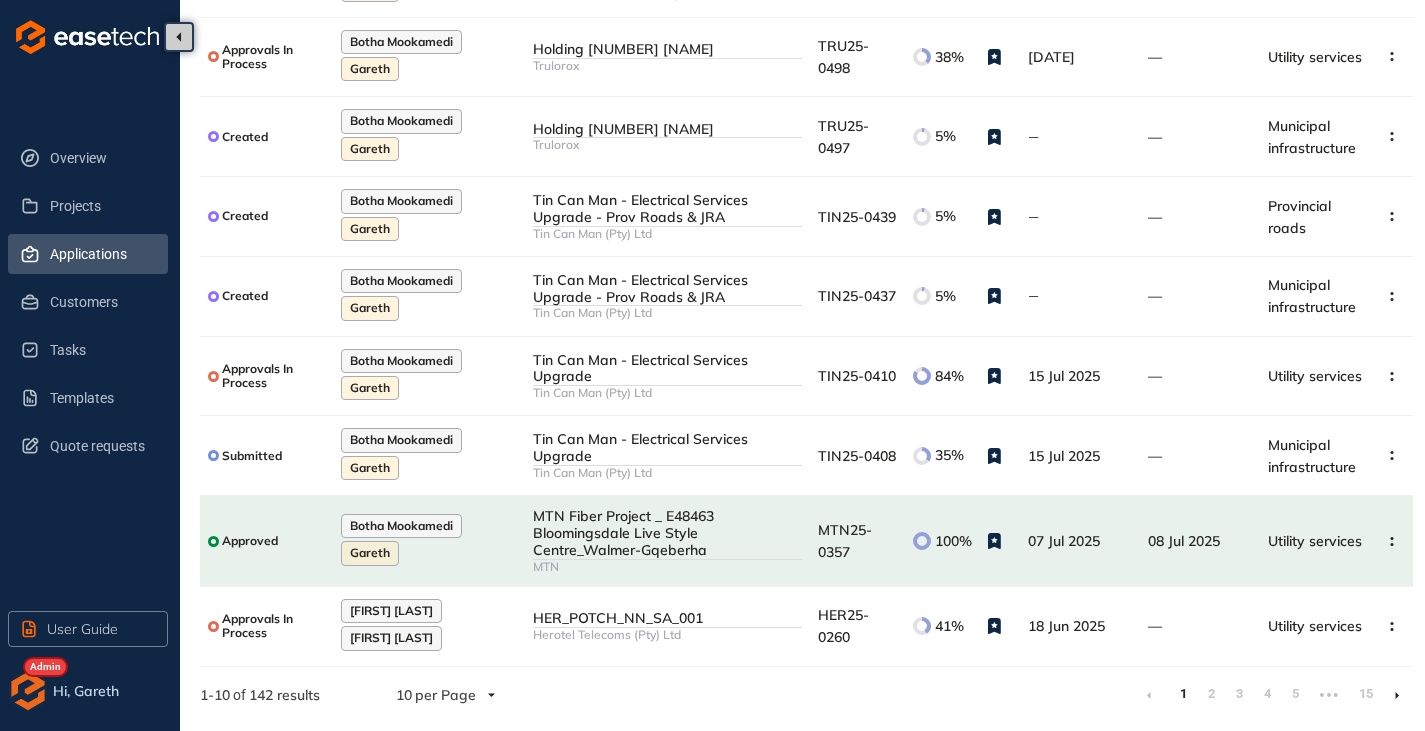 click on "1 2 3 4 5 ••• 15" at bounding box center [1273, 695] 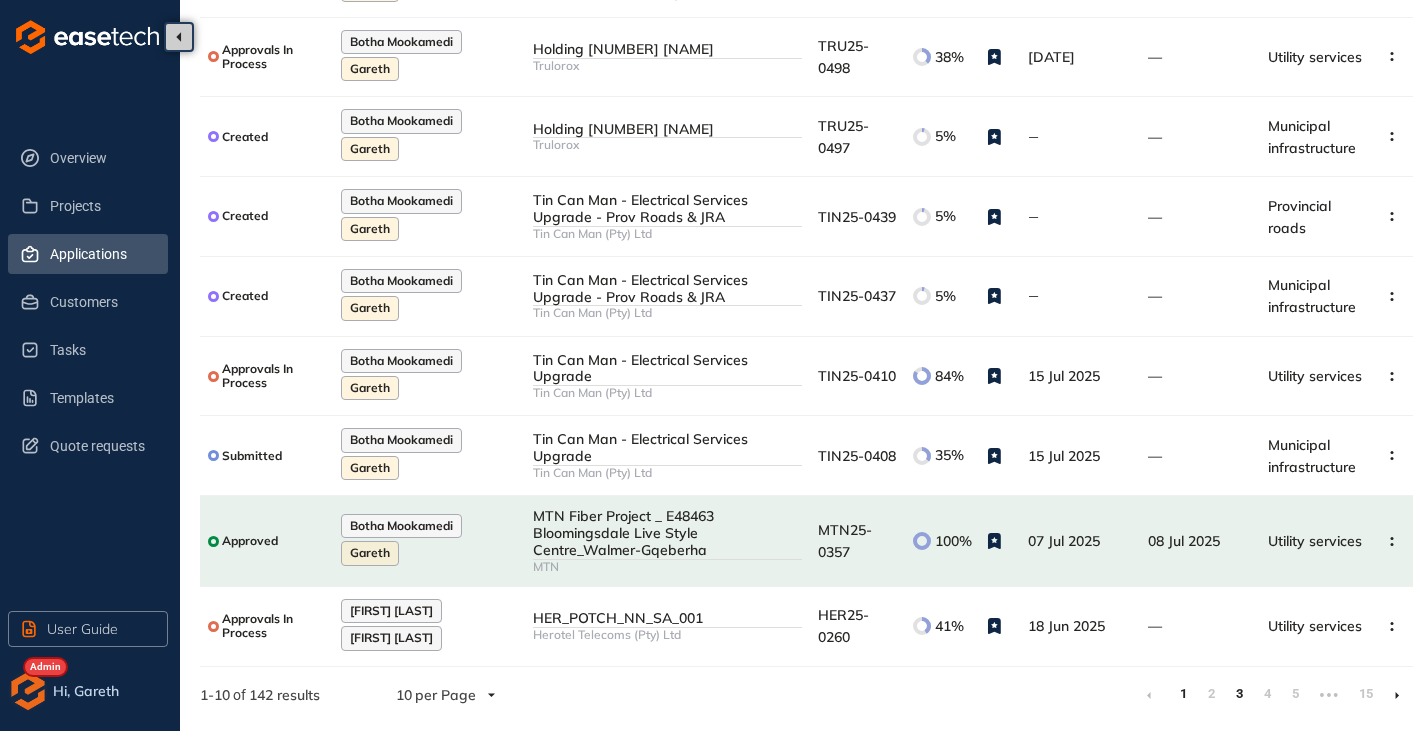 click on "3" at bounding box center (1239, 694) 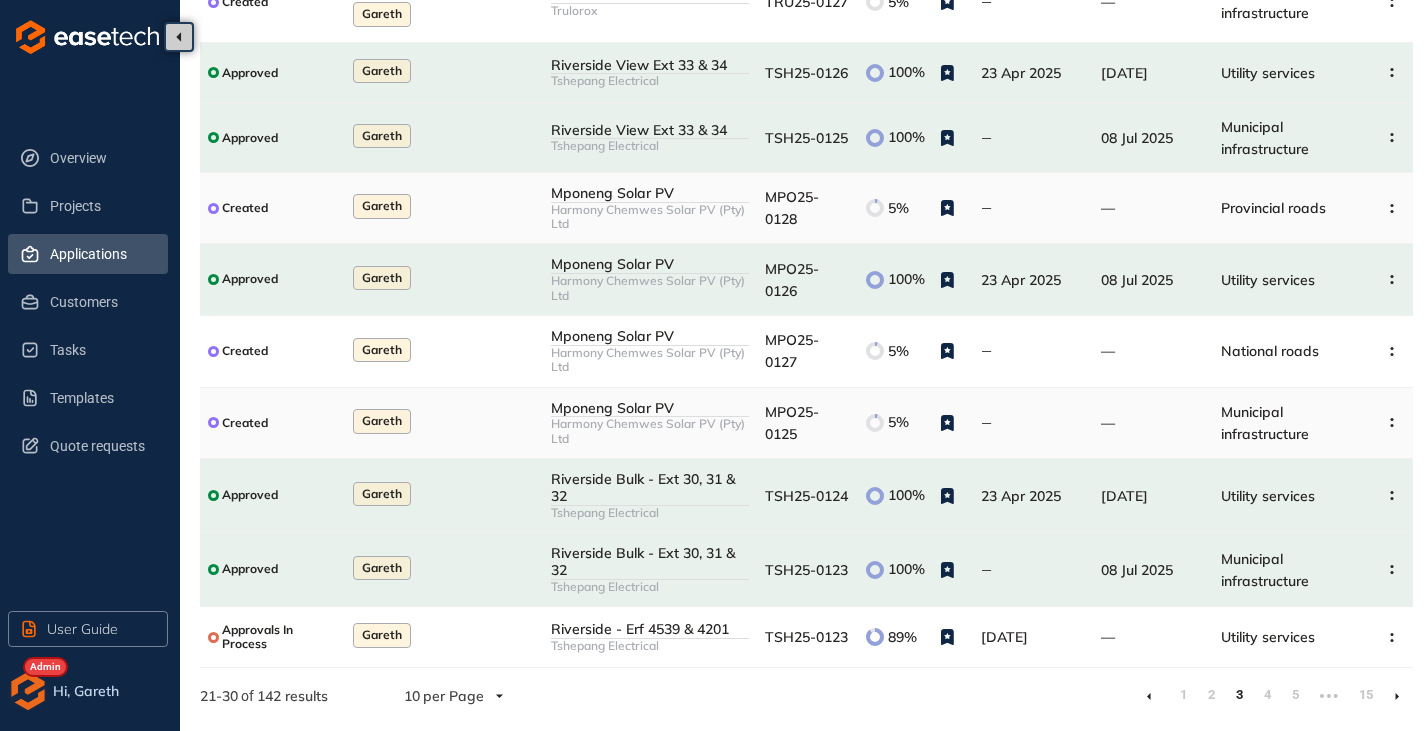 scroll, scrollTop: 234, scrollLeft: 0, axis: vertical 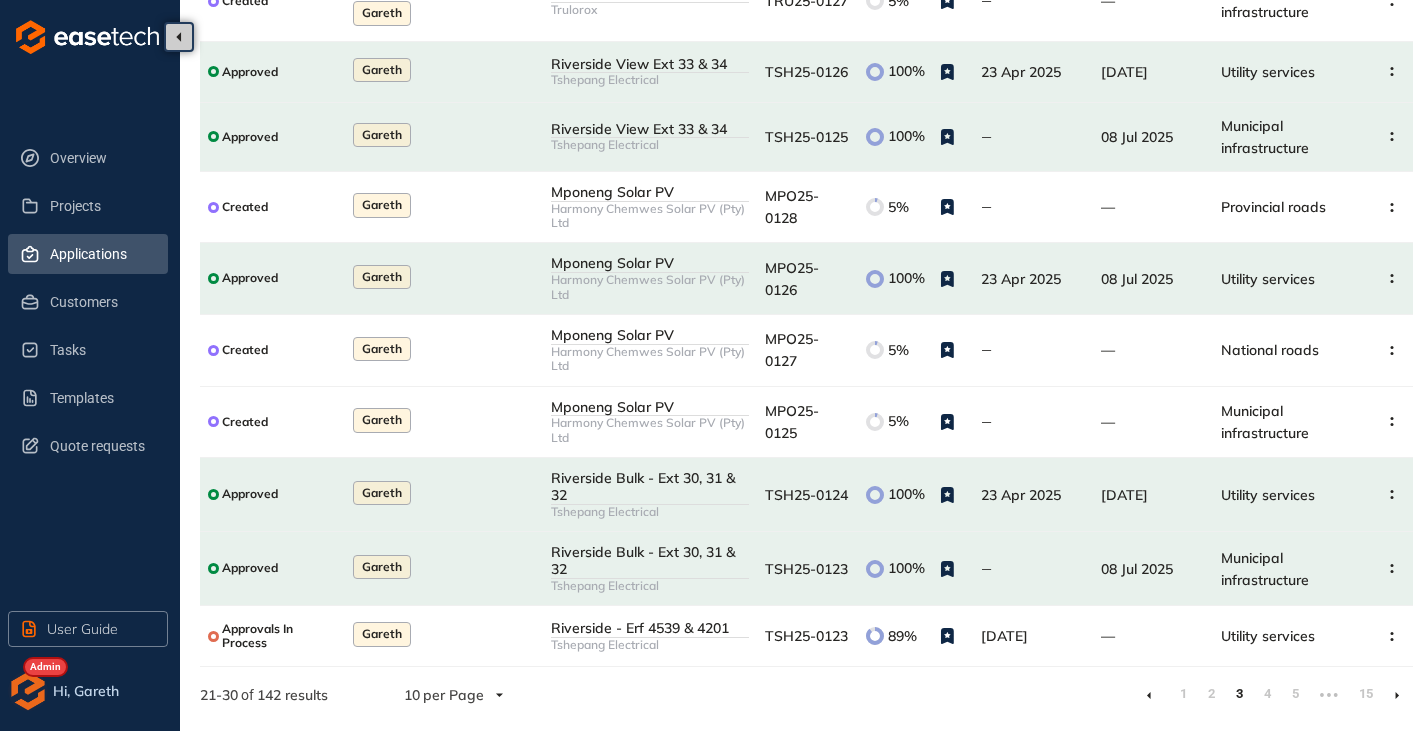 click at bounding box center (1397, 695) 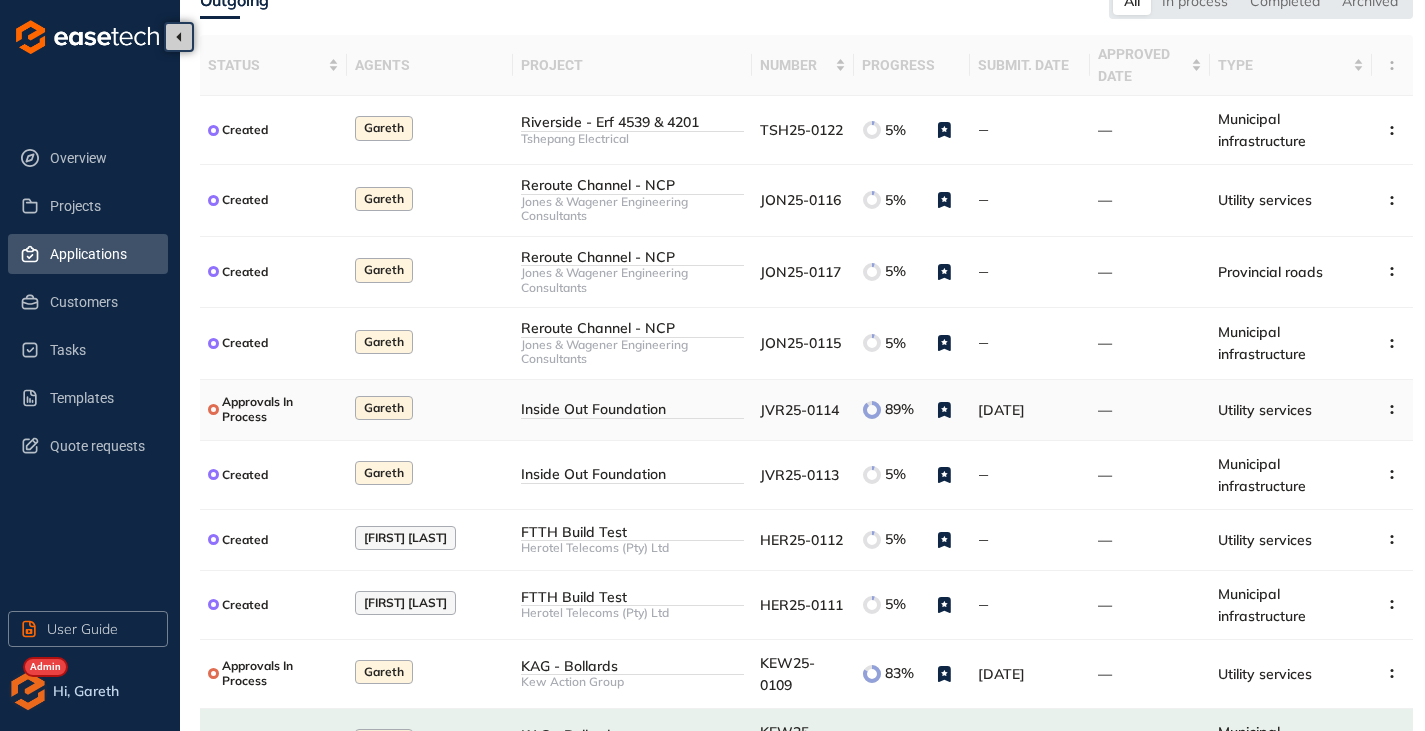 scroll, scrollTop: 200, scrollLeft: 0, axis: vertical 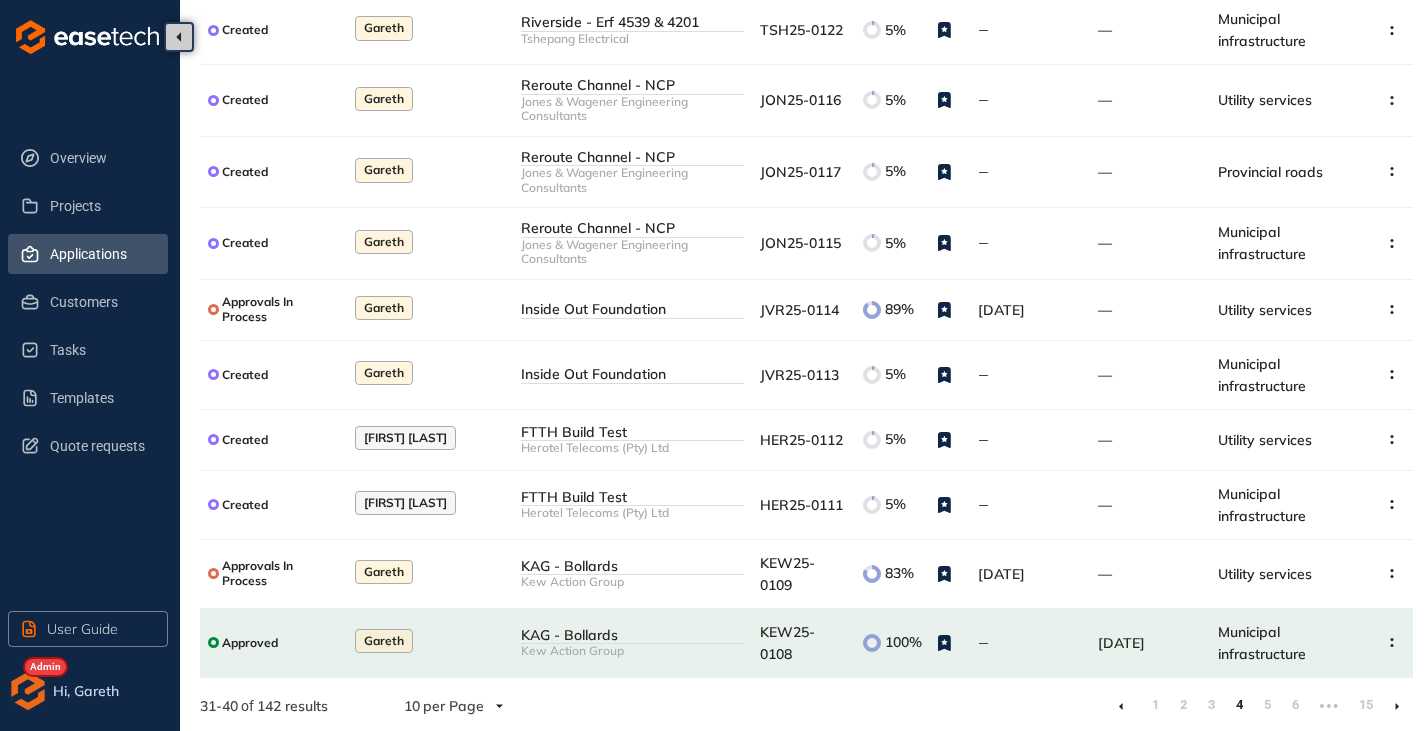 click at bounding box center [1397, 706] 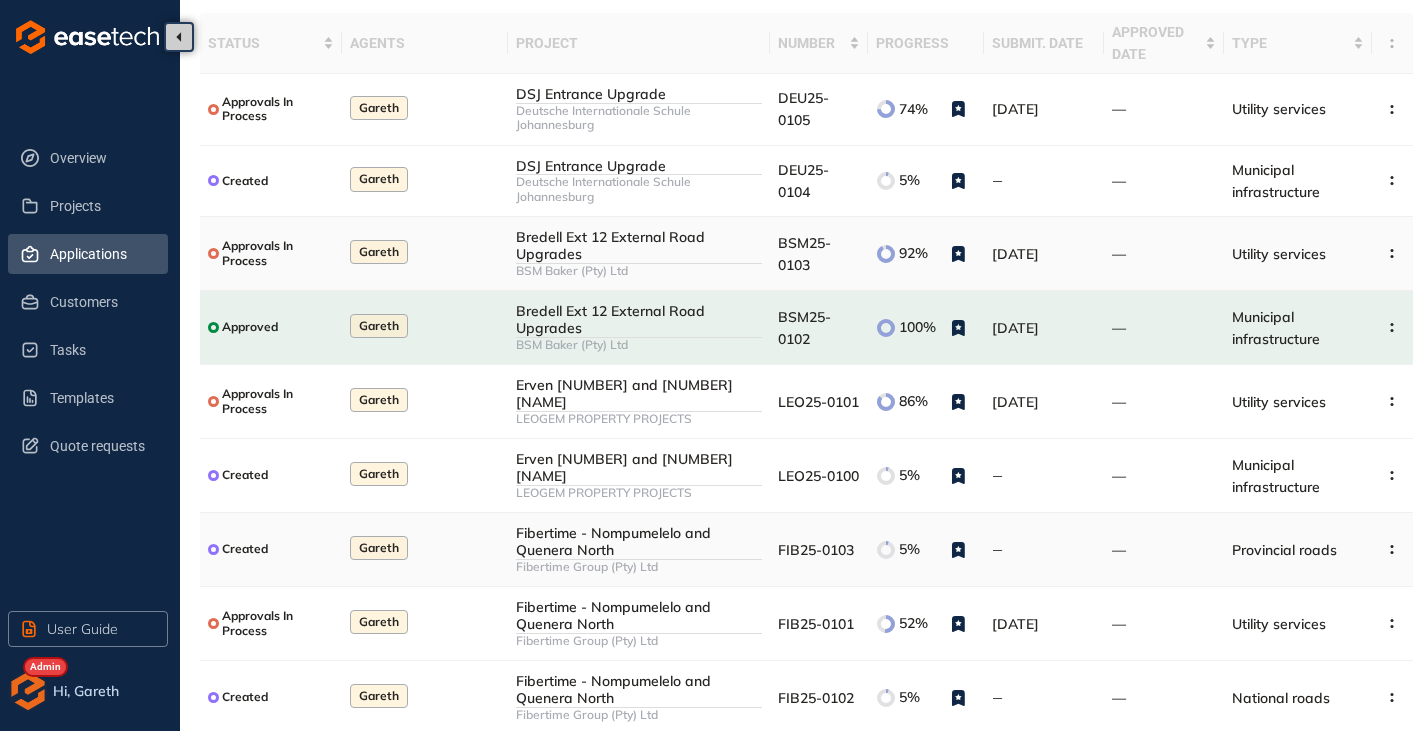 scroll, scrollTop: 246, scrollLeft: 0, axis: vertical 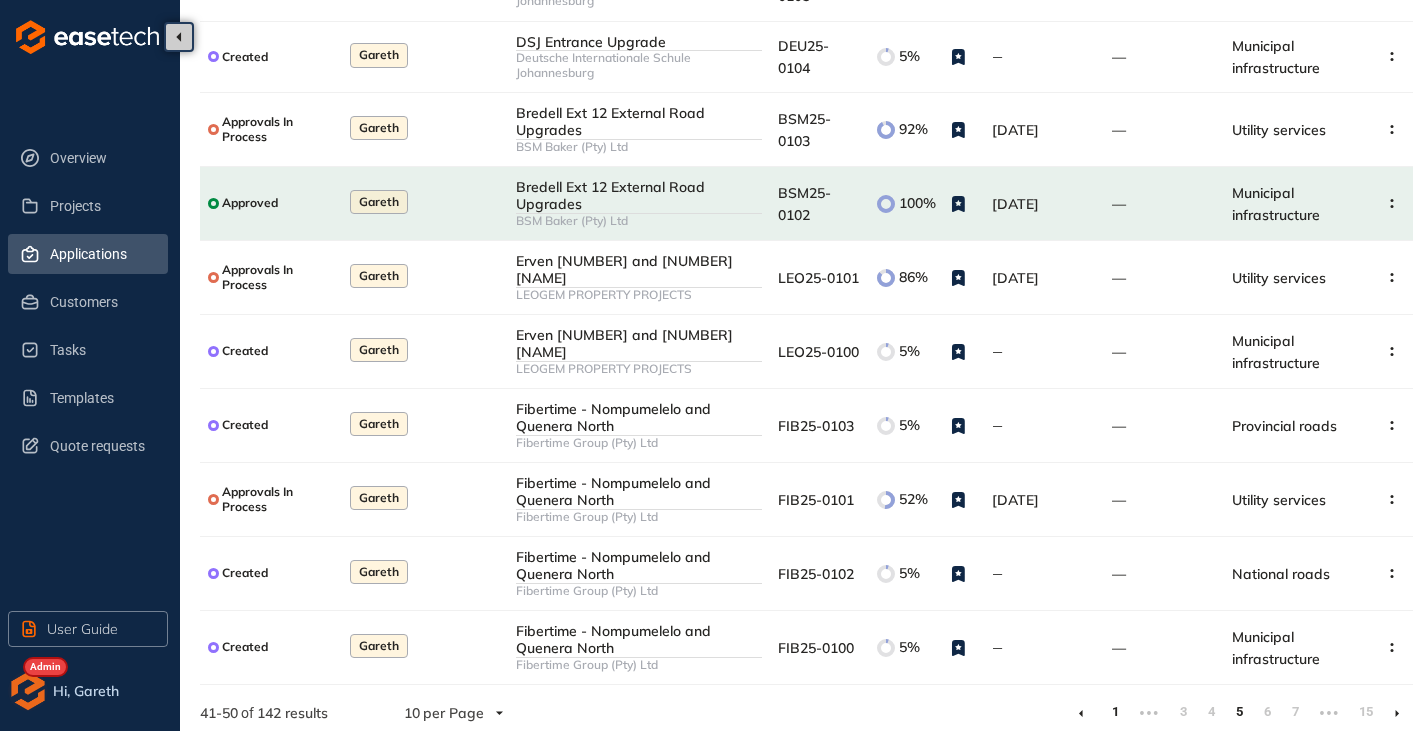 click on "1" at bounding box center [1115, 712] 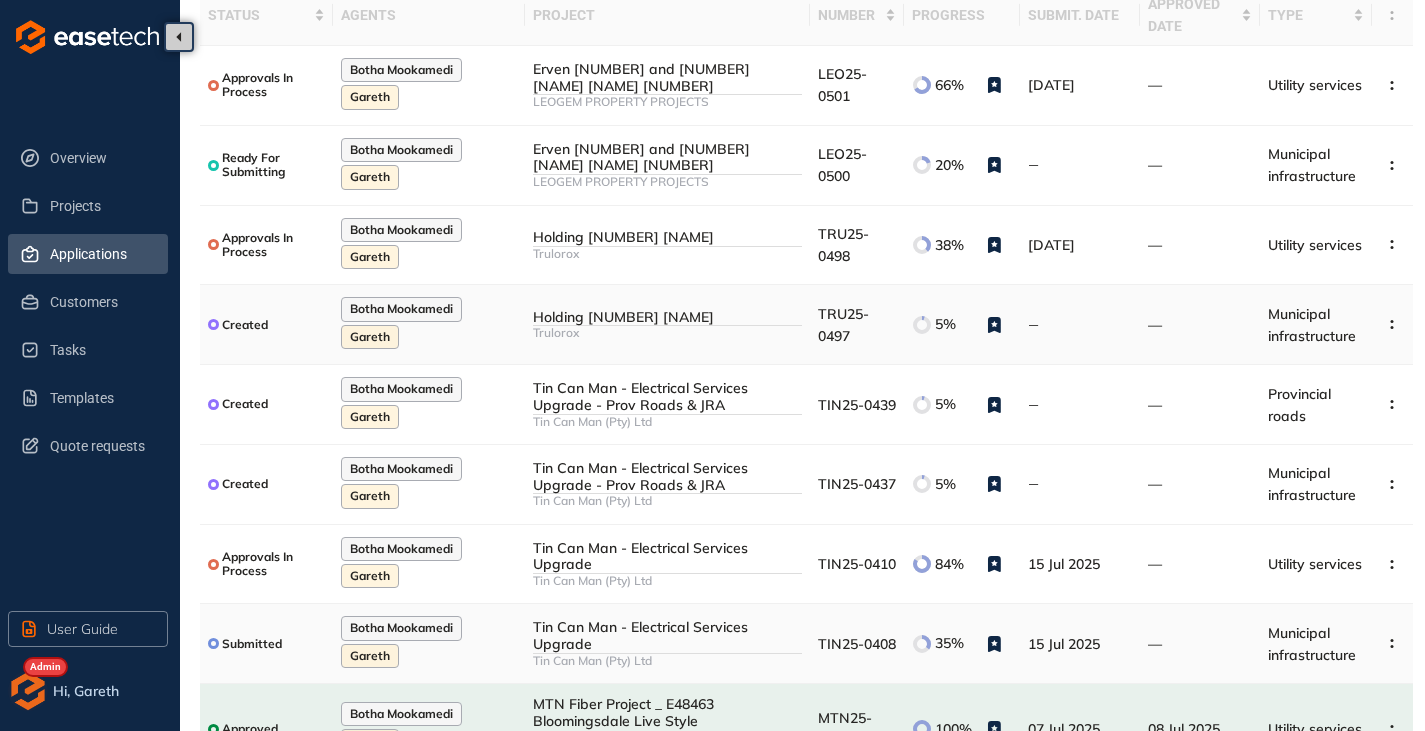 scroll, scrollTop: 338, scrollLeft: 0, axis: vertical 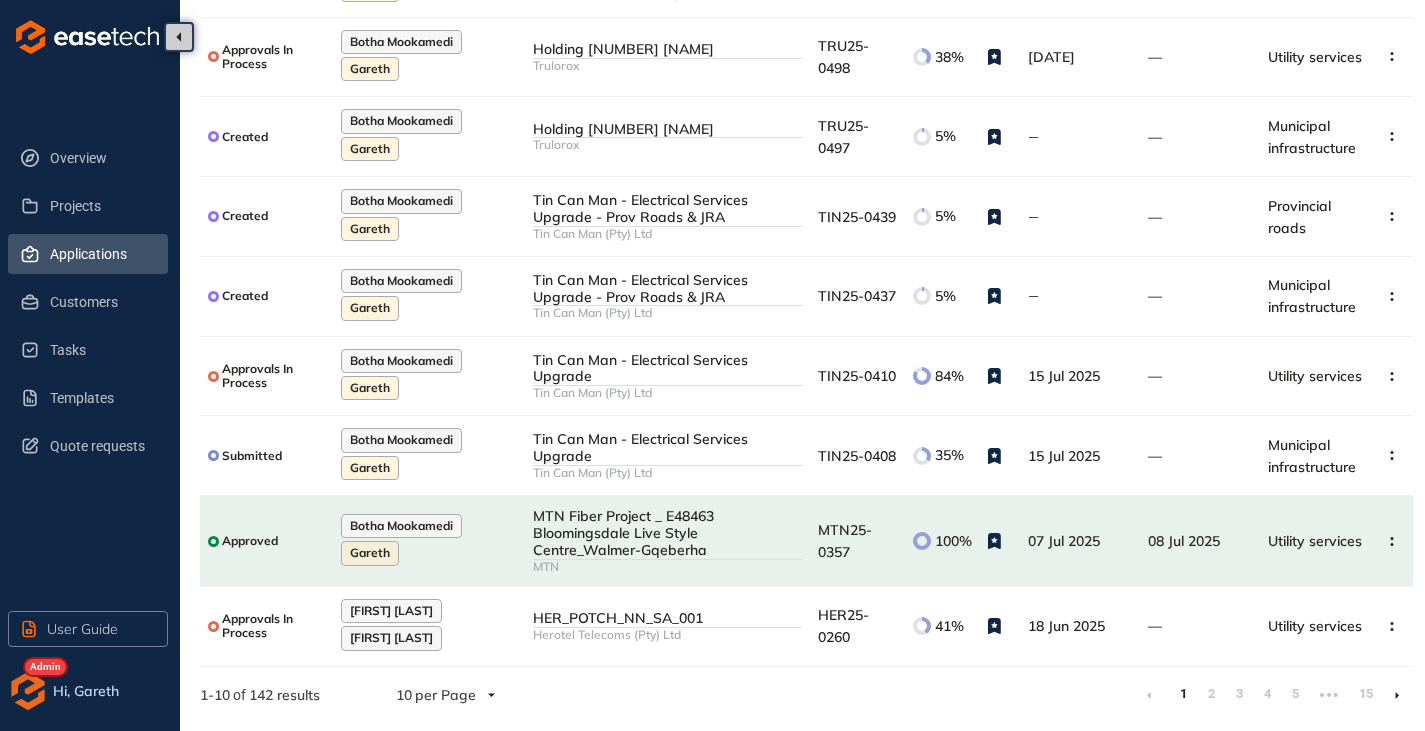 click at bounding box center [1397, 695] 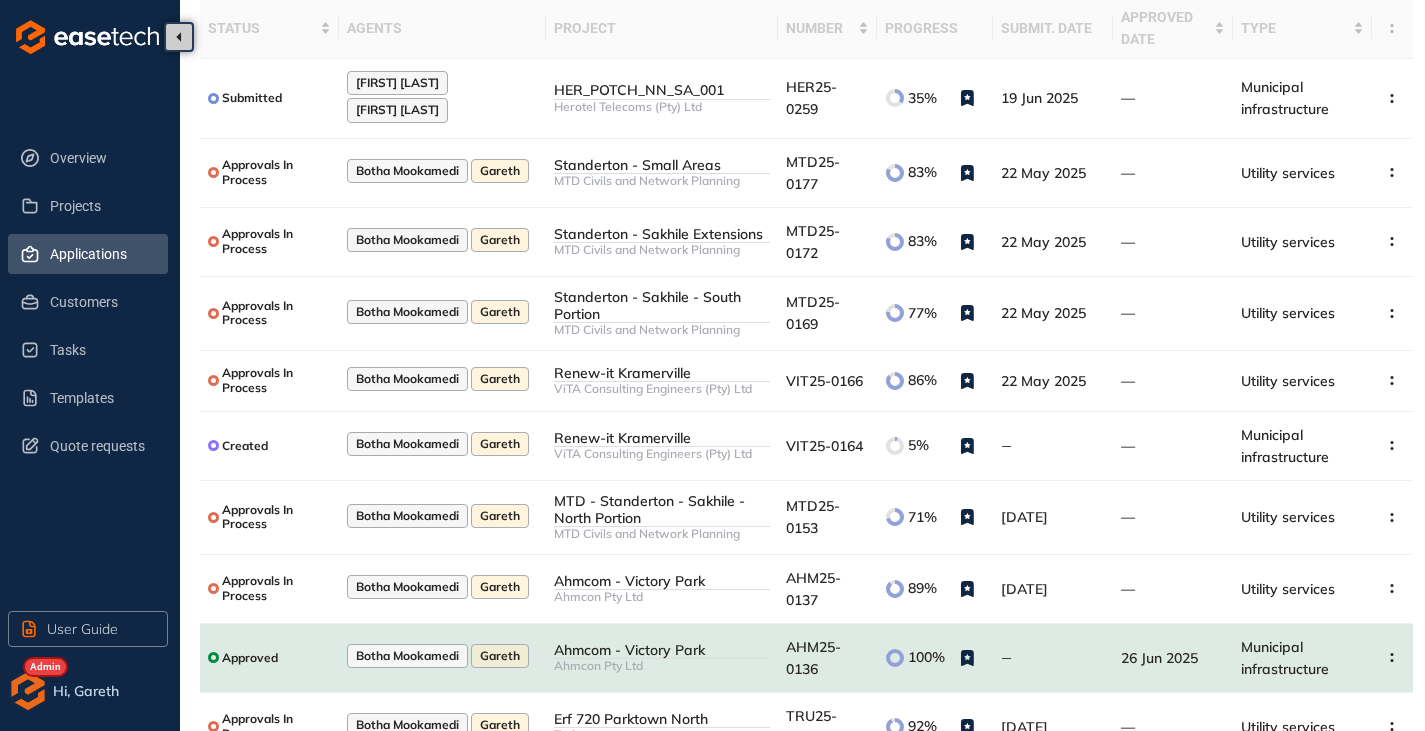 scroll, scrollTop: 100, scrollLeft: 0, axis: vertical 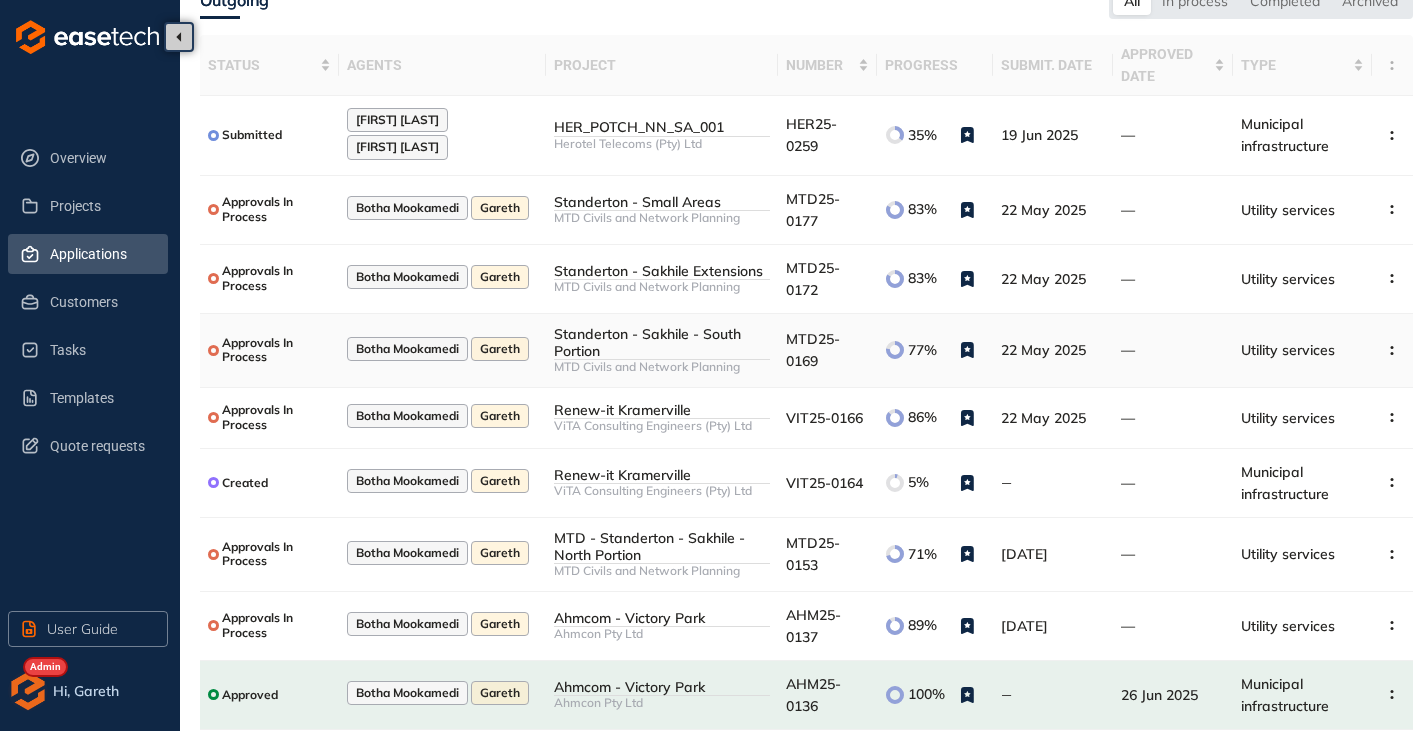 click on "Standerton - Sakhile - South Portion" at bounding box center (662, 343) 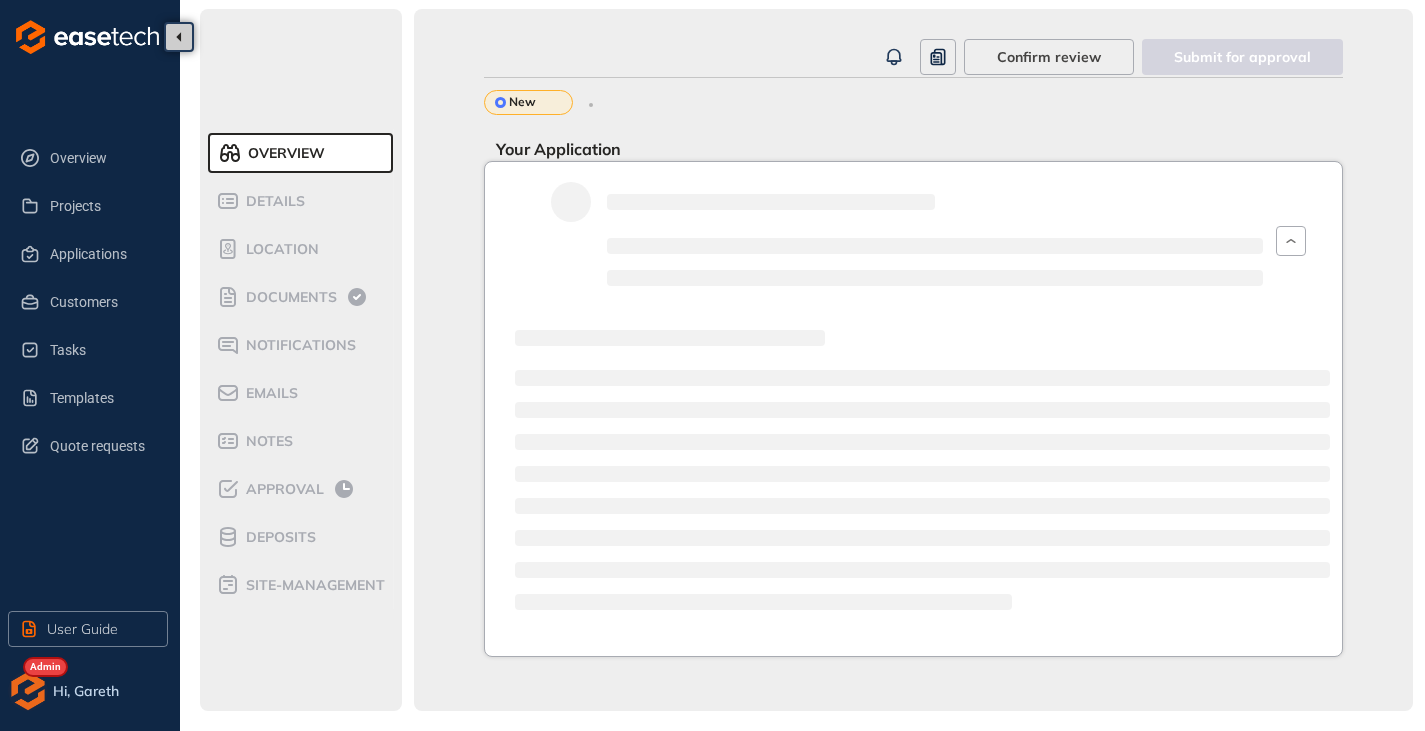 scroll, scrollTop: 100, scrollLeft: 0, axis: vertical 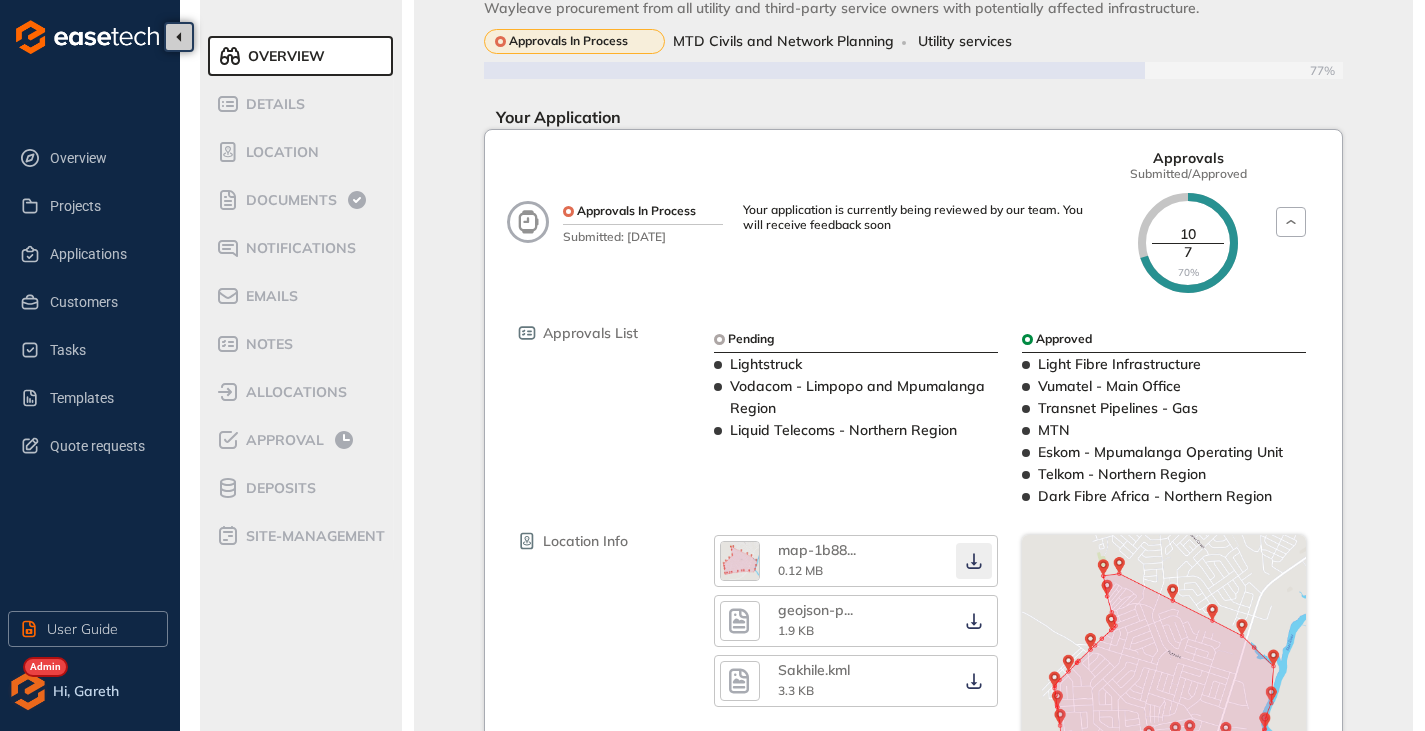 click 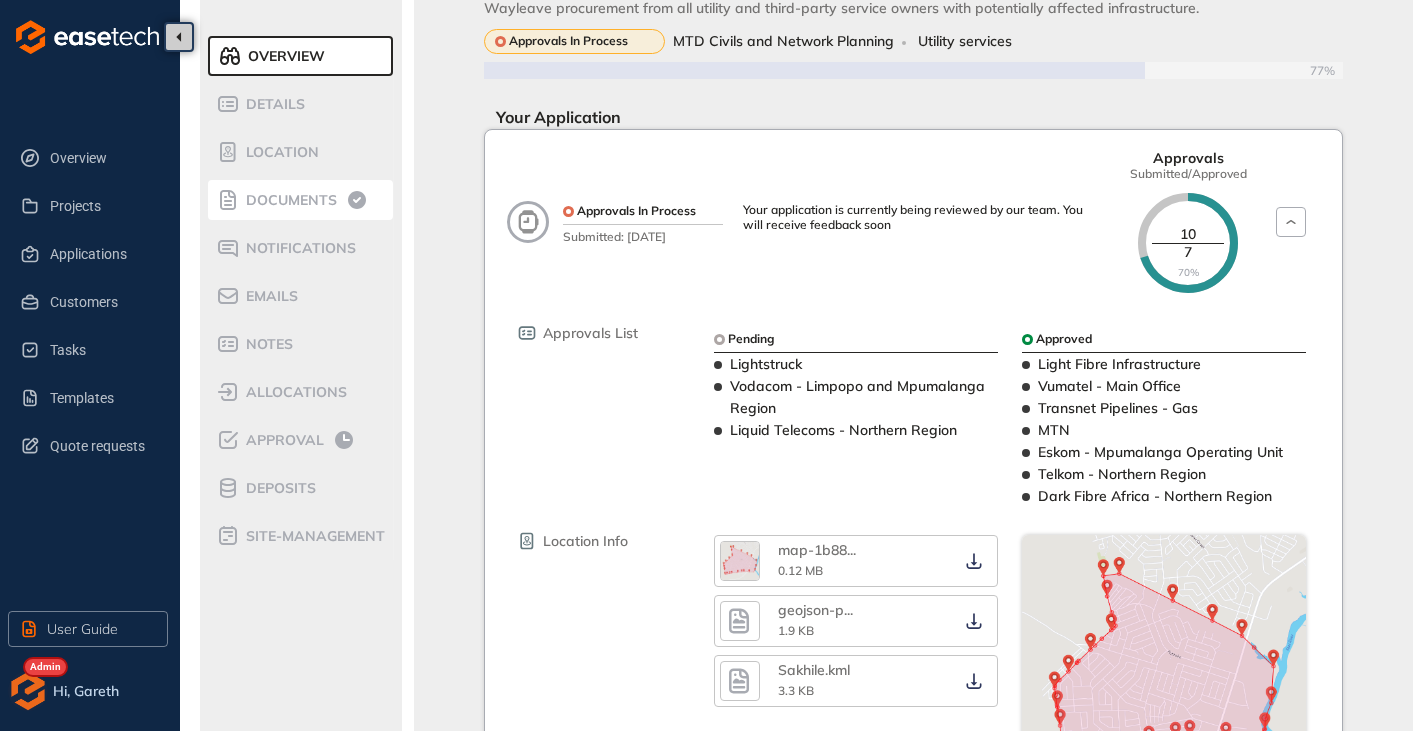 click on "Documents" at bounding box center [288, 200] 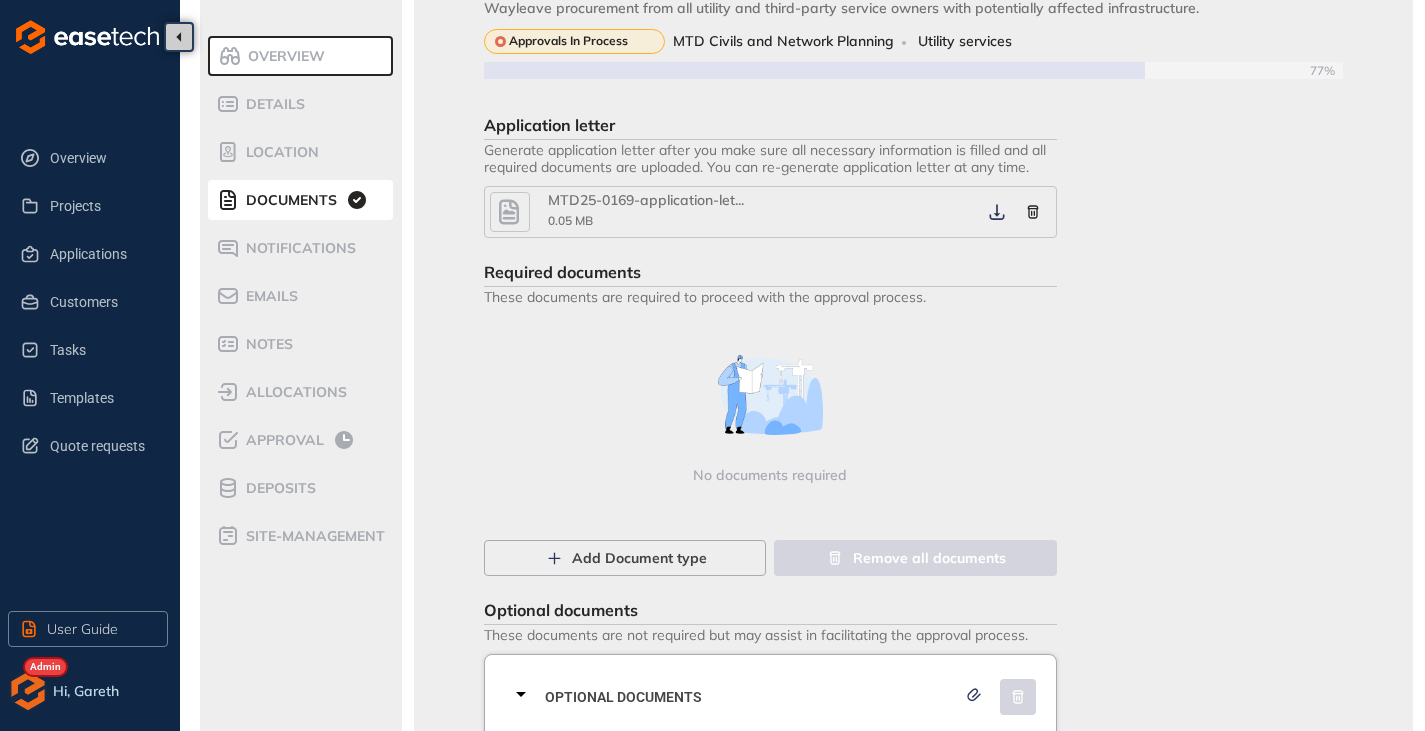 click 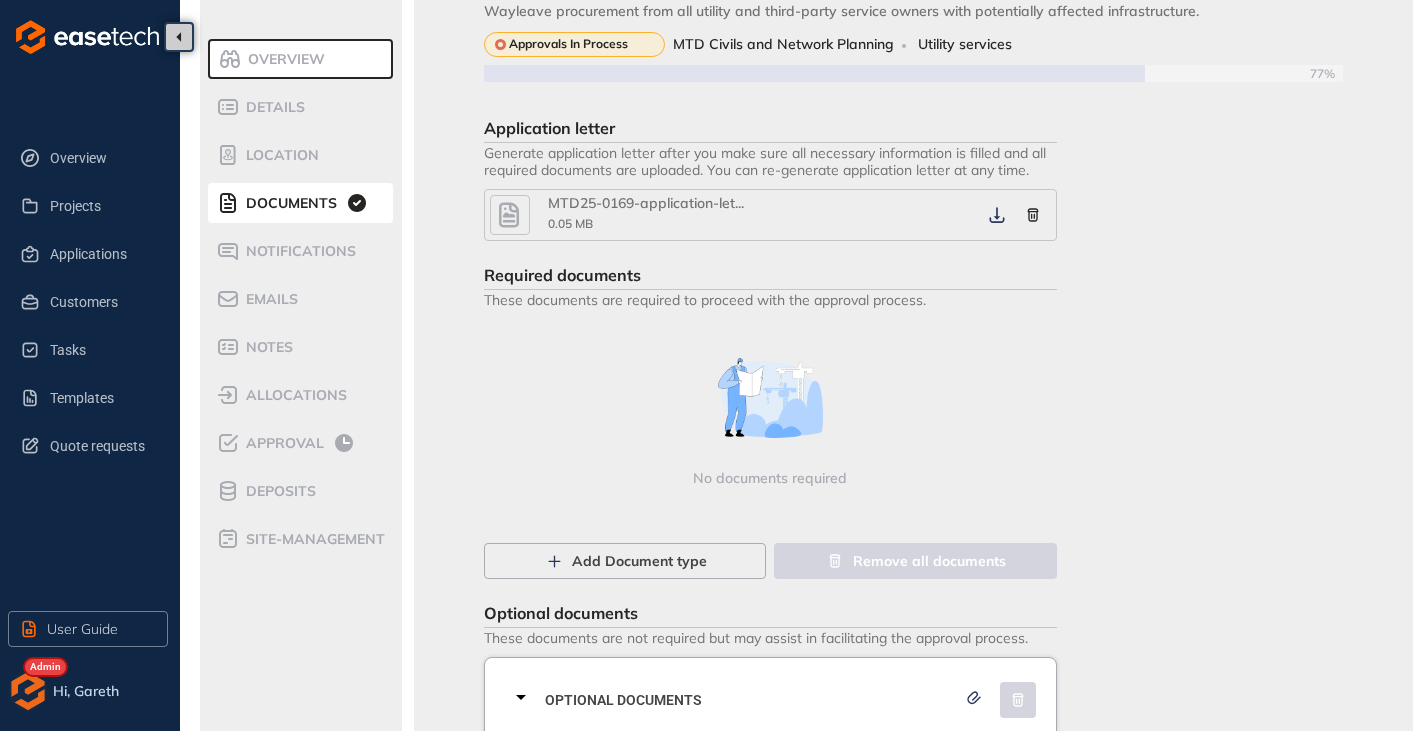 scroll, scrollTop: 0, scrollLeft: 0, axis: both 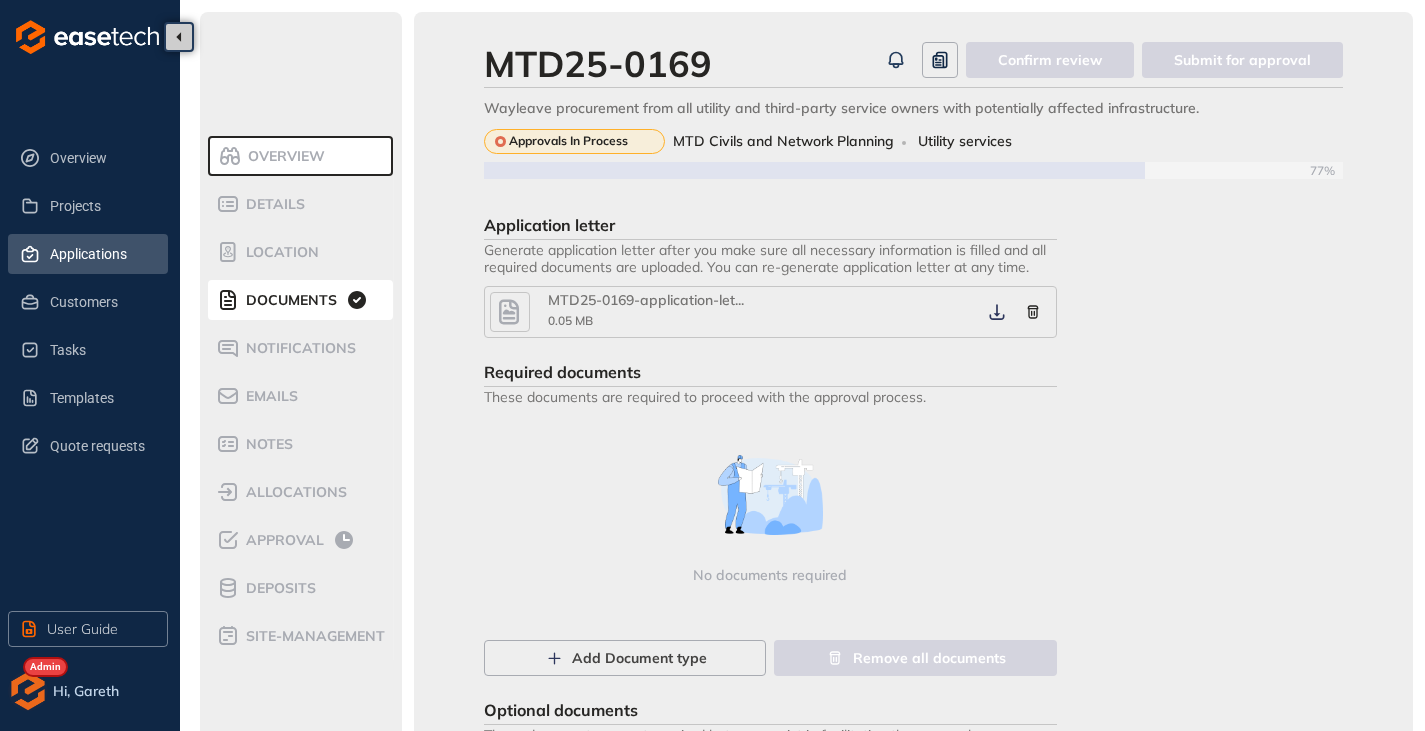 click on "Applications" at bounding box center (101, 254) 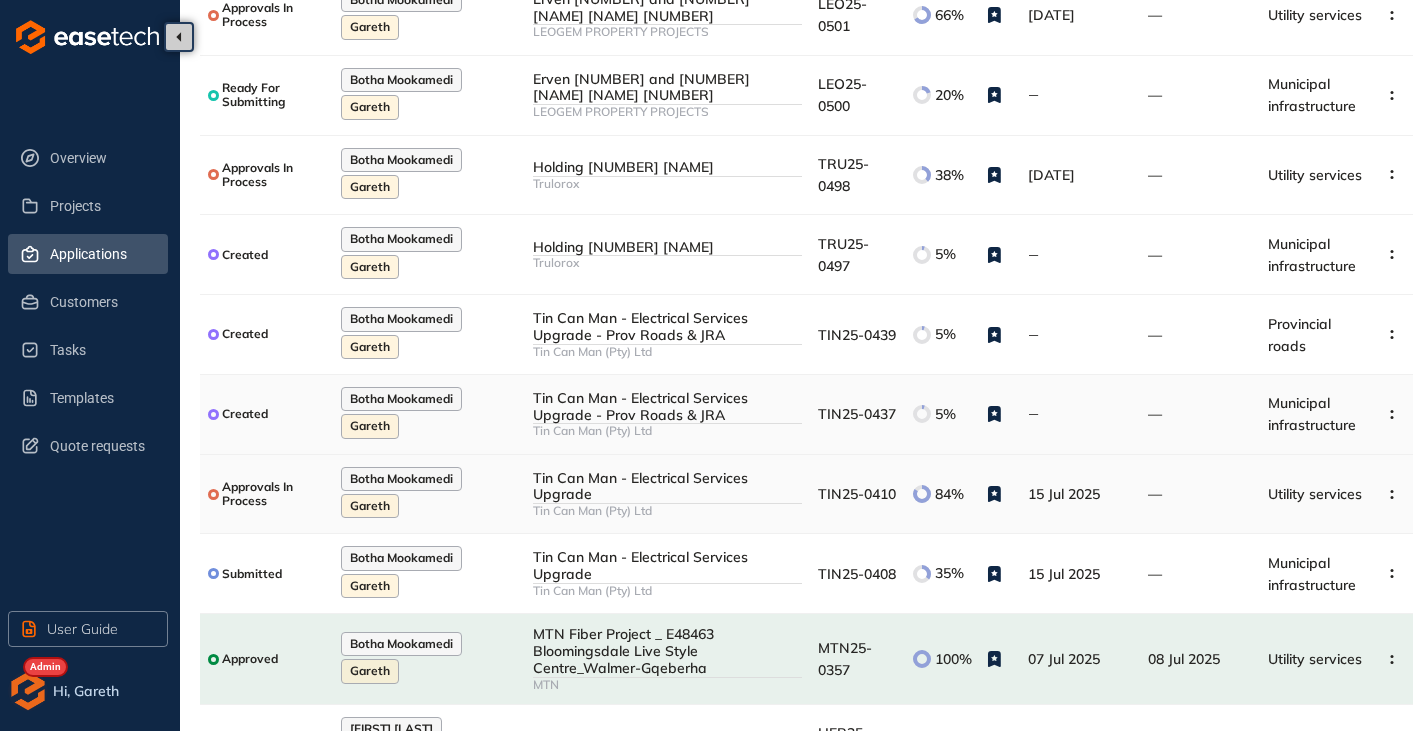 scroll, scrollTop: 338, scrollLeft: 0, axis: vertical 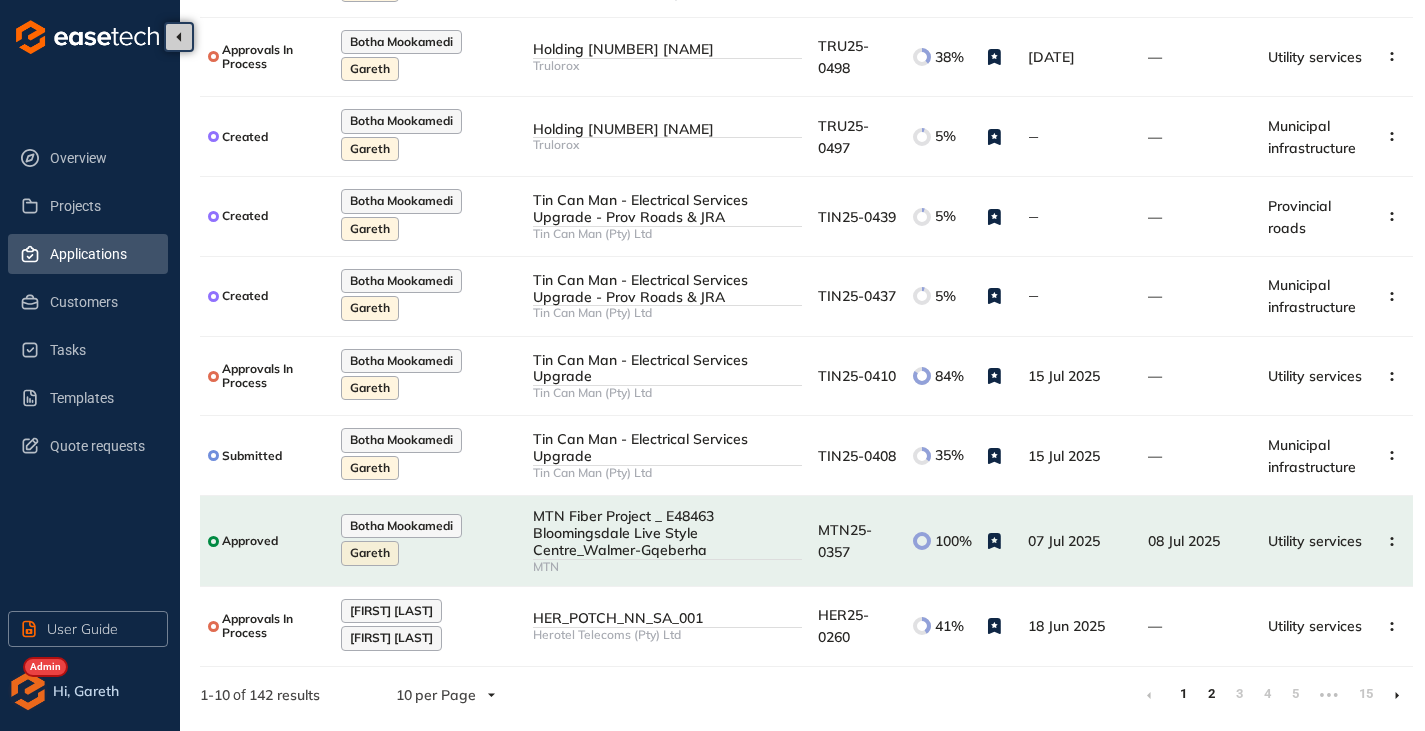 click on "2" at bounding box center (1211, 694) 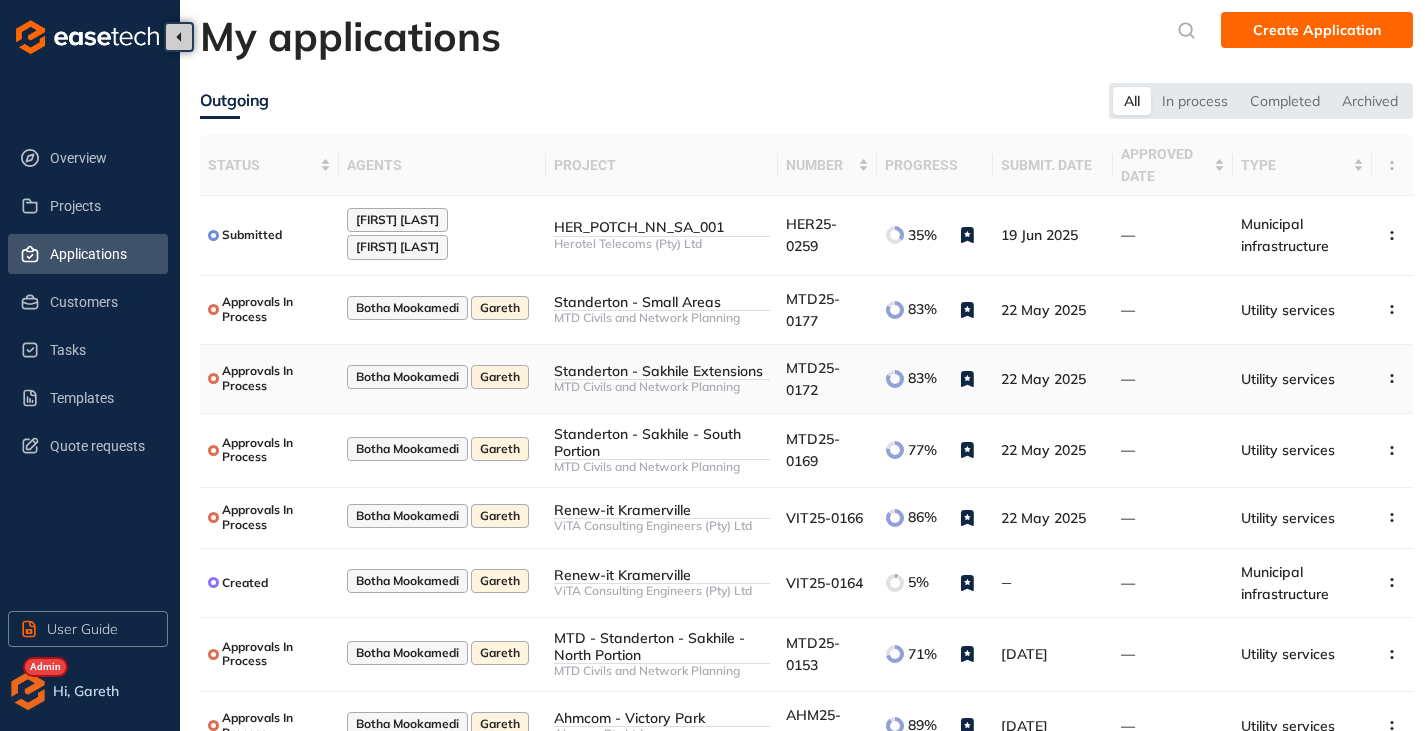 click on "Standerton - Sakhile Extensions" at bounding box center (662, 371) 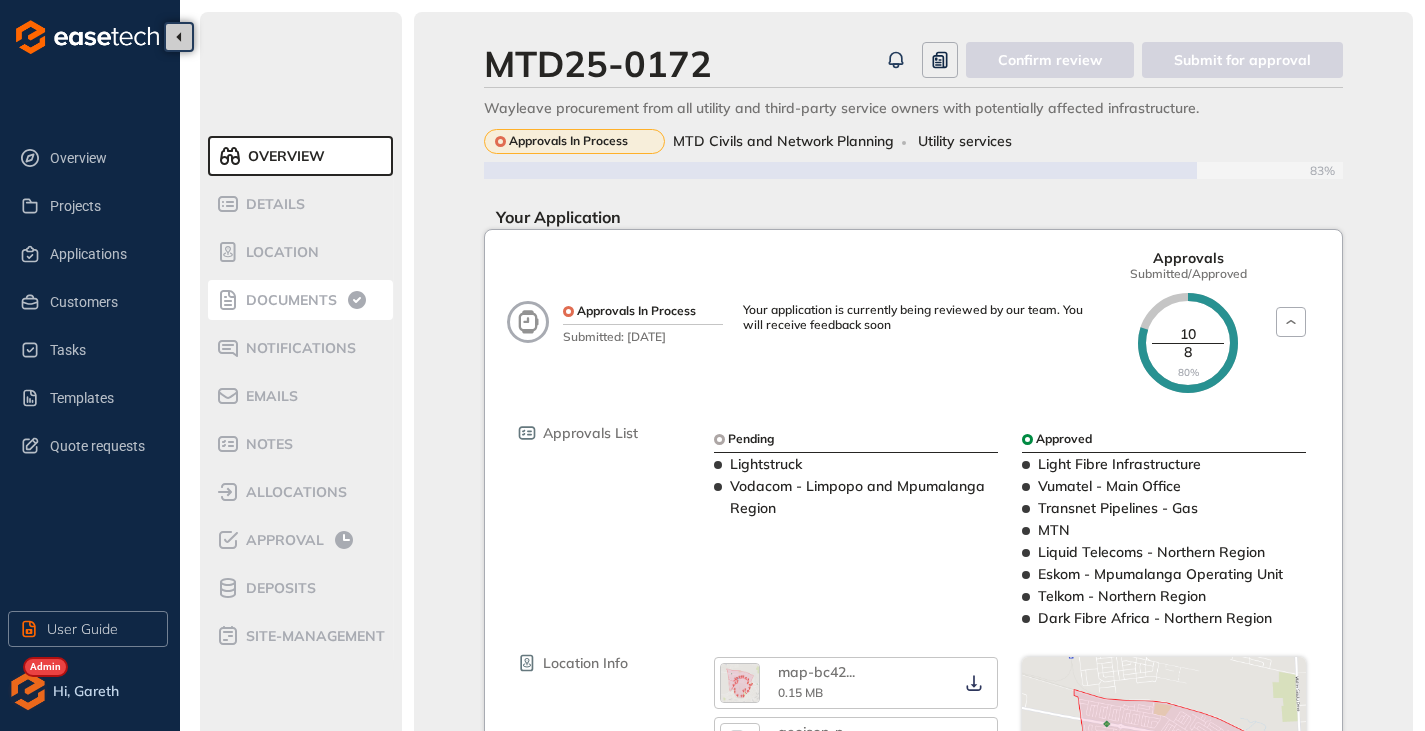 click on "Documents" at bounding box center (300, 300) 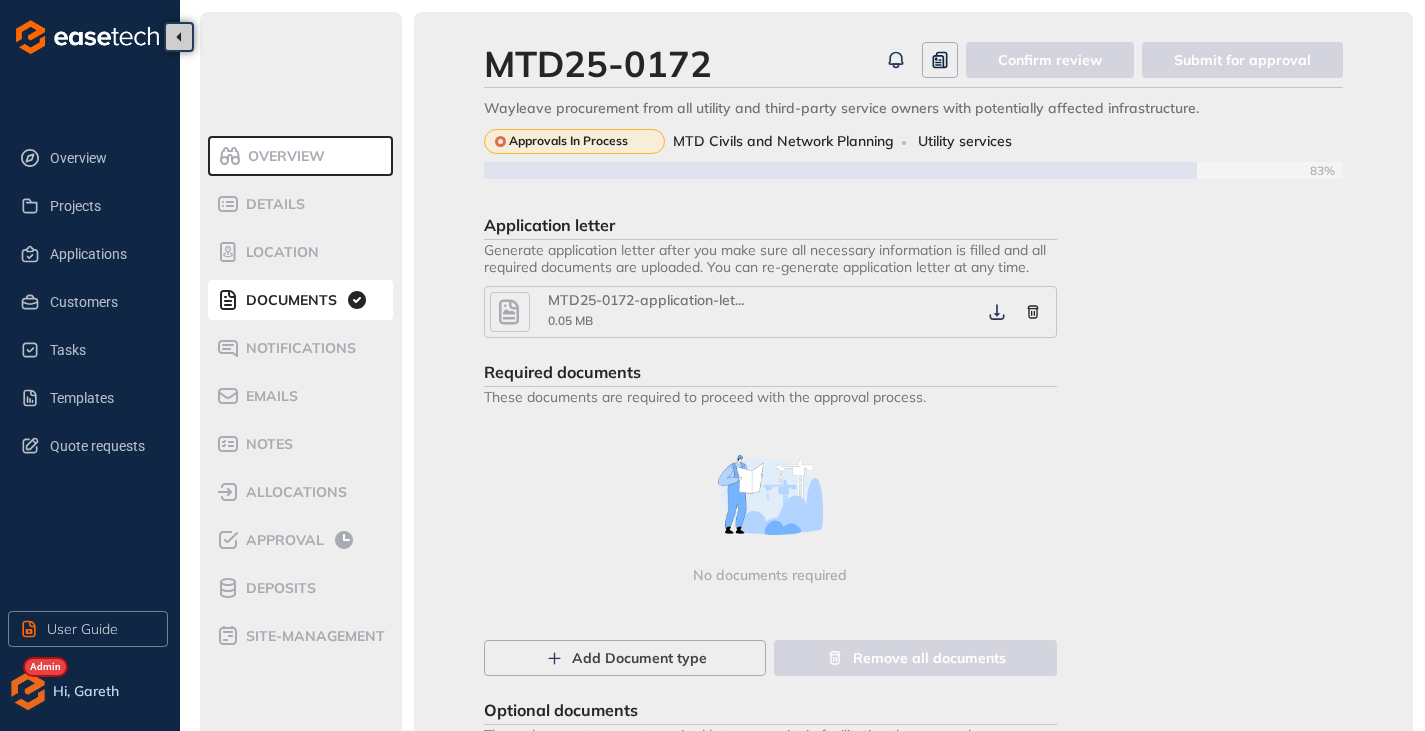 click 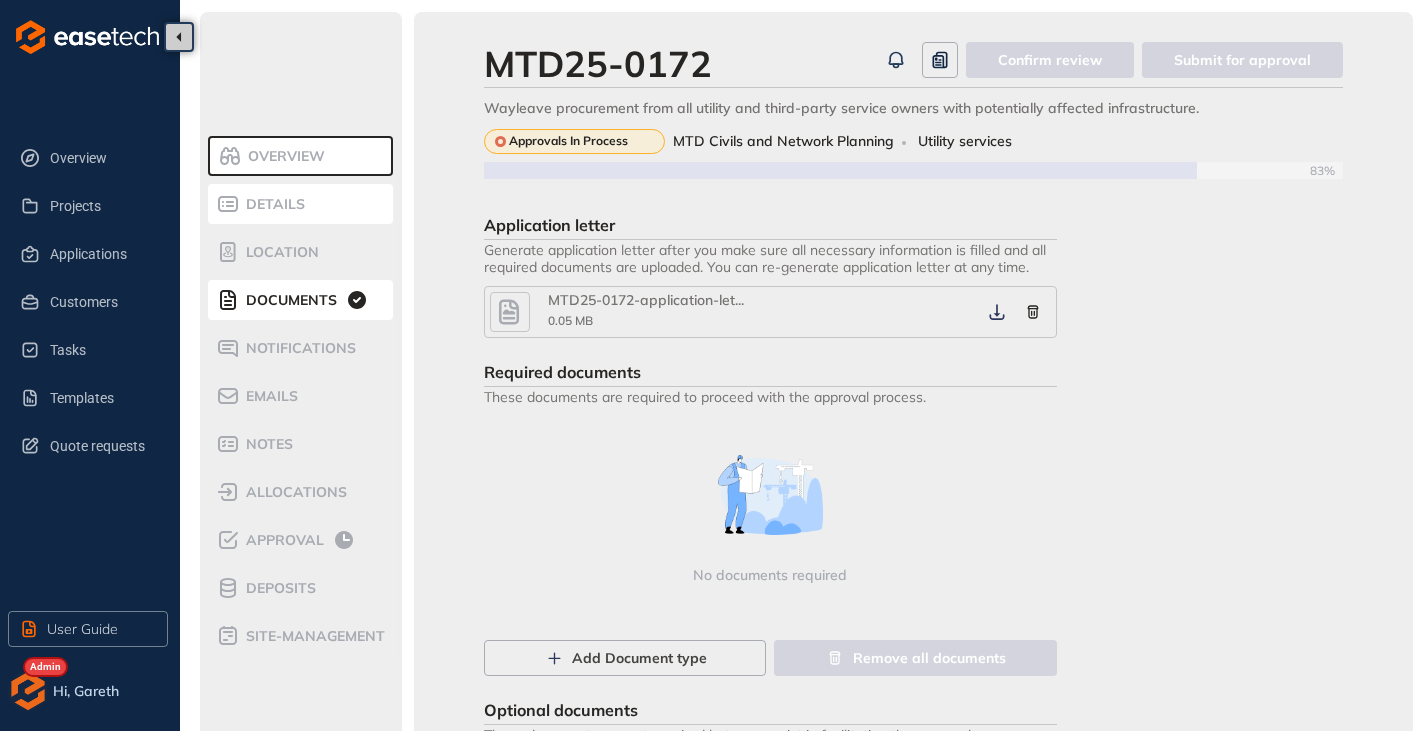 click on "Details" at bounding box center [272, 204] 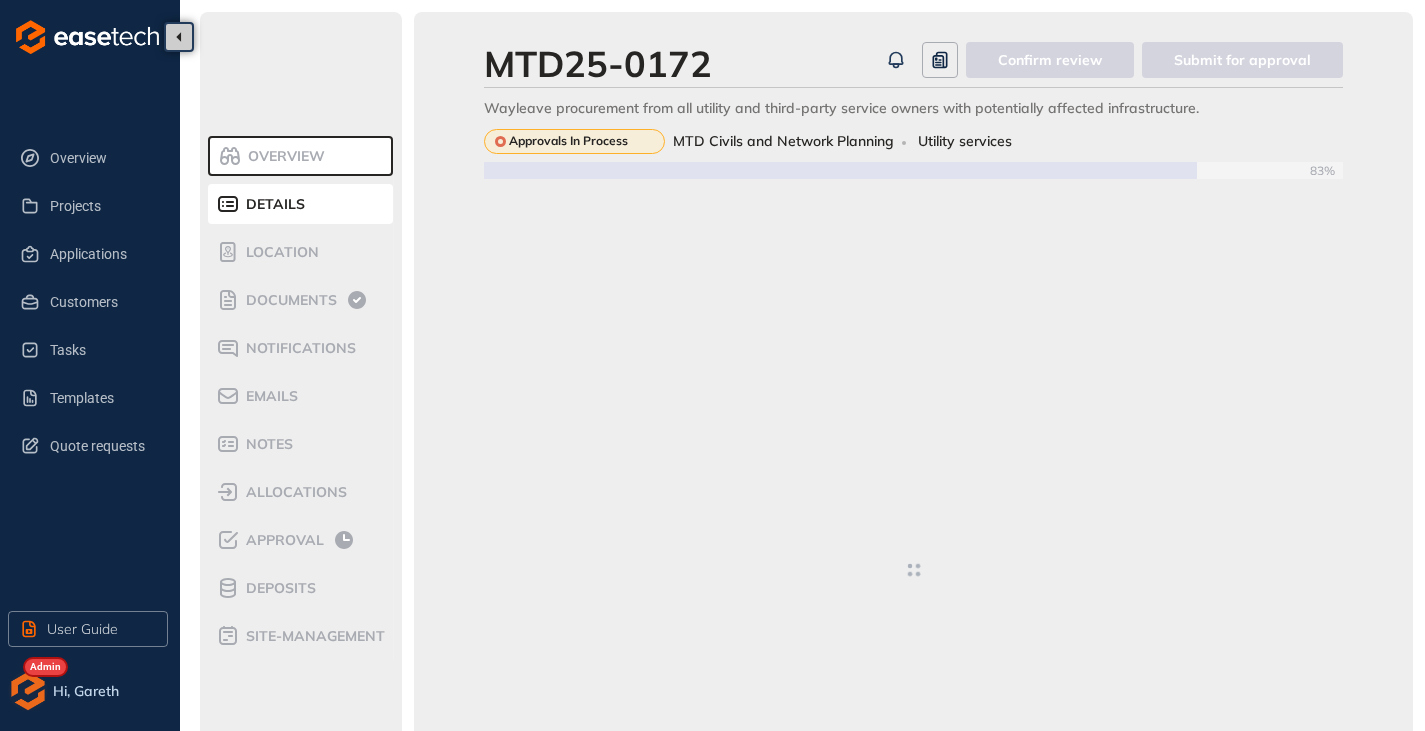 type on "**********" 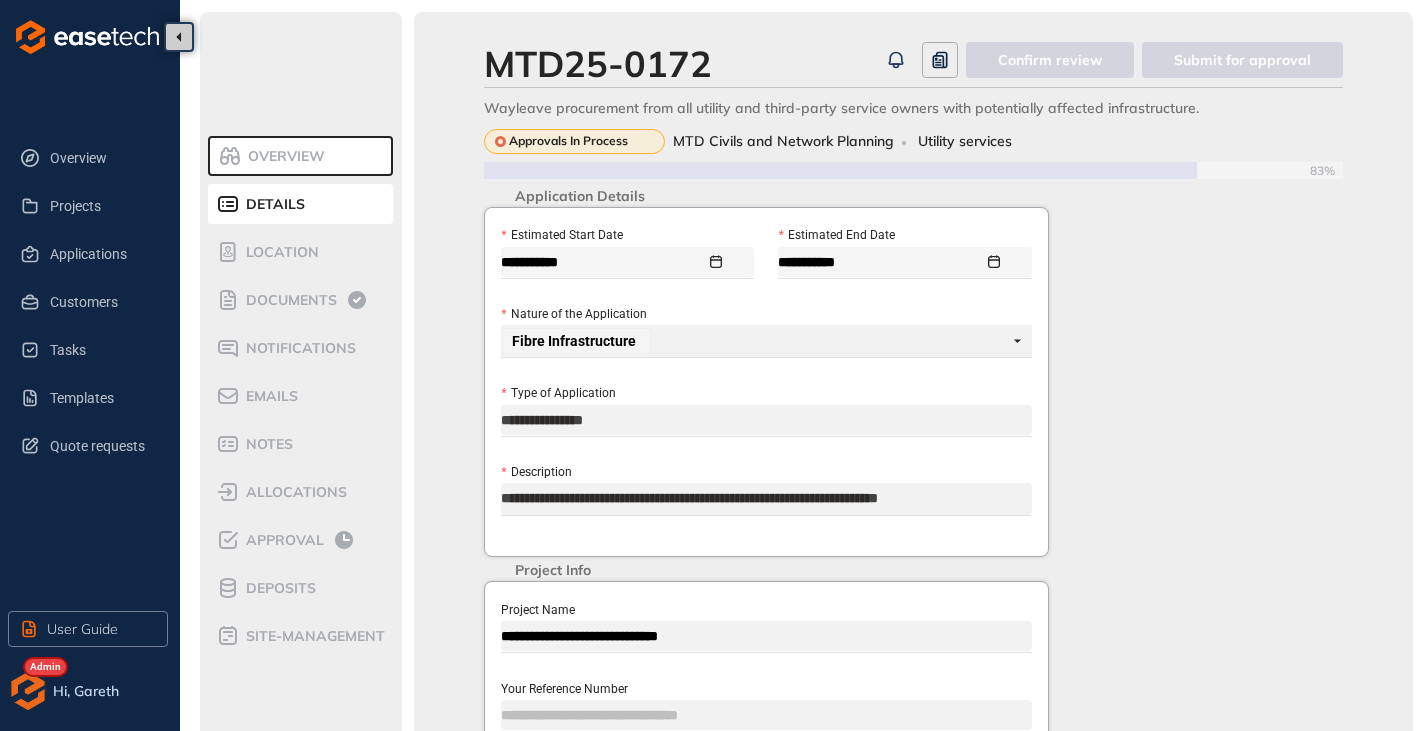 scroll, scrollTop: 100, scrollLeft: 0, axis: vertical 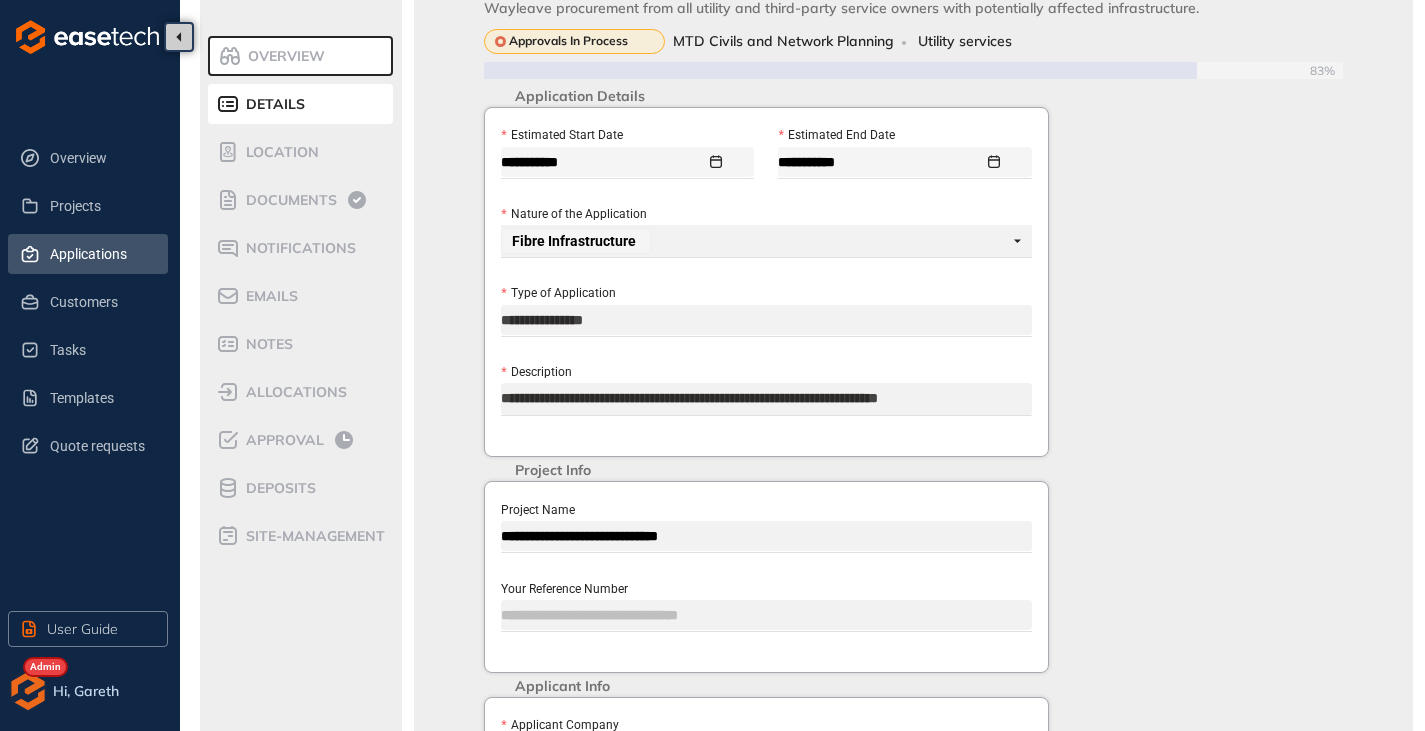 click on "Applications" at bounding box center (88, 254) 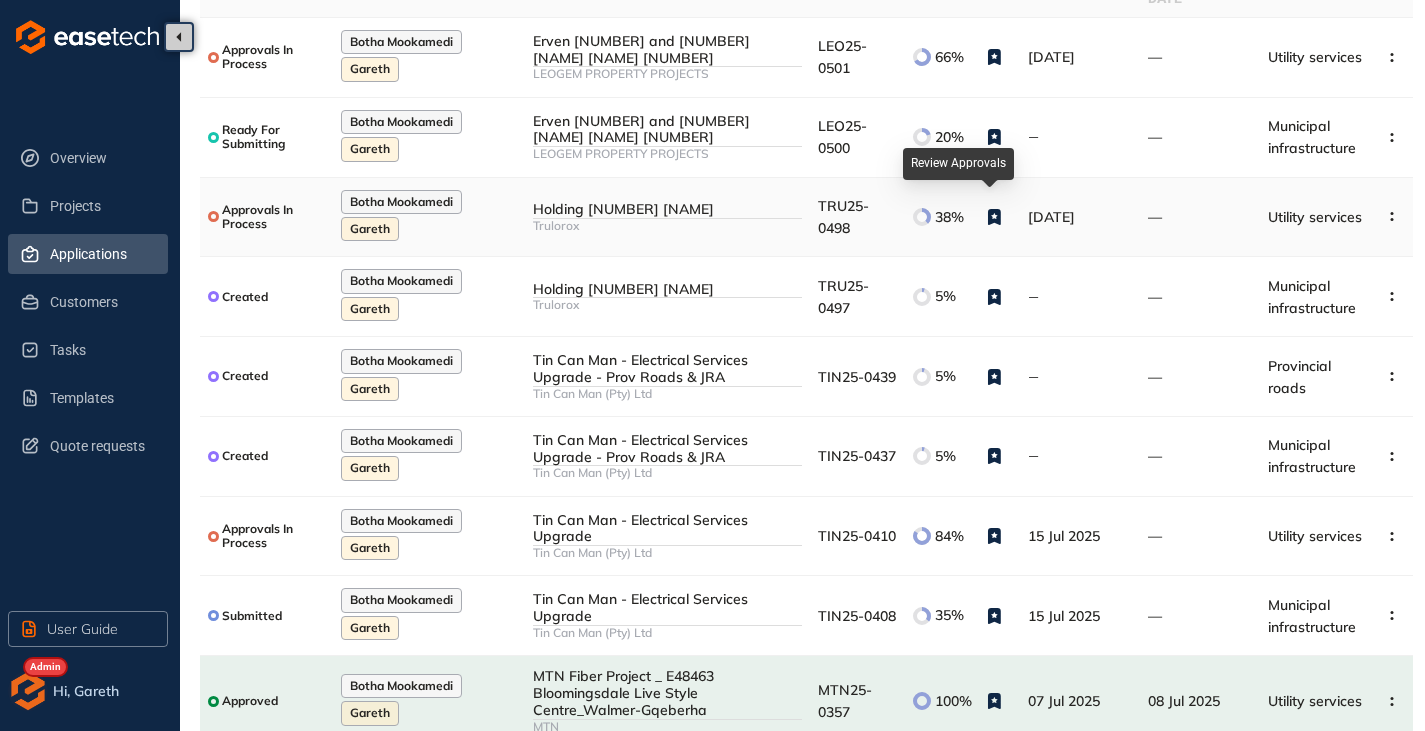 scroll, scrollTop: 338, scrollLeft: 0, axis: vertical 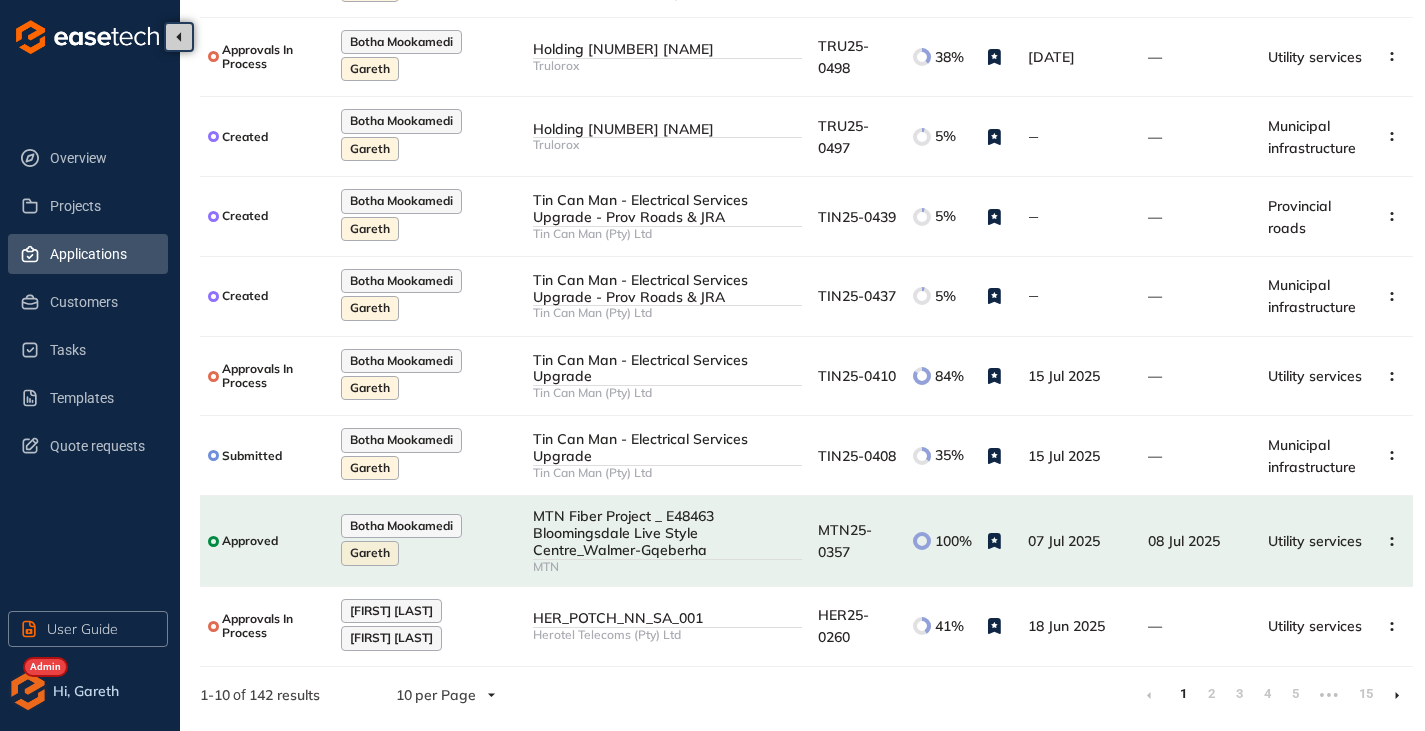 click on "2" at bounding box center (1211, 694) 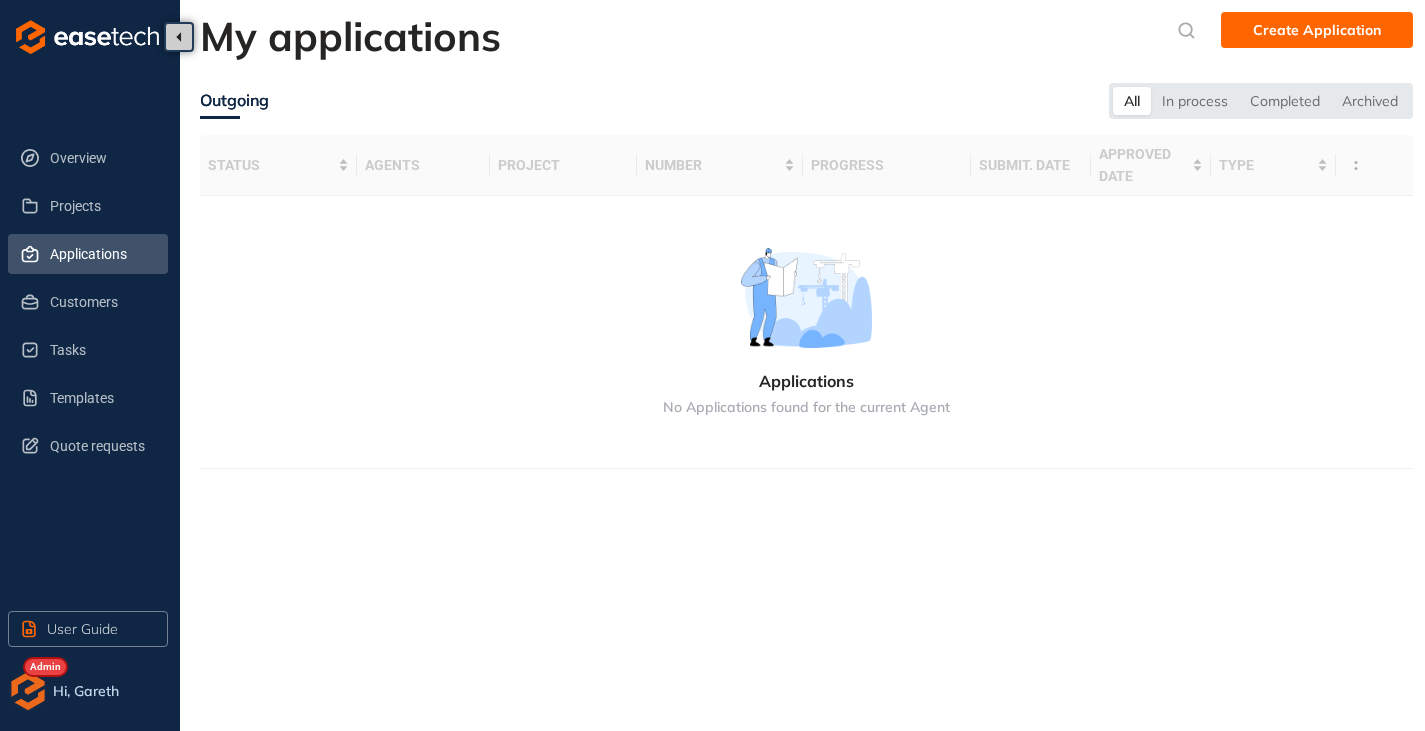 scroll, scrollTop: 0, scrollLeft: 0, axis: both 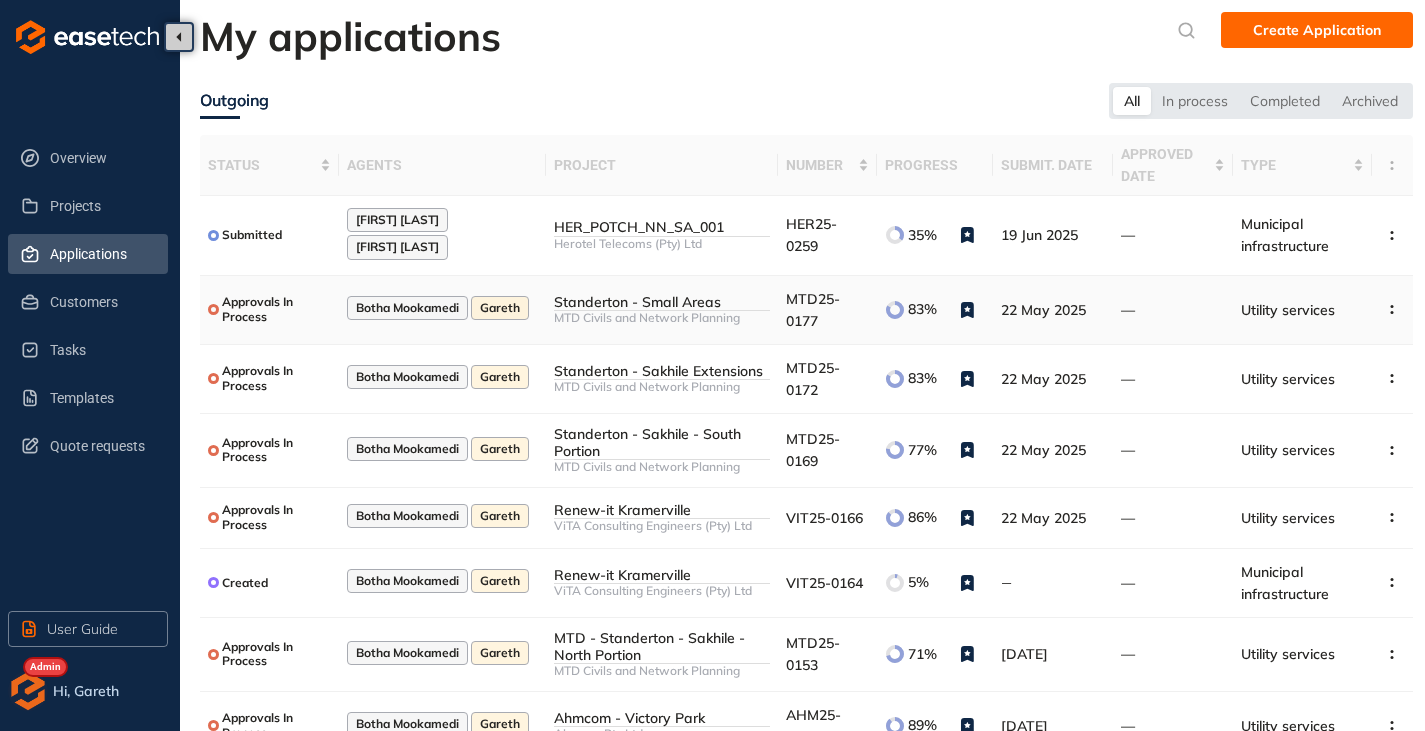 click on "MTD Civils and Network Planning" at bounding box center [662, 318] 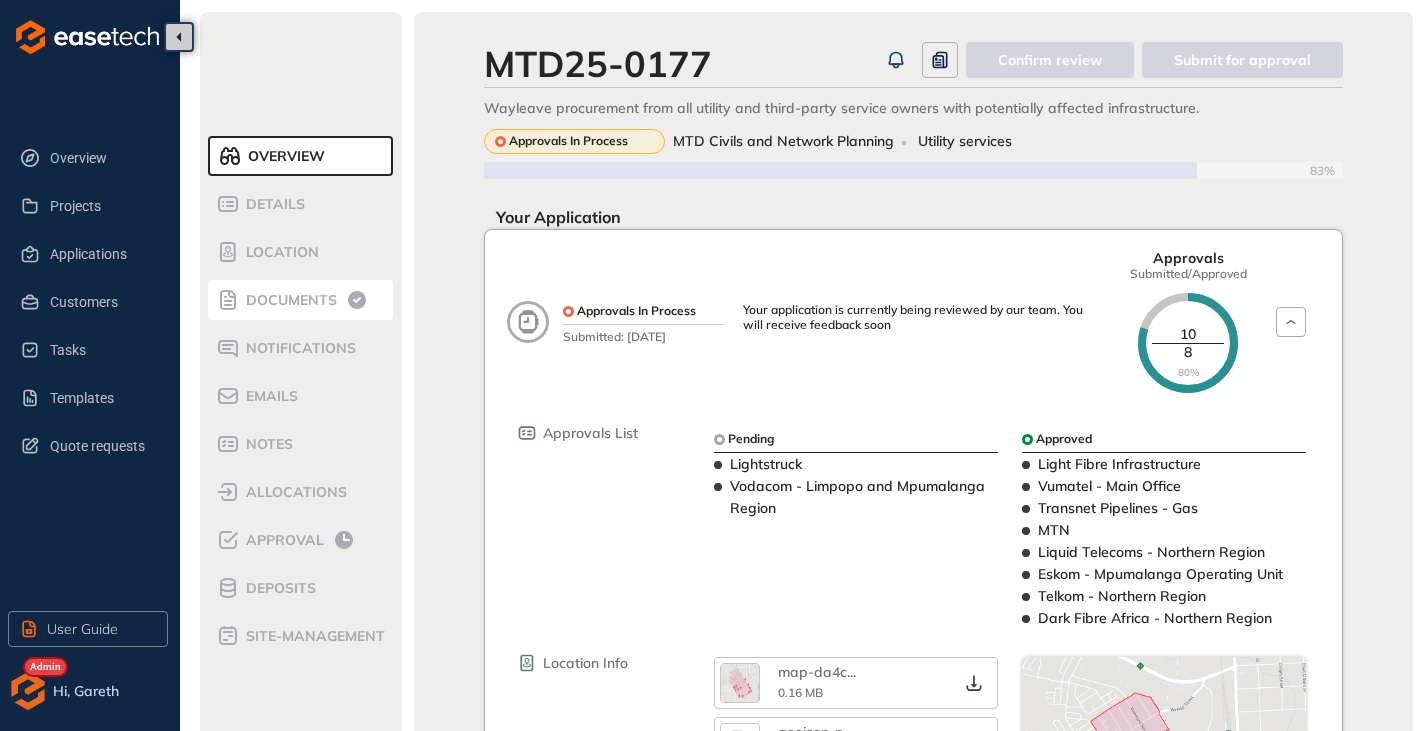click on "Documents" at bounding box center [288, 300] 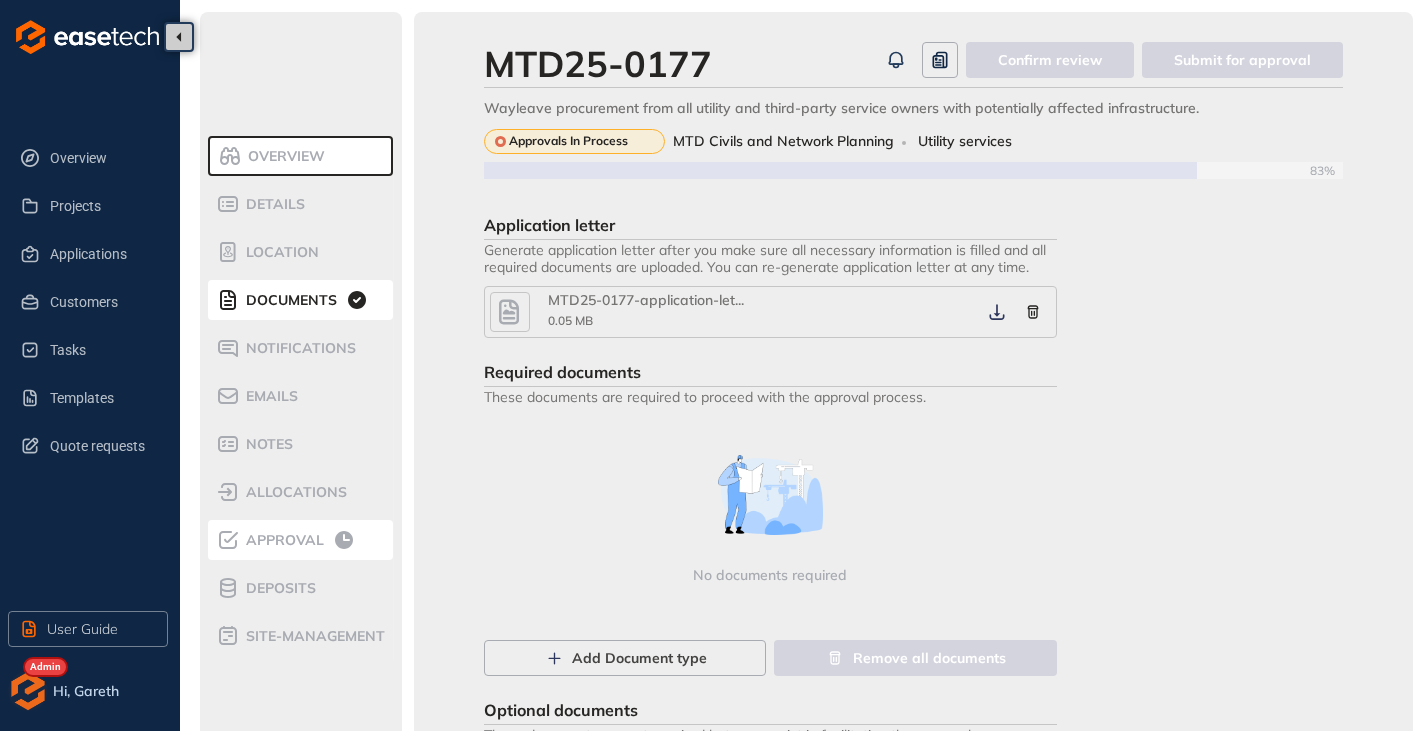 click on "Approval" at bounding box center [282, 540] 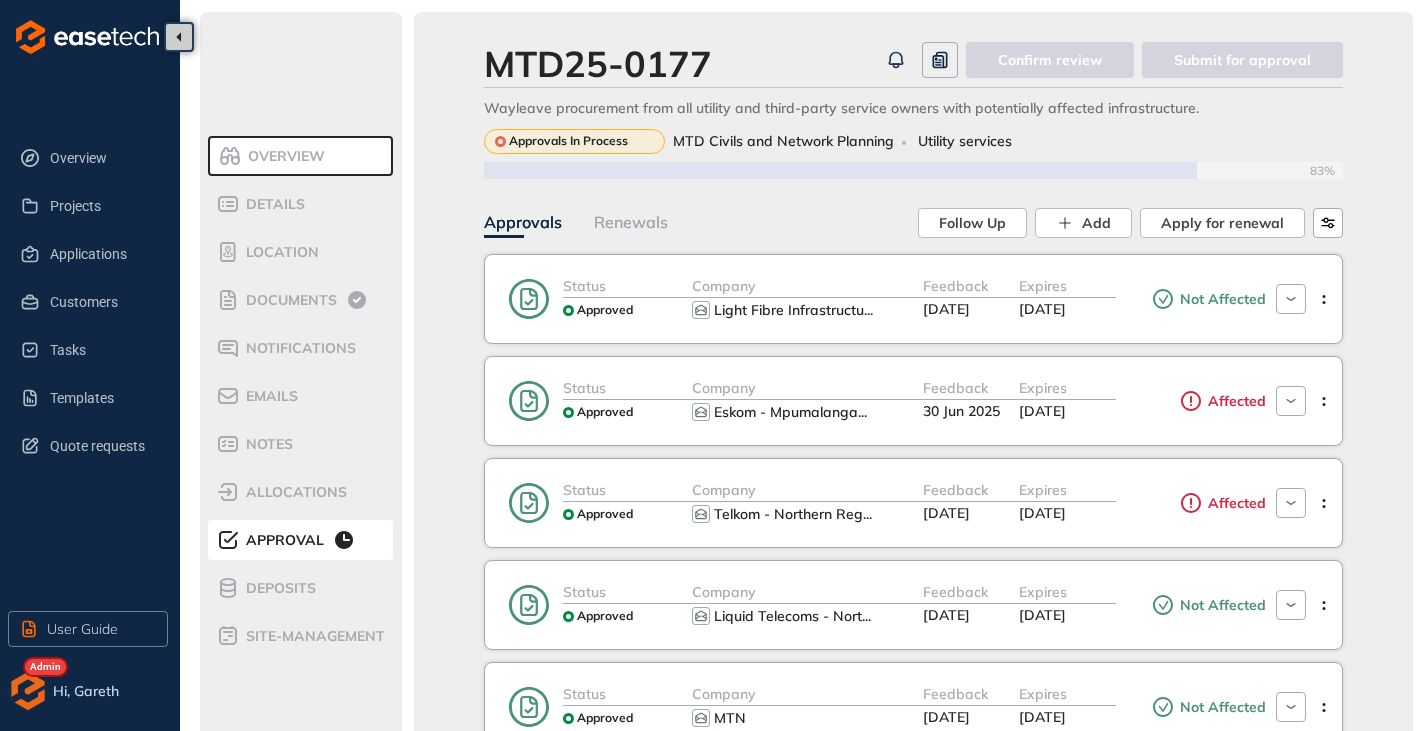 click on "Overview" at bounding box center [300, 156] 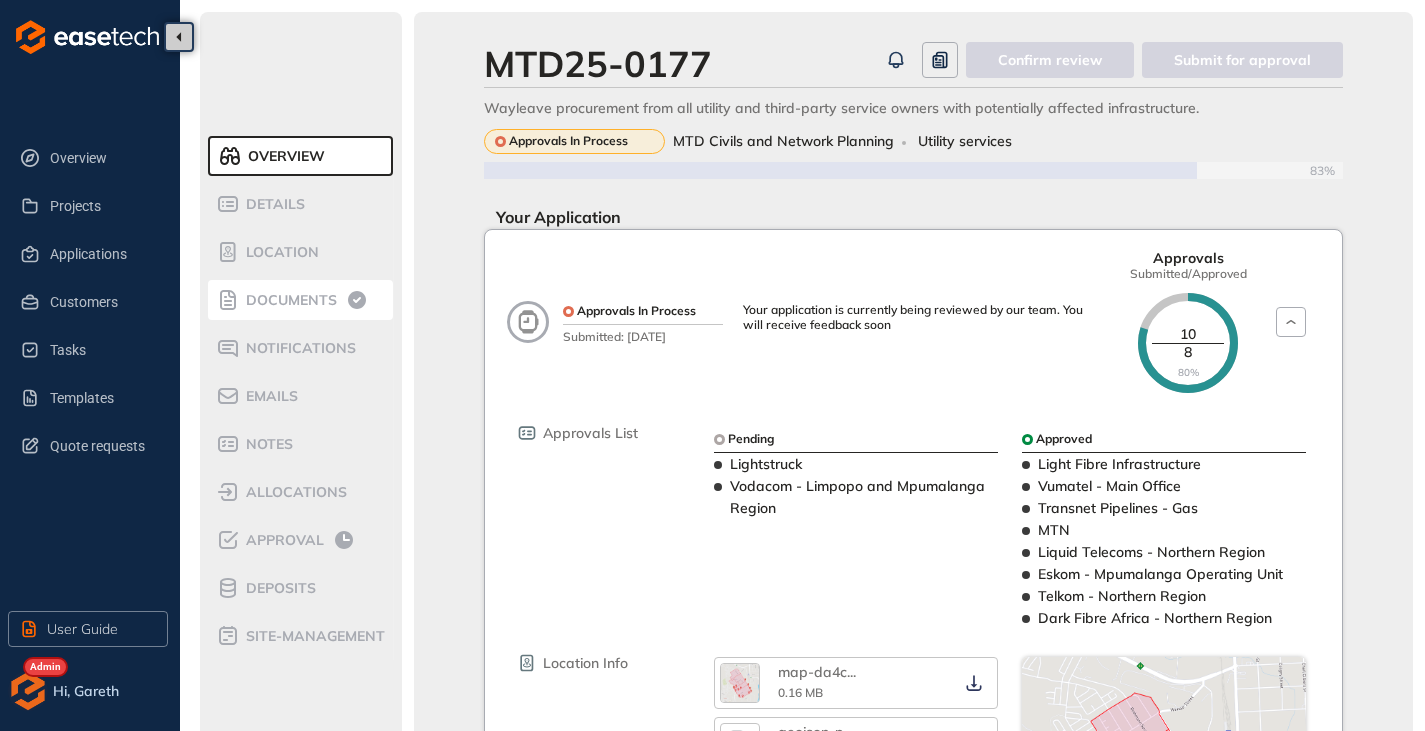 click on "Documents" at bounding box center (288, 300) 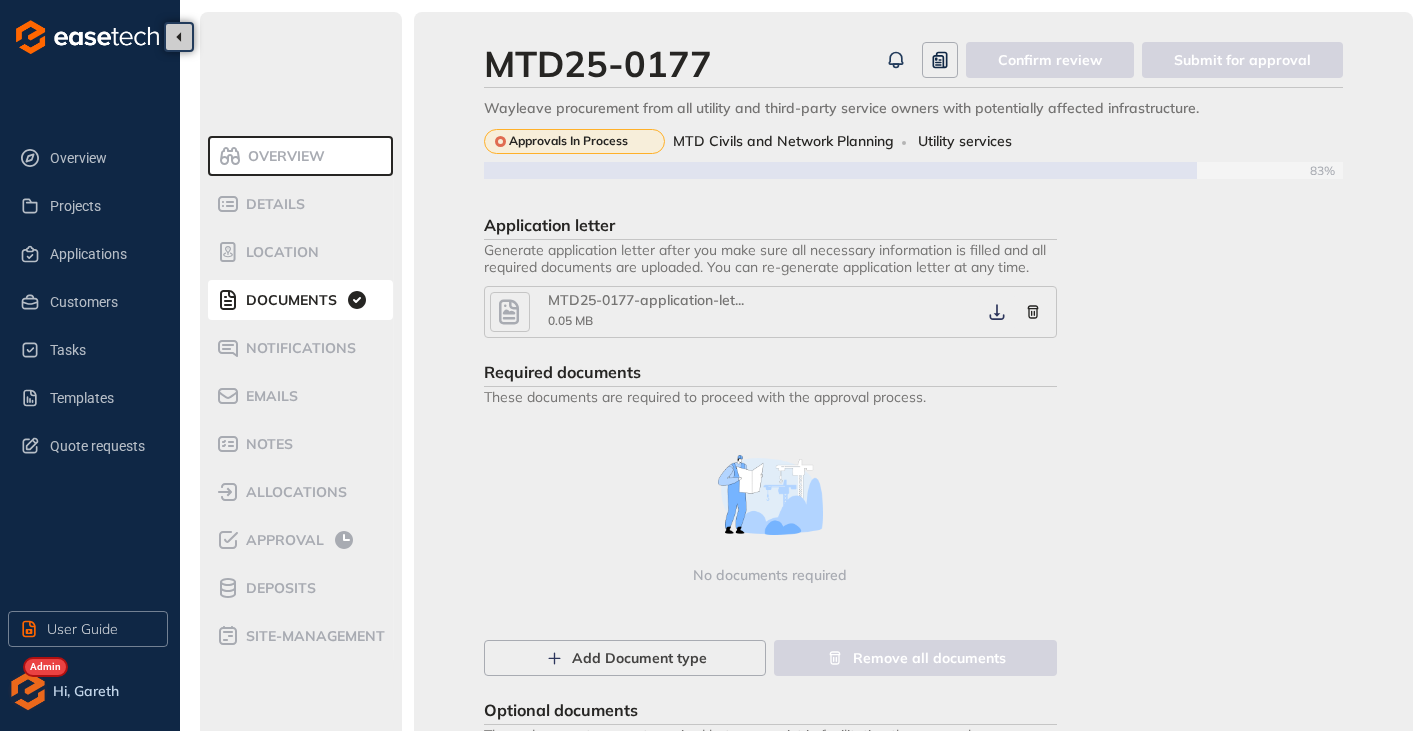 click 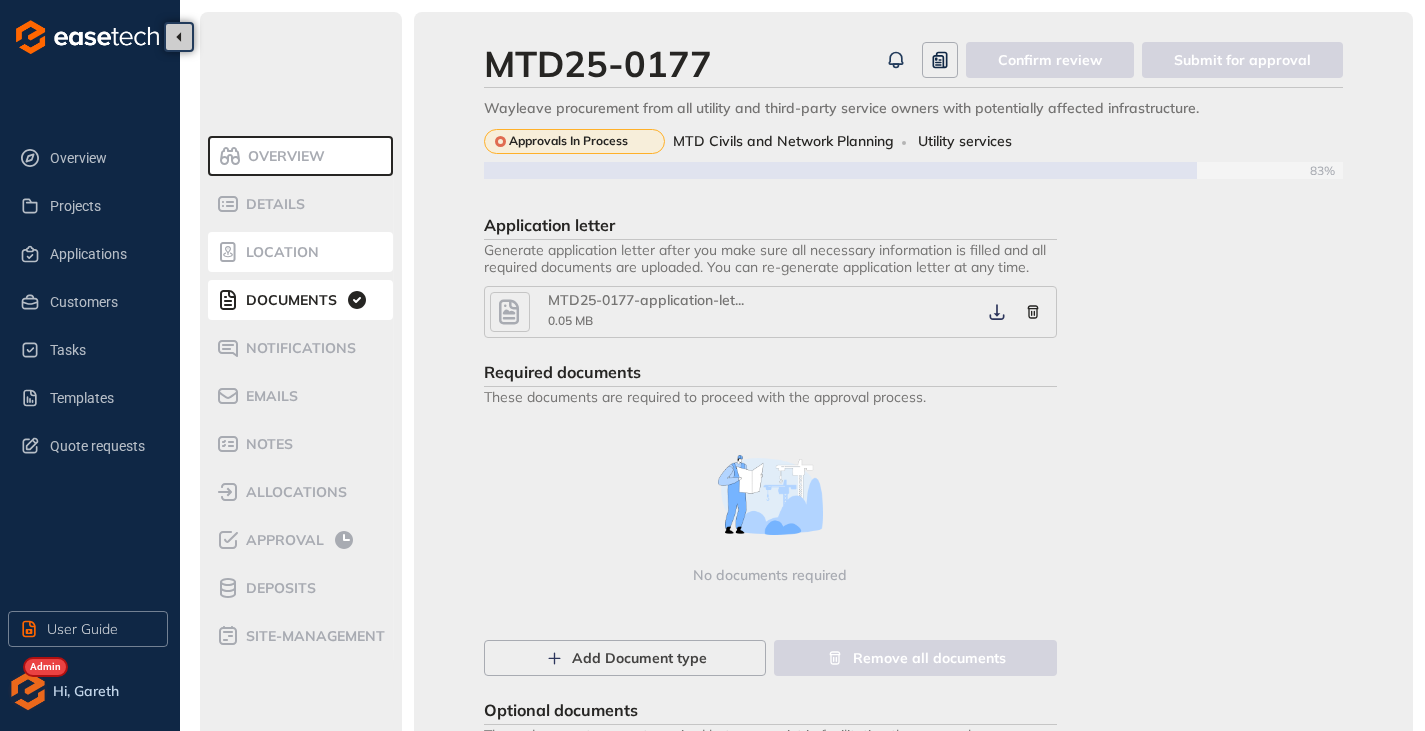 click on "Location" at bounding box center [301, 252] 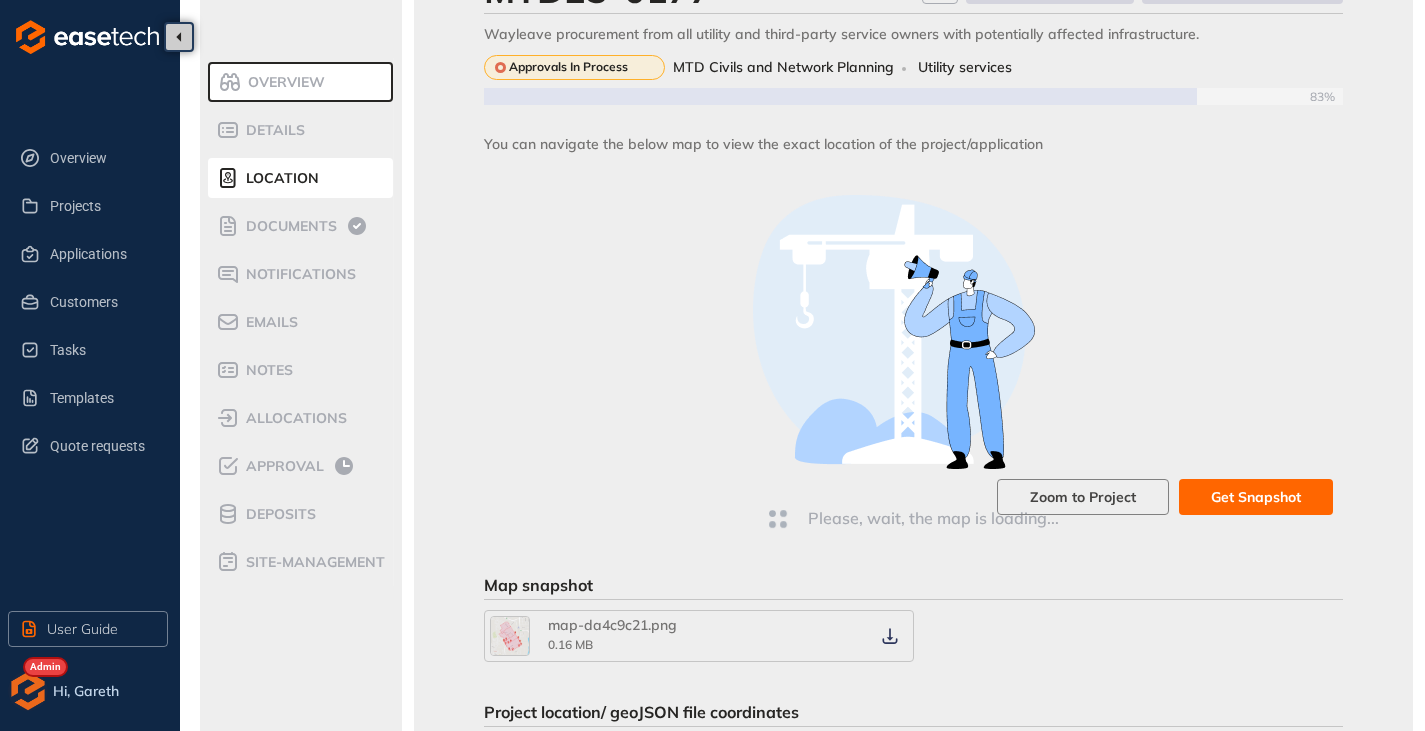 scroll, scrollTop: 328, scrollLeft: 0, axis: vertical 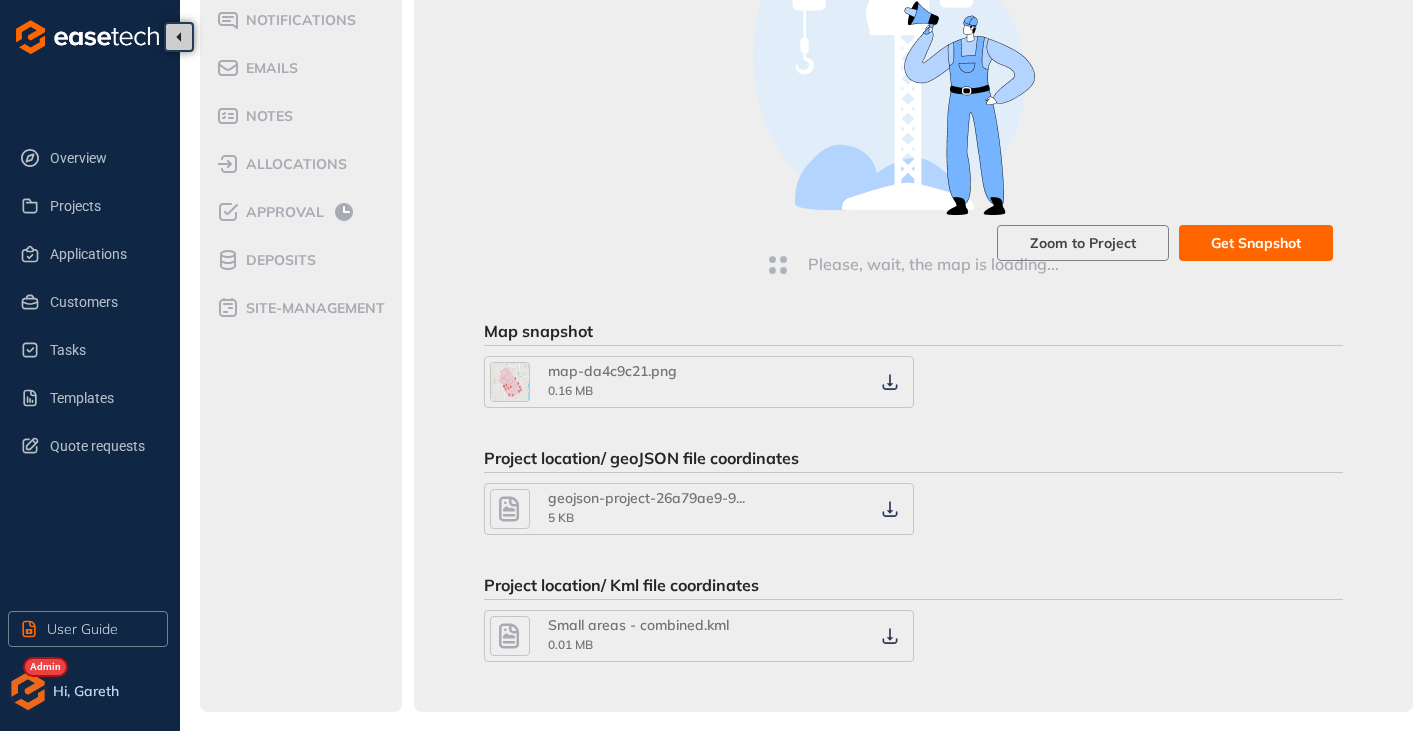 click 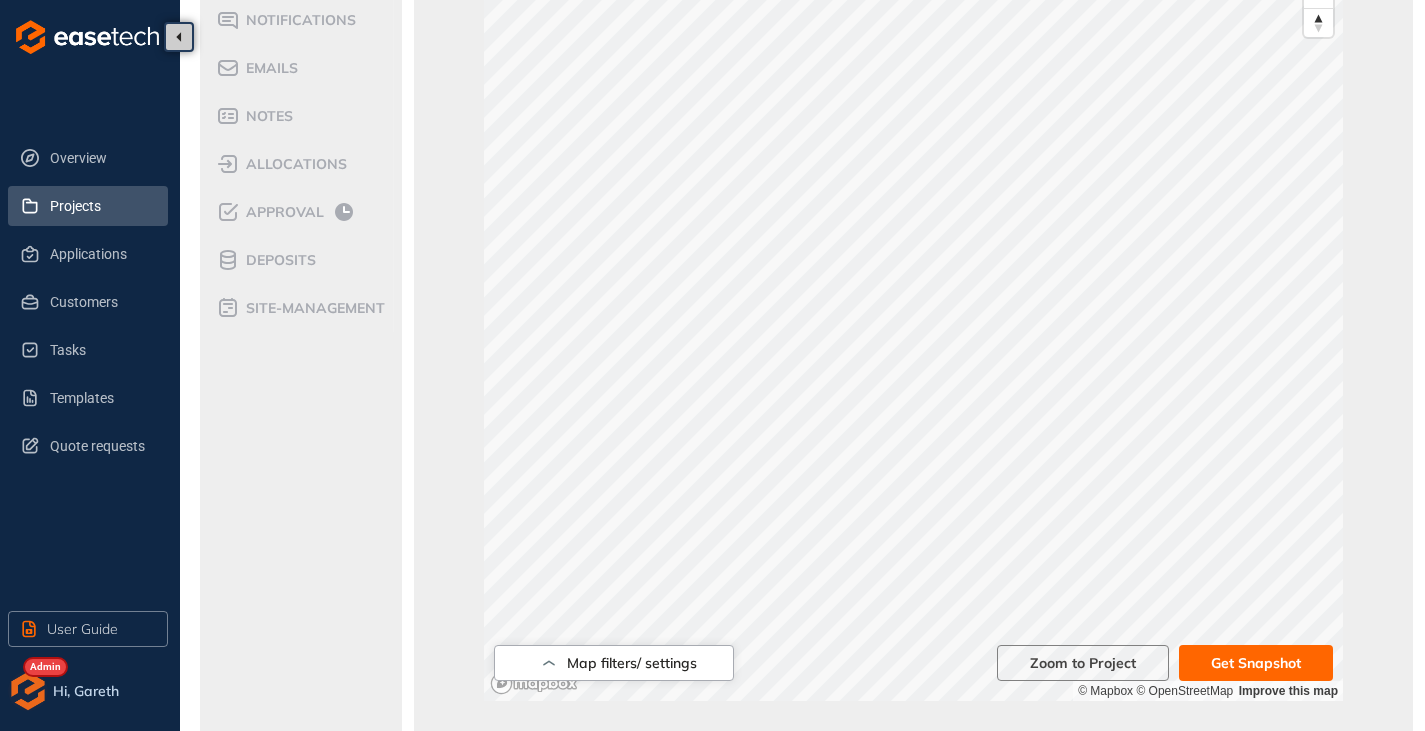 click on "Projects" at bounding box center (101, 206) 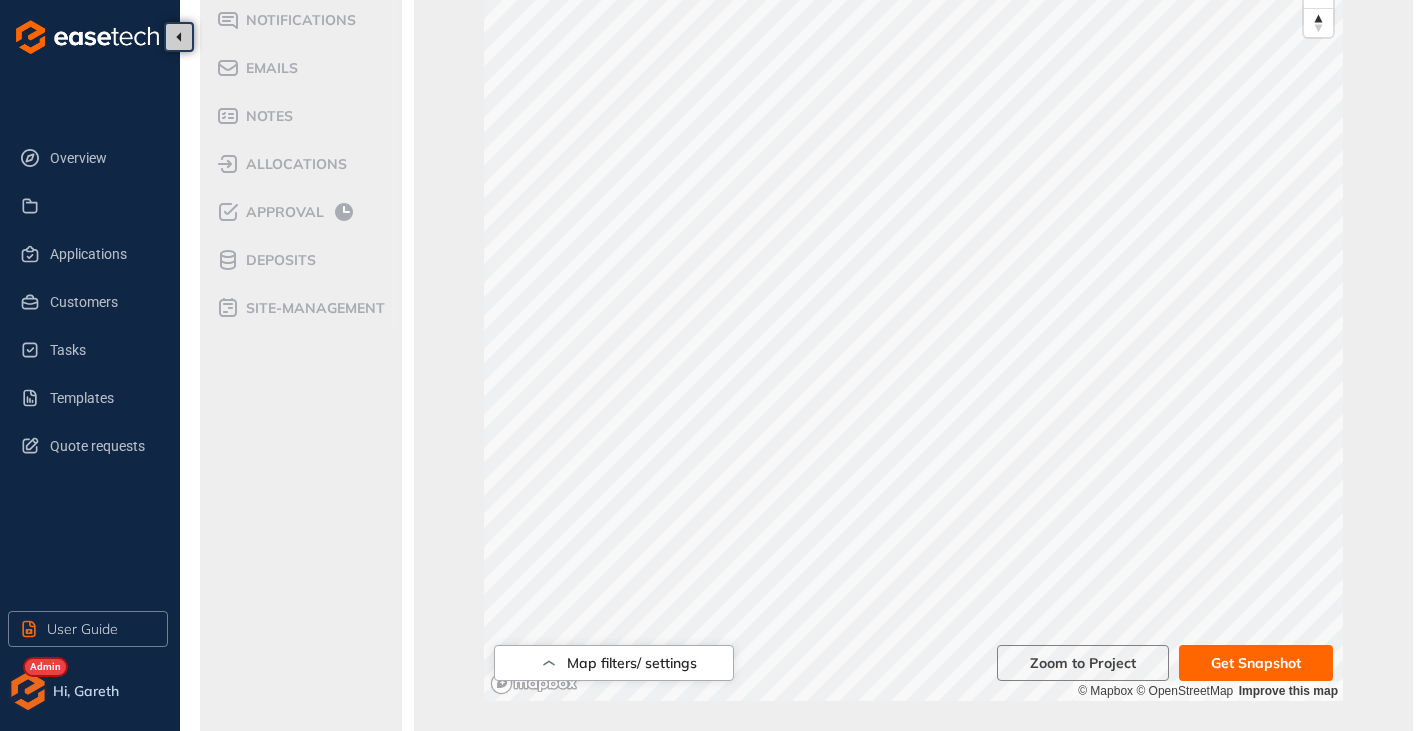 scroll, scrollTop: 0, scrollLeft: 0, axis: both 